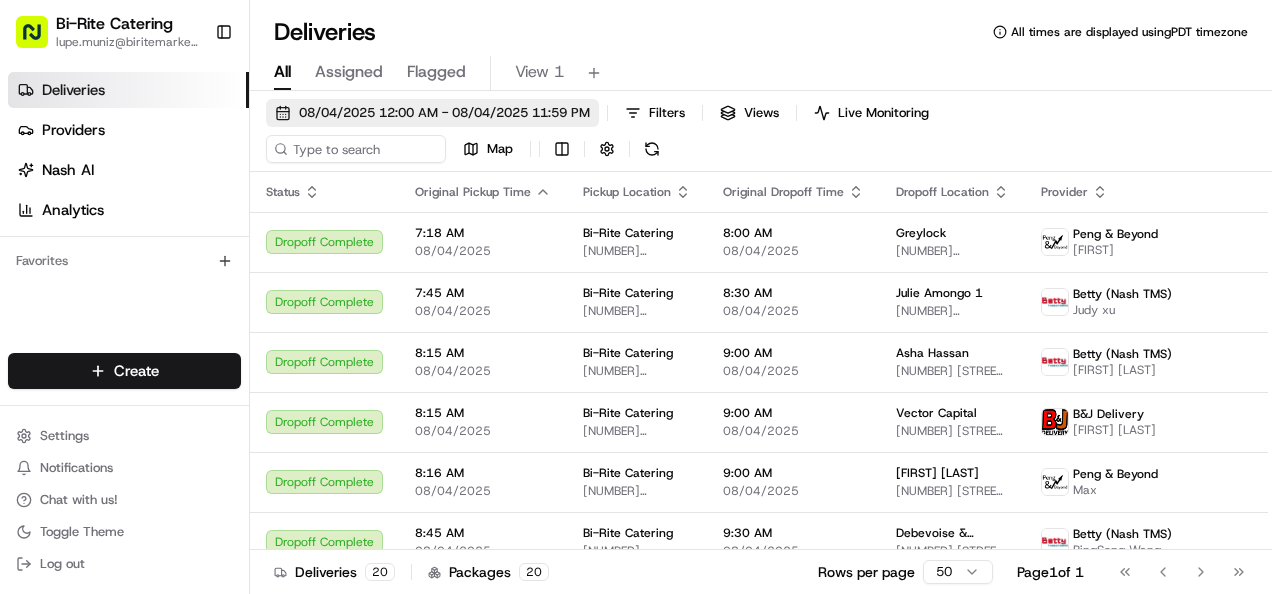 scroll, scrollTop: 0, scrollLeft: 0, axis: both 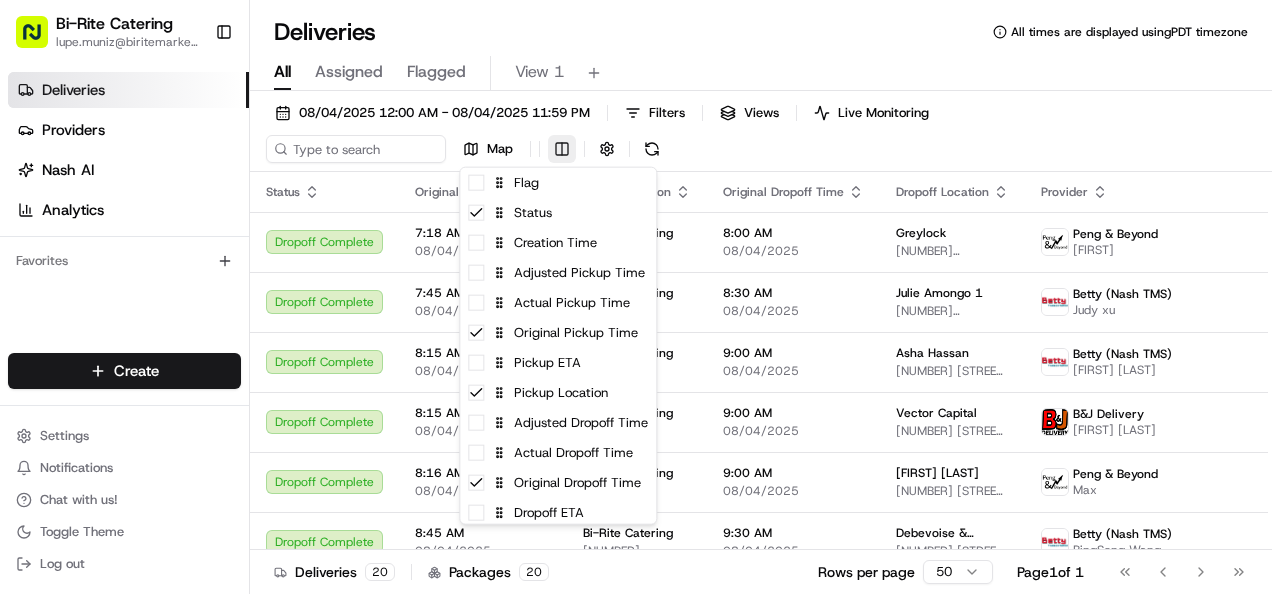 click on "Dropoff Complete 7:18 AM 08/04/2025 Bi-Rite Catering [NUMBER] [STREET], [CITY], [STATE] [POSTAL_CODE], [COUNTRY] 8:00 AM 08/04/2025 Greylock [NUMBER] [STREET], [CITY], [STATE] [POSTAL_CODE], [COUNTRY] [FIRST] [LAST] Dropoff Complete 7:45 AM 08/04/2025 Bi-Rite Catering [NUMBER] [STREET], [CITY], [STATE] [POSTAL_CODE], [COUNTRY] 8:30 AM [FIRST] [LAST] 1" at bounding box center (636, 297) 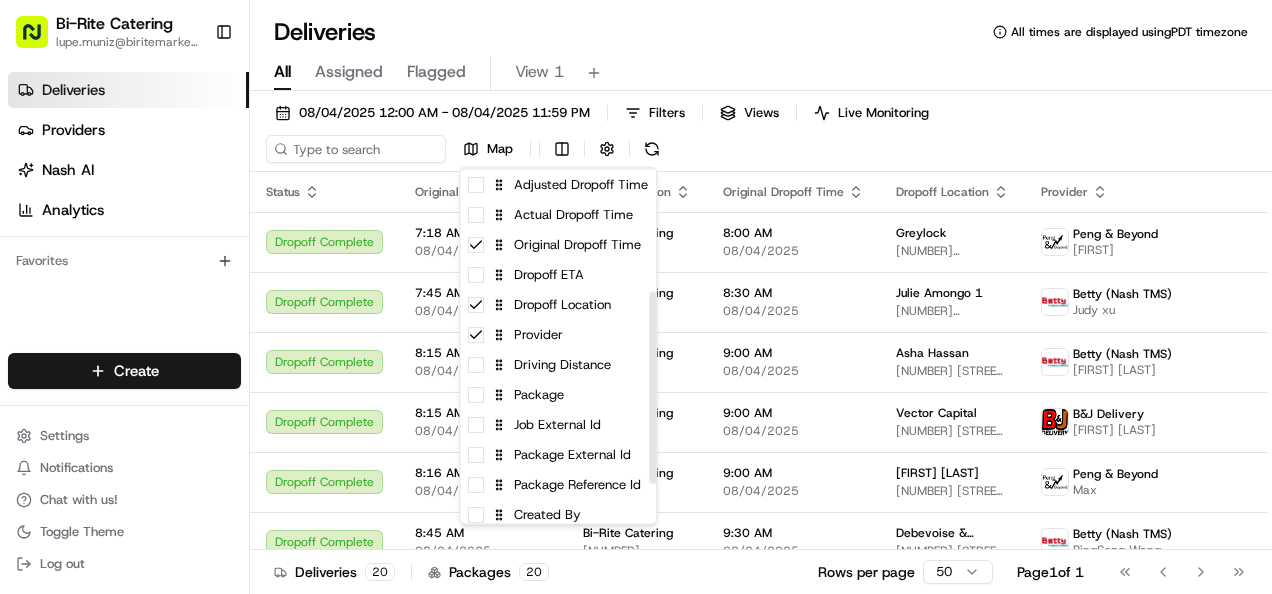scroll, scrollTop: 279, scrollLeft: 0, axis: vertical 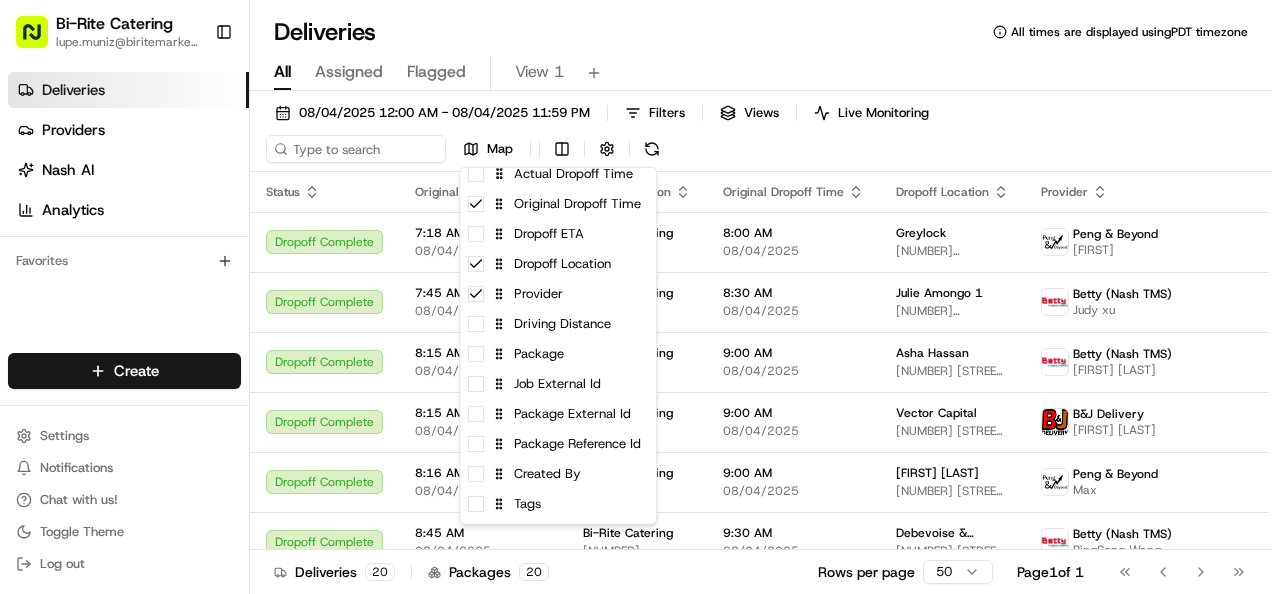 click on "Package External Id" at bounding box center [558, 414] 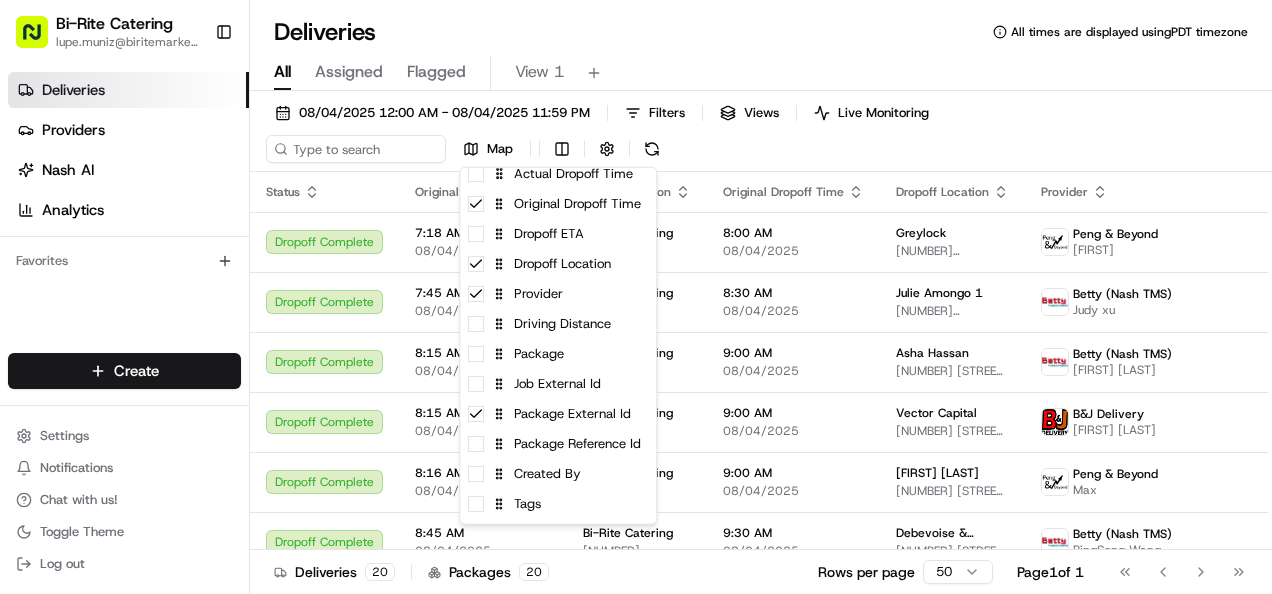 click on "Dropoff Complete 7:18 AM 08/04/2025 Bi-Rite Catering [NUMBER] [STREET], [CITY], [STATE] [POSTAL_CODE], [COUNTRY] 8:00 AM 08/04/2025 Greylock [NUMBER] [STREET], [CITY], [STATE] [POSTAL_CODE], [COUNTRY] [FIRST] [LAST] 72714 Dropoff Complete 7:45 AM 08/04/2025 Bi-Rite Catering 8:30 AM 08/04/2025 [FIRST] [LAST] 1 20" at bounding box center [636, 297] 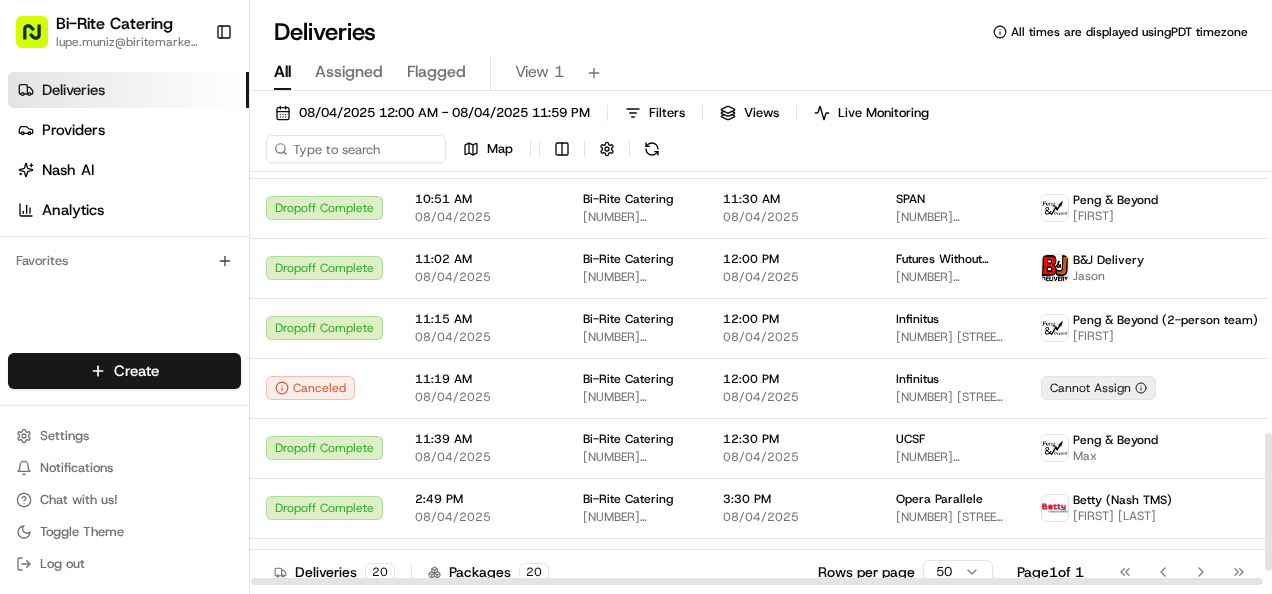 scroll, scrollTop: 826, scrollLeft: 0, axis: vertical 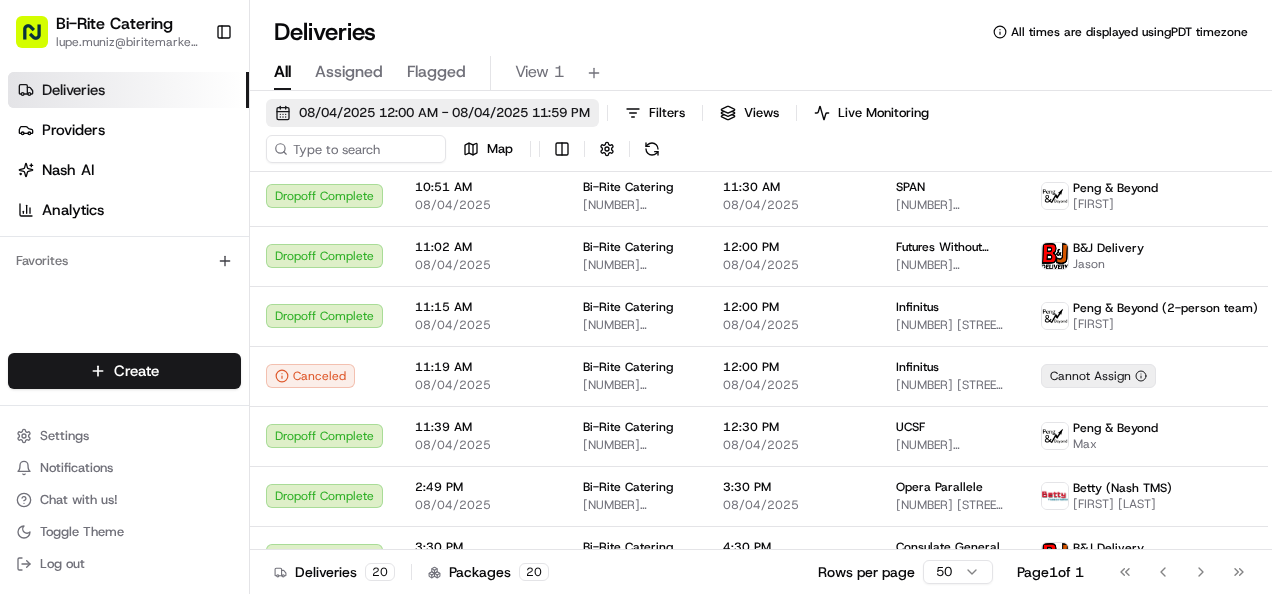 click on "08/04/2025 12:00 AM - 08/04/2025 11:59 PM" at bounding box center (444, 113) 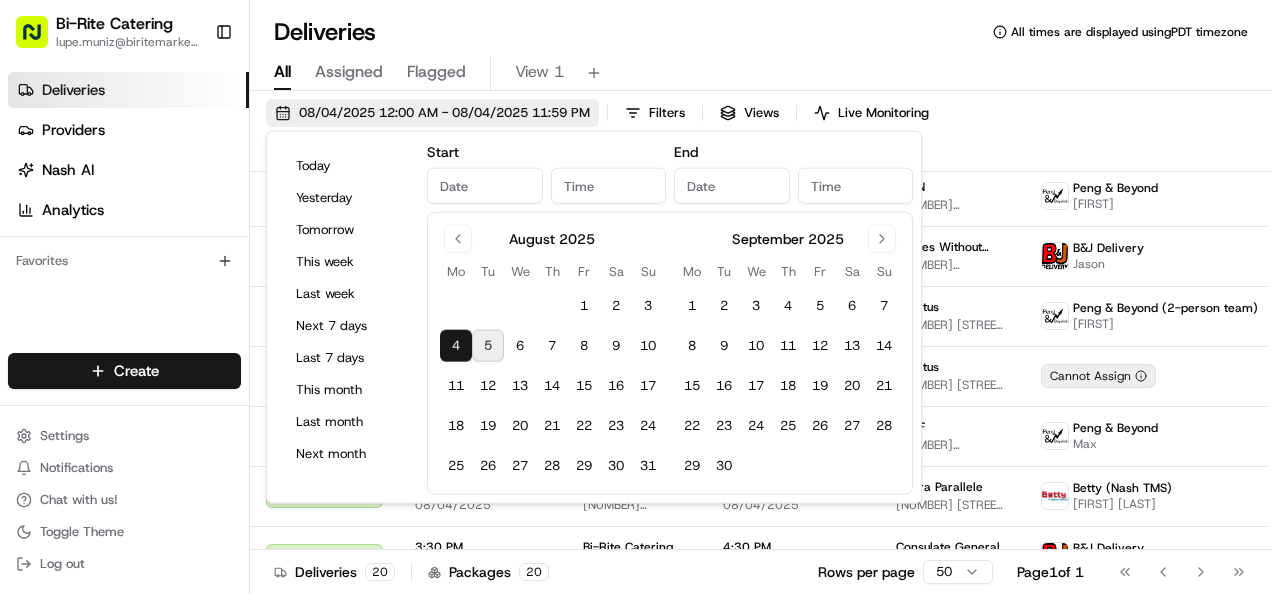 type on "Aug 4, 2025" 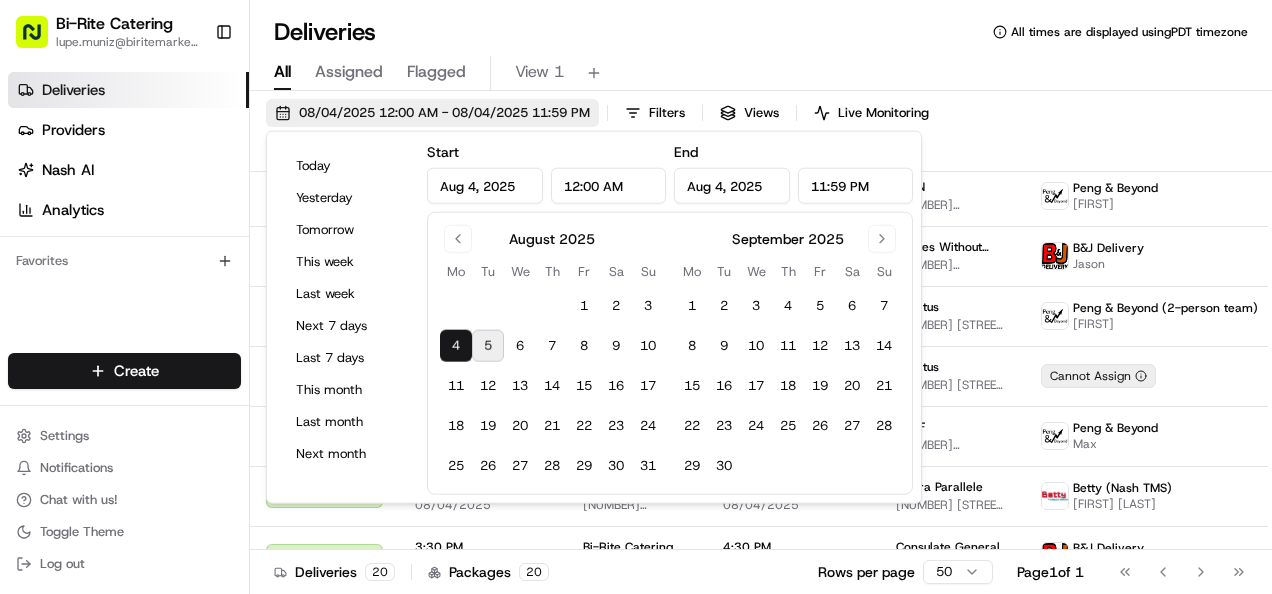 click on "Today" at bounding box center (347, 166) 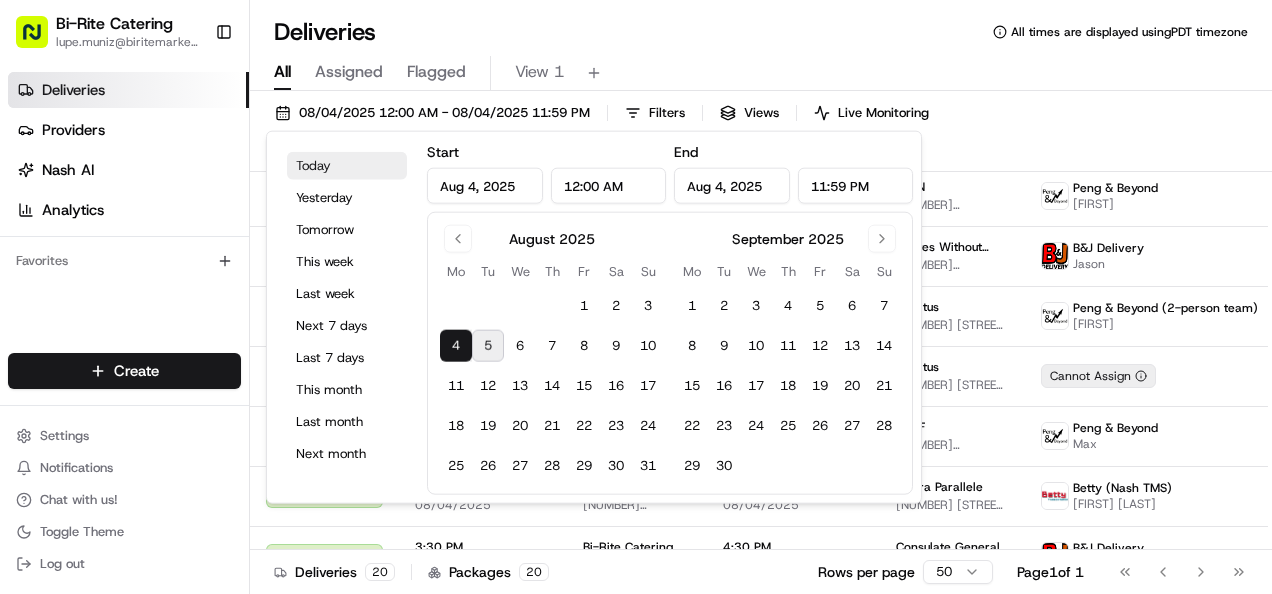 type on "Aug 5, 2025" 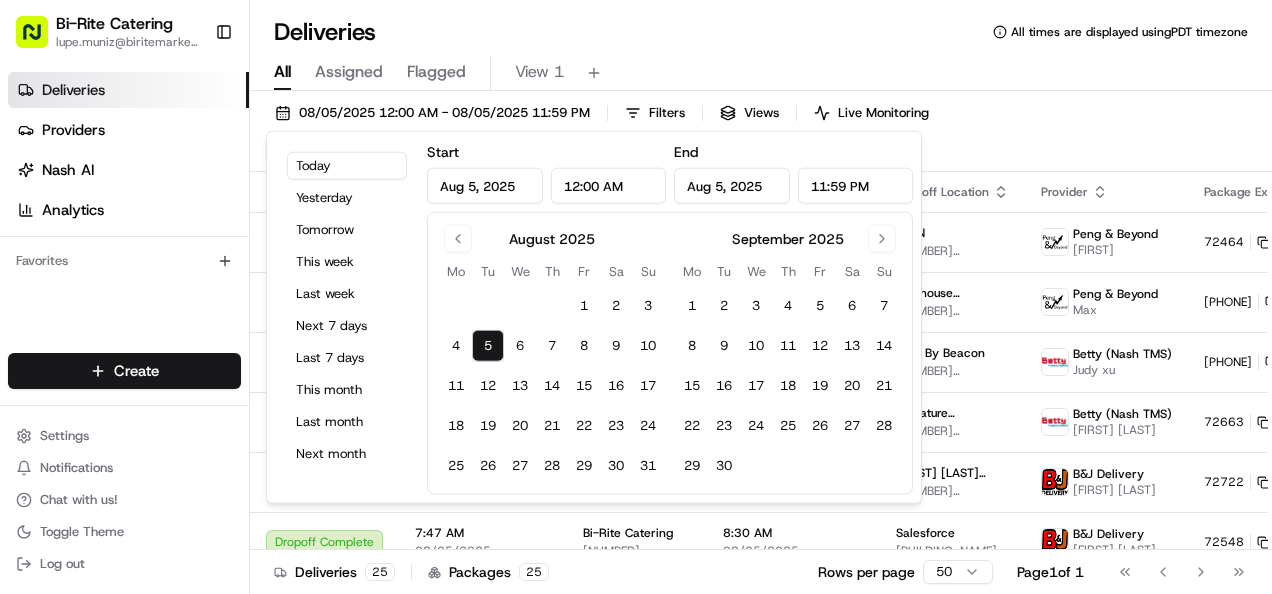 click on "08/05/2025 12:00 AM - 08/05/2025 11:59 PM Filters Views Live Monitoring Map" at bounding box center [761, 135] 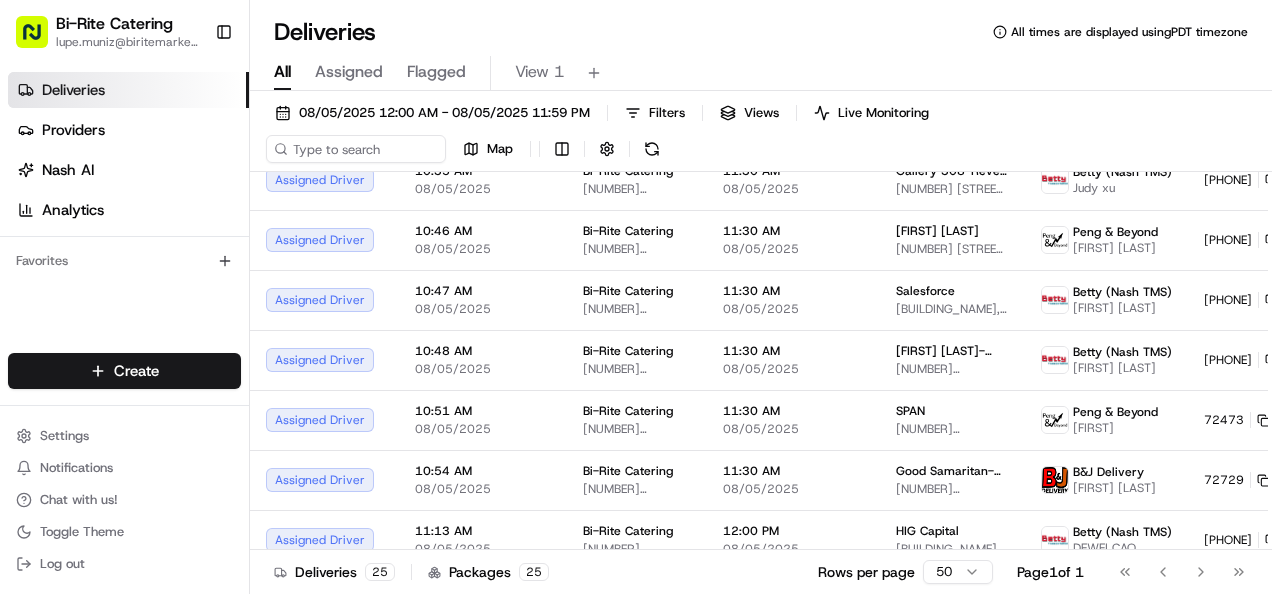 scroll, scrollTop: 716, scrollLeft: 0, axis: vertical 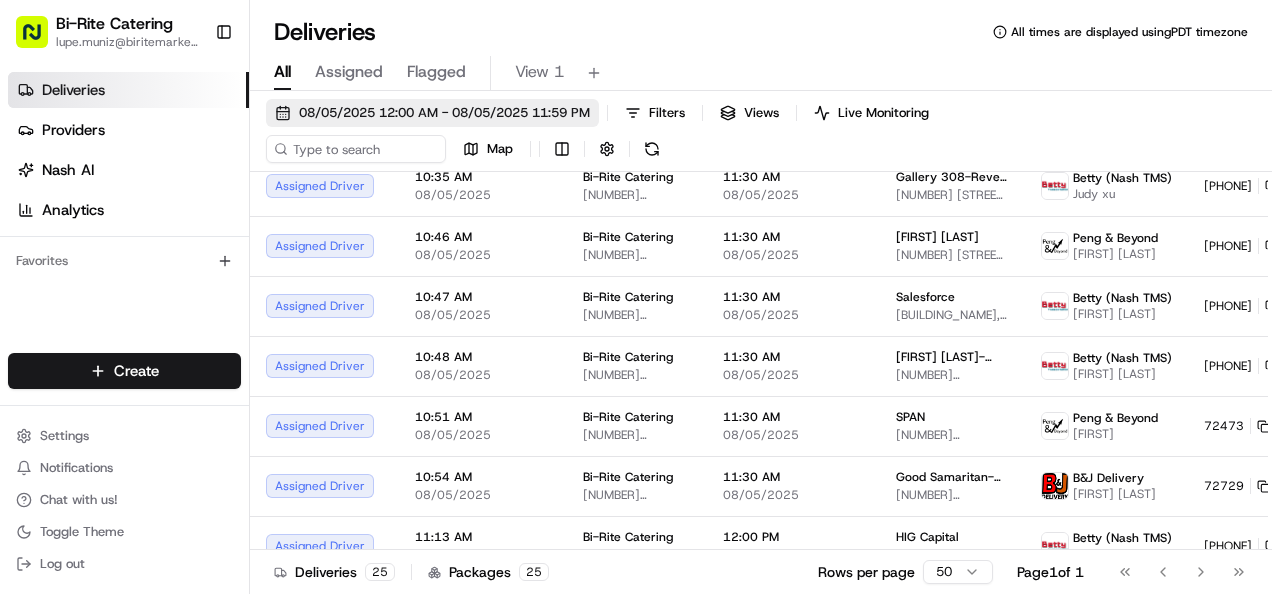 click on "08/05/2025 12:00 AM - 08/05/2025 11:59 PM" at bounding box center [444, 113] 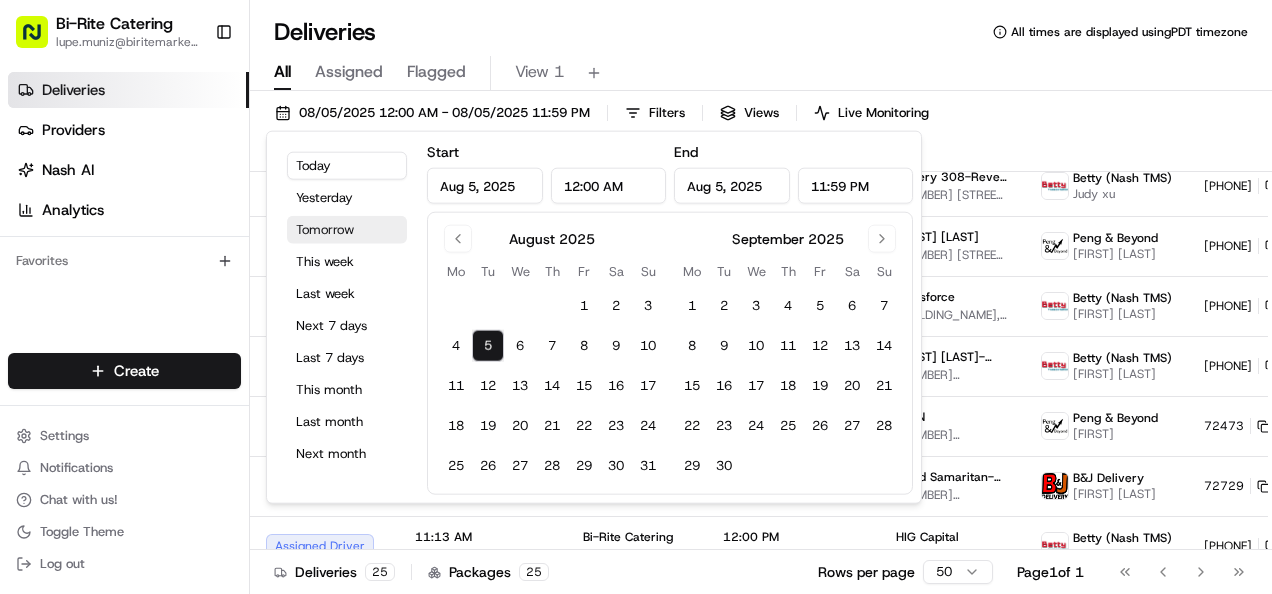 click on "Tomorrow" at bounding box center [347, 230] 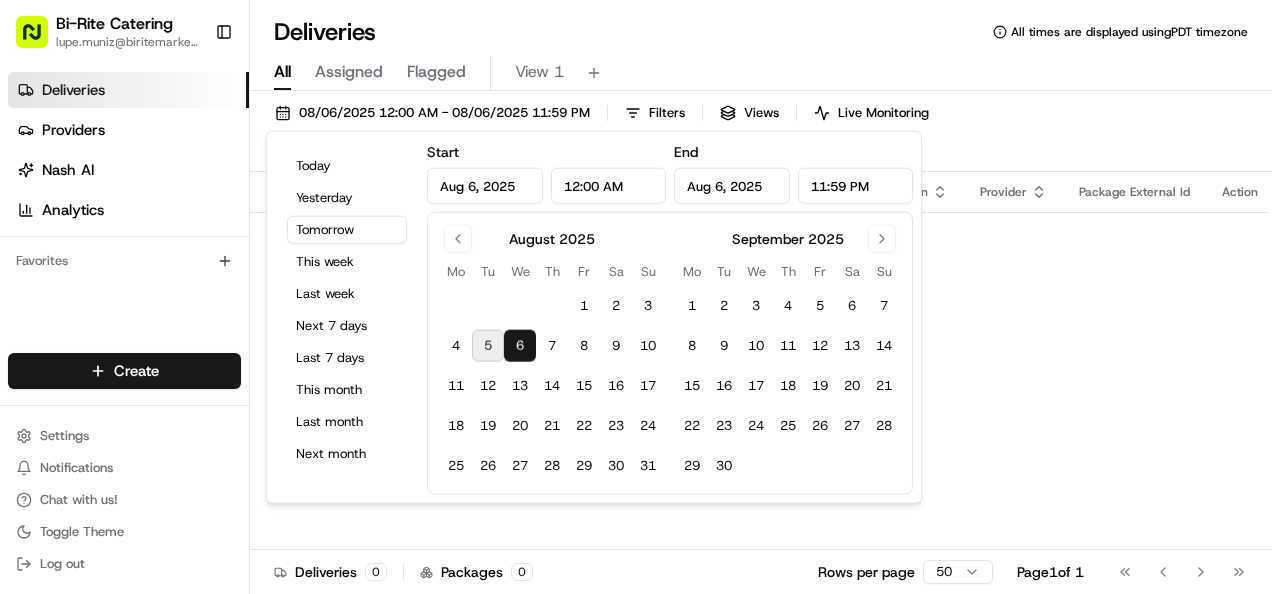 click on "All Assigned Flagged View 1" at bounding box center (761, 73) 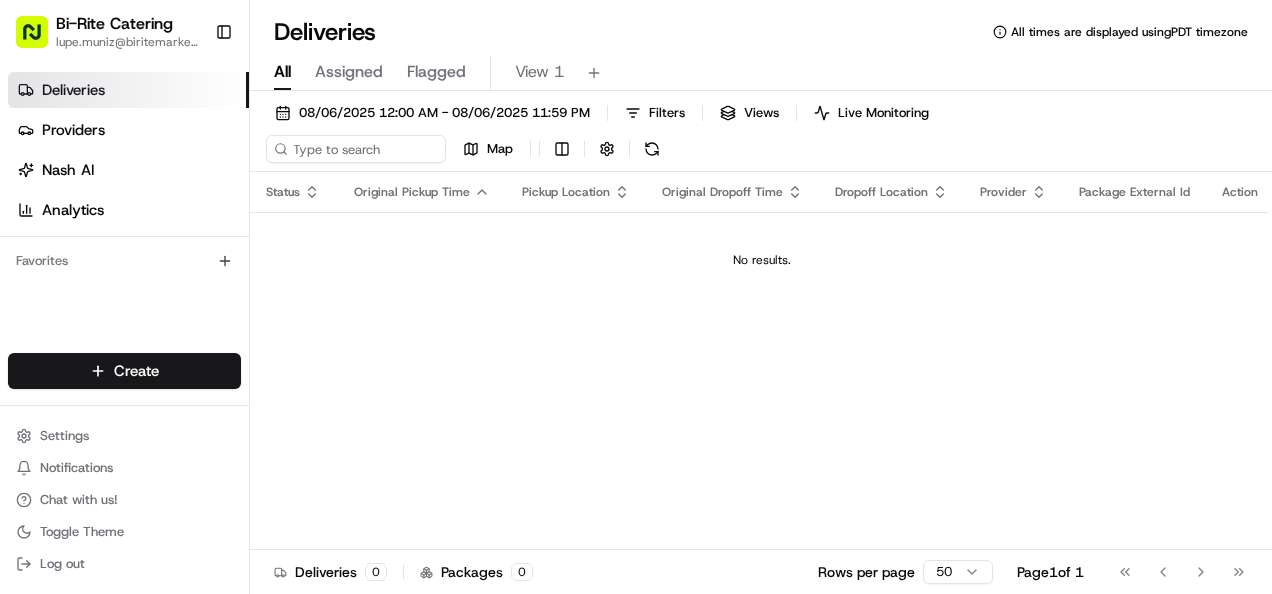 click on "Bi-Rite Catering lupe.muniz@biritemarket.com Toggle Sidebar Deliveries Providers Nash AI Analytics Favorites Main Menu Members & Organization Organization Users Roles Preferences Customization Tracking Orchestration Automations Locations Pickup Locations Dropoff Locations Billing Billing Refund Requests Integrations Notification Triggers Webhooks API Keys Request Logs Create Settings Notifications Chat with us! Toggle Theme Log out Deliveries All times are displayed using PDT timezone All Assigned Flagged View 1 08/06/2025 12:00 AM - 08/06/2025 11:59 PM Filters Views Live Monitoring Map Status Original Pickup Time Pickup Location Original Dropoff Time Dropoff Location Provider Package External Id Action No results. Deliveries 0 Packages 0 Rows per page 50 Page 1 of 1 Go to first page Go to previous page Go to next page Go to last page" at bounding box center (636, 297) 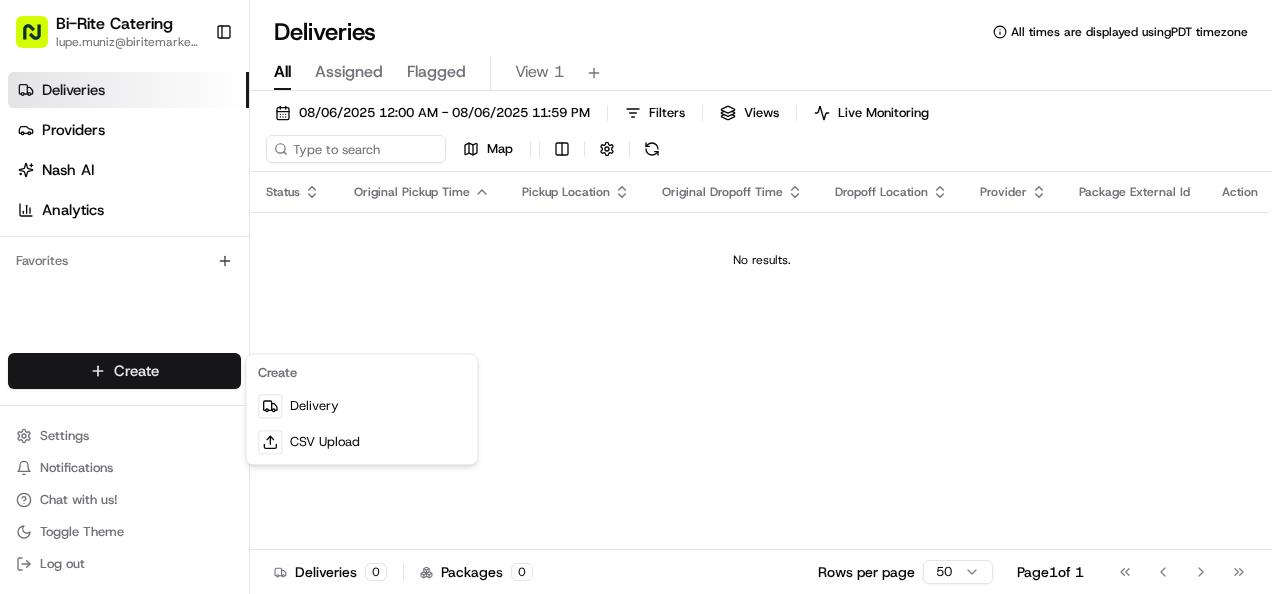 click on "CSV Upload" at bounding box center [361, 442] 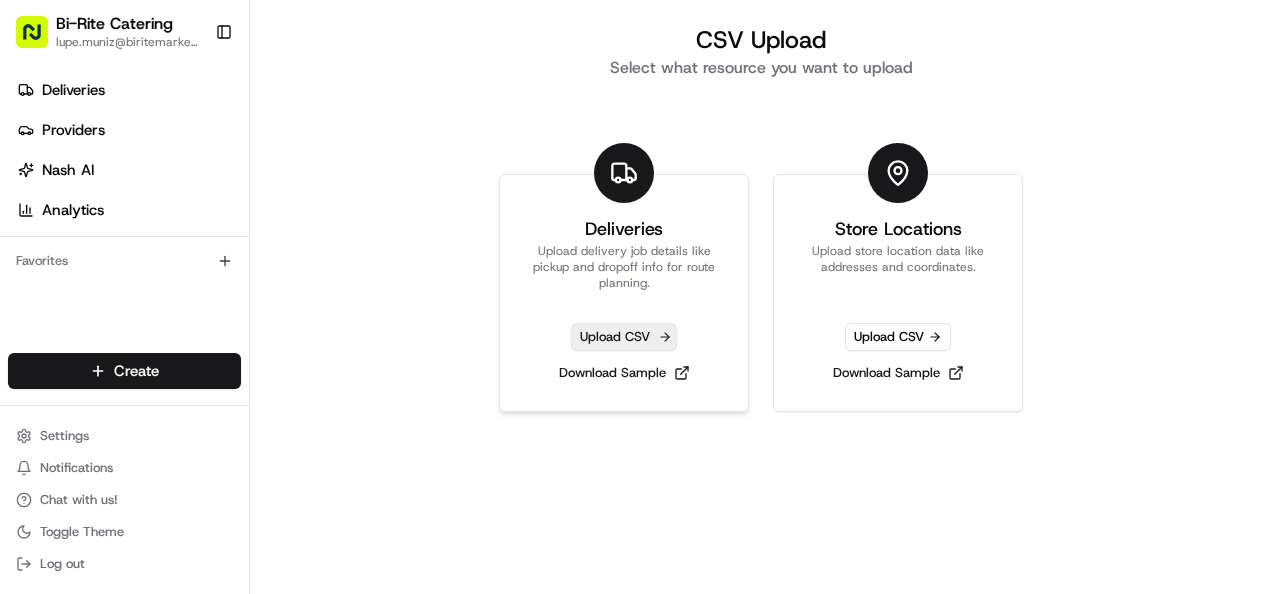 click on "Upload CSV" at bounding box center [624, 337] 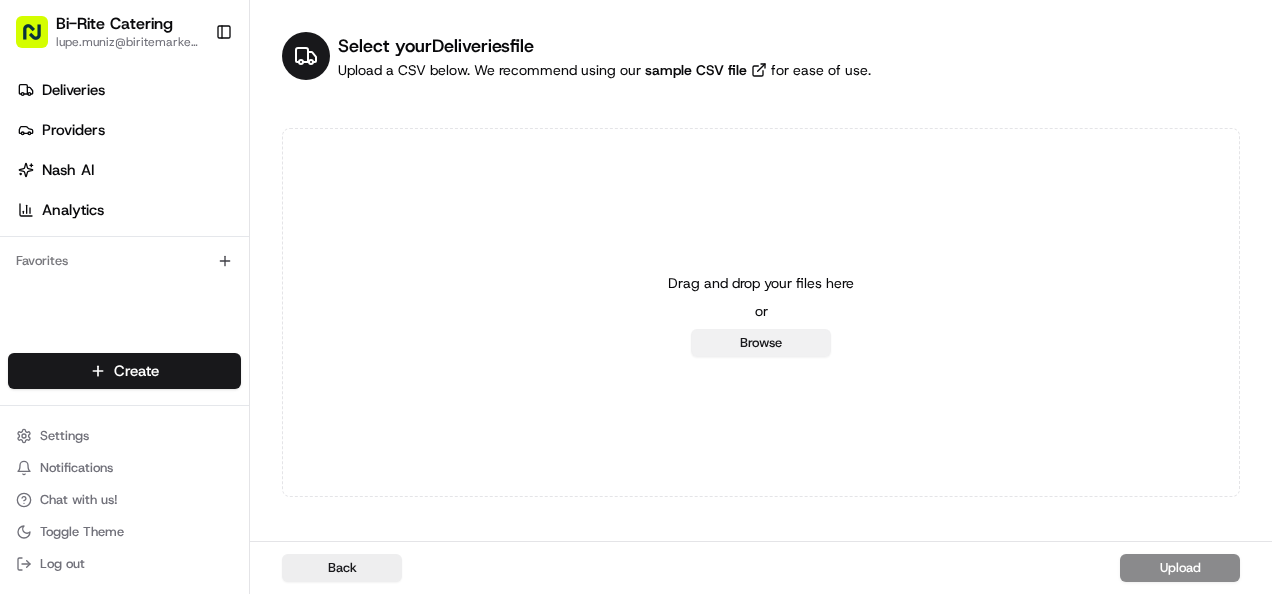 click on "Browse" at bounding box center (761, 343) 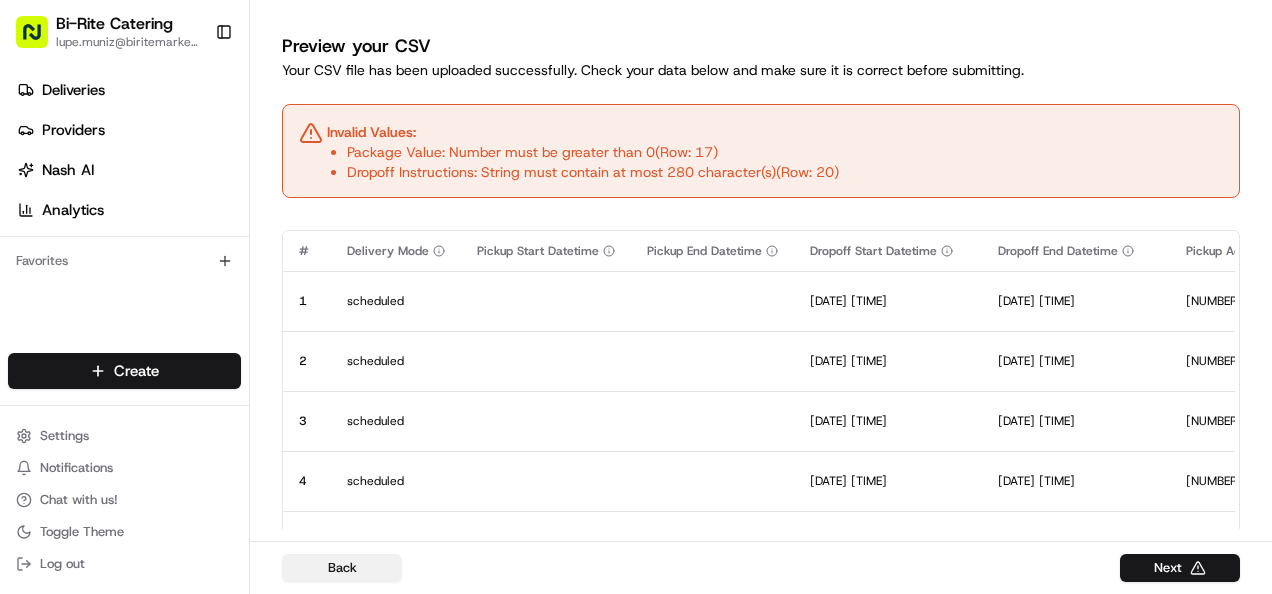 click on "Back" at bounding box center [342, 568] 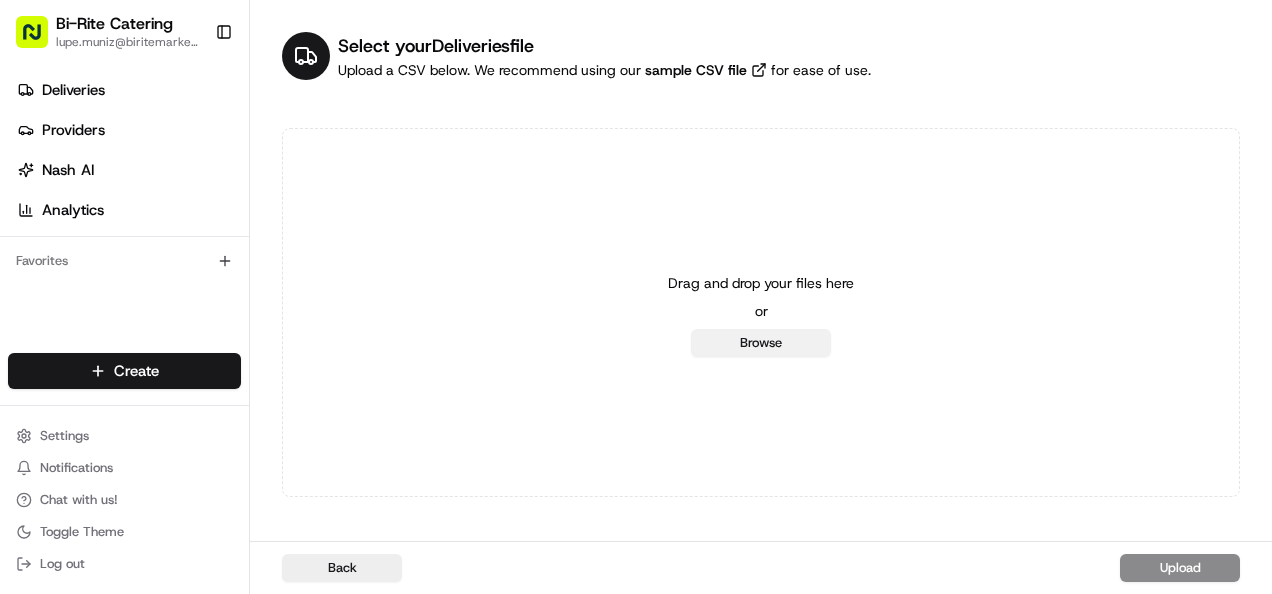 click on "Browse" at bounding box center [761, 343] 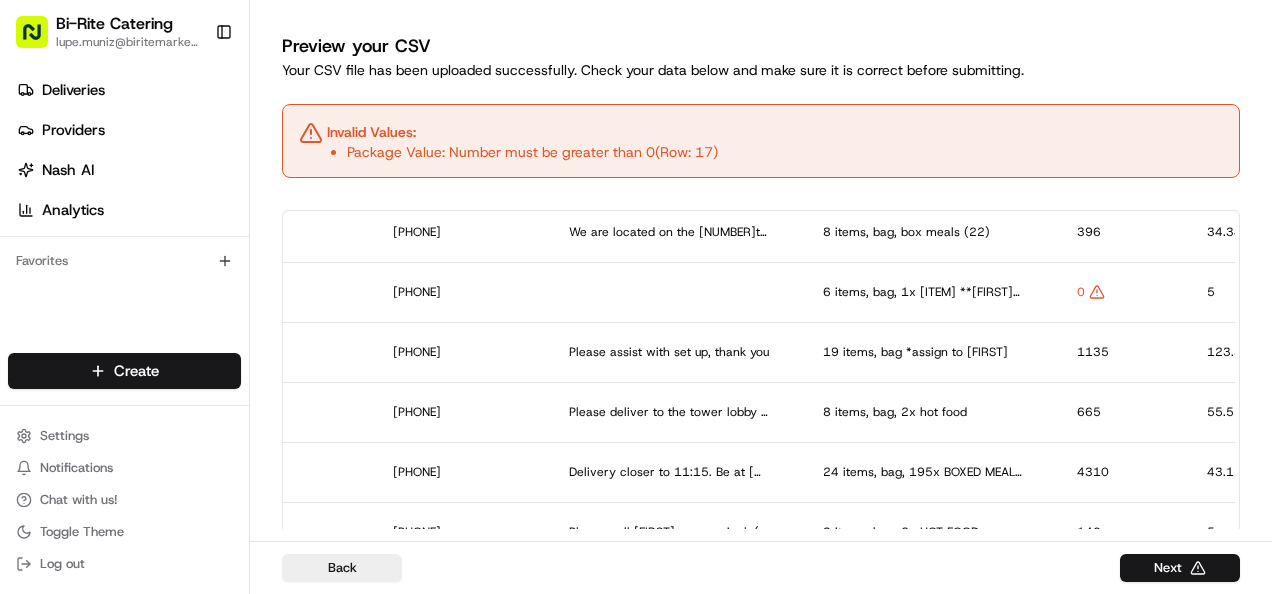 scroll, scrollTop: 949, scrollLeft: 2795, axis: both 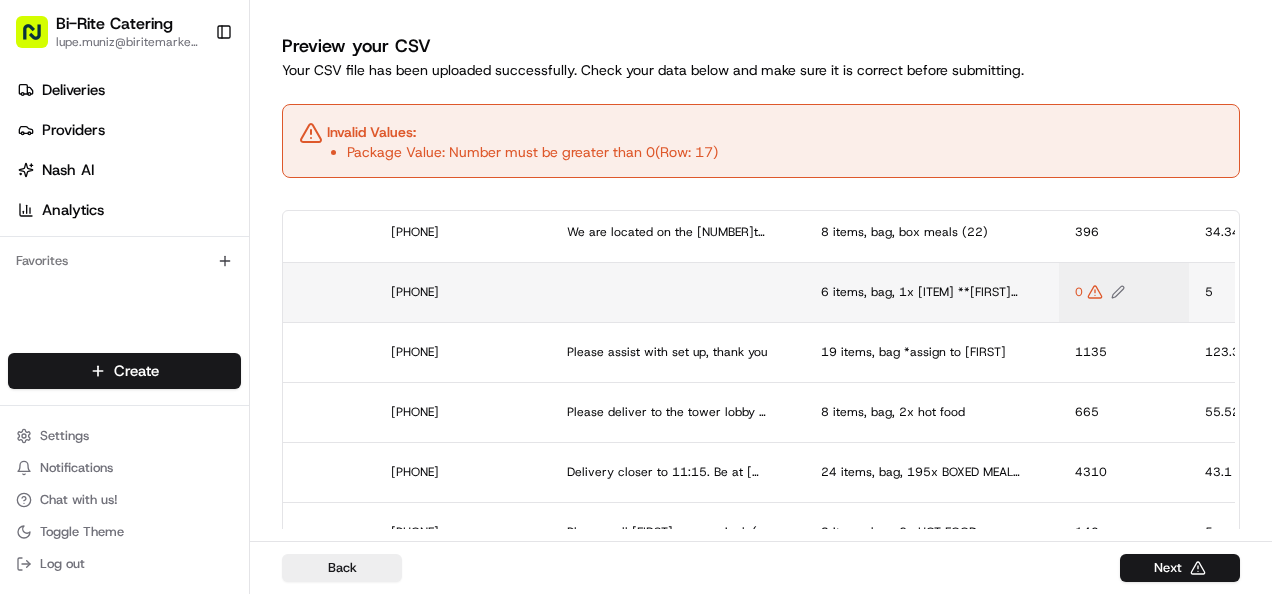 click 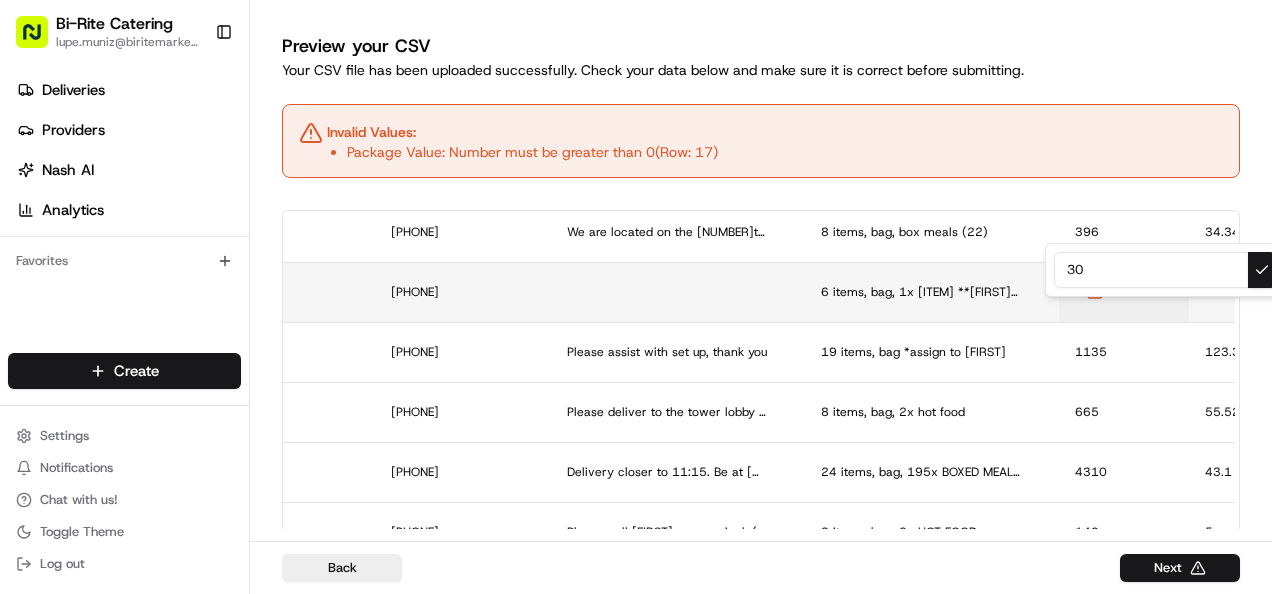 type on "300" 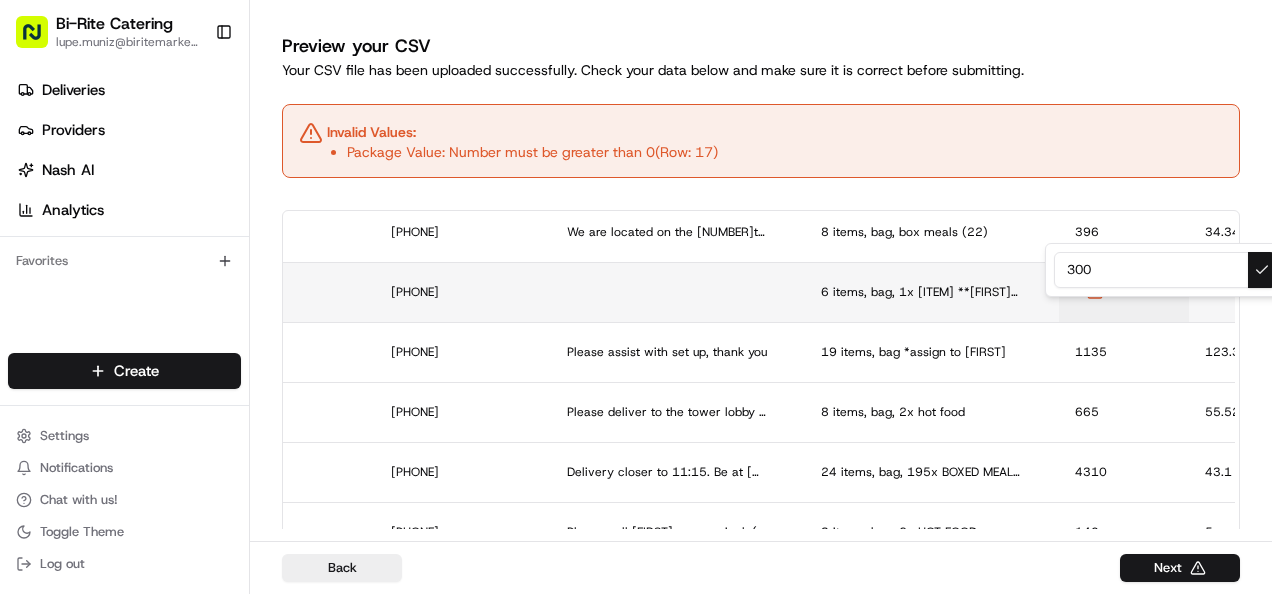click at bounding box center (1262, 270) 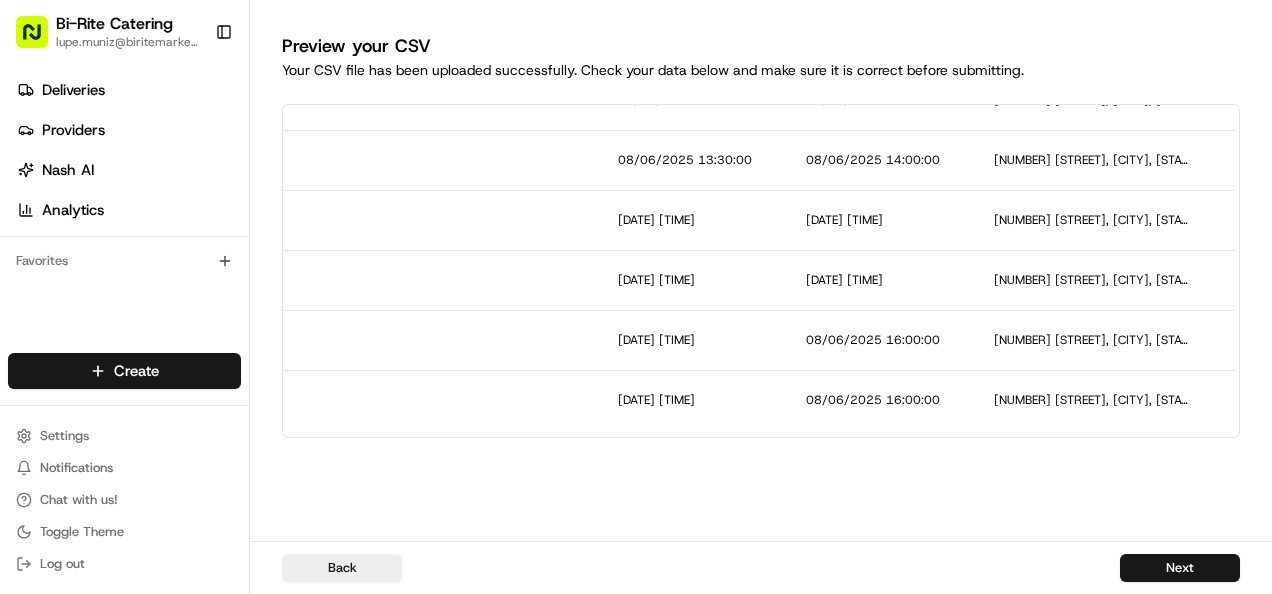 scroll, scrollTop: 1875, scrollLeft: 0, axis: vertical 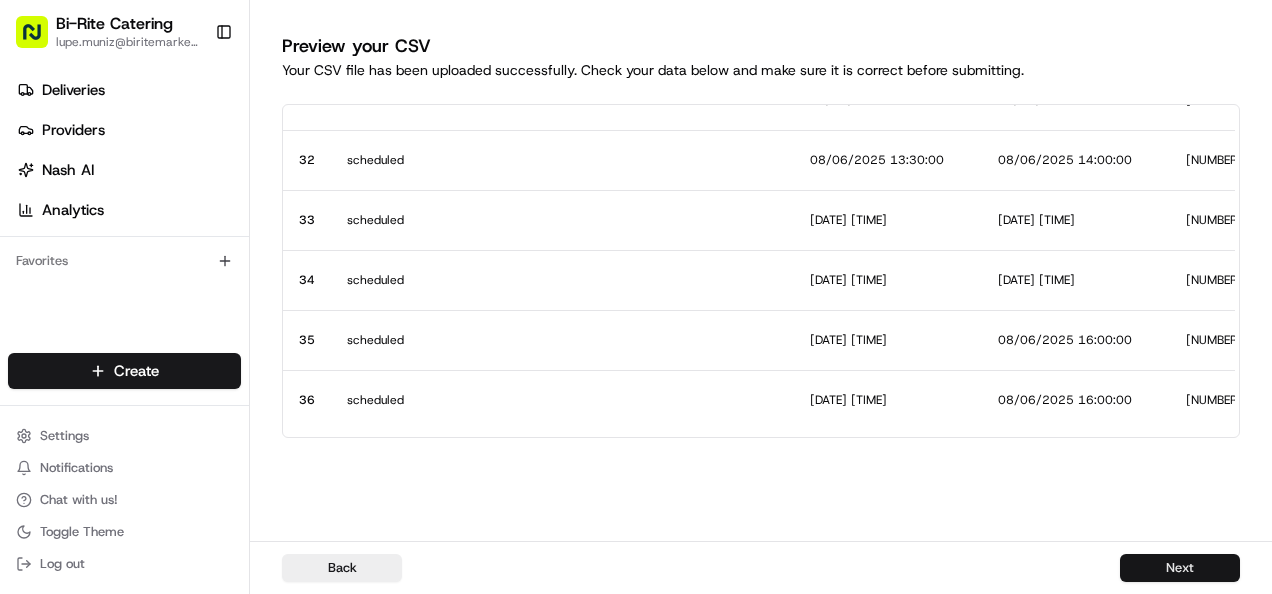 click on "Next" at bounding box center (1180, 568) 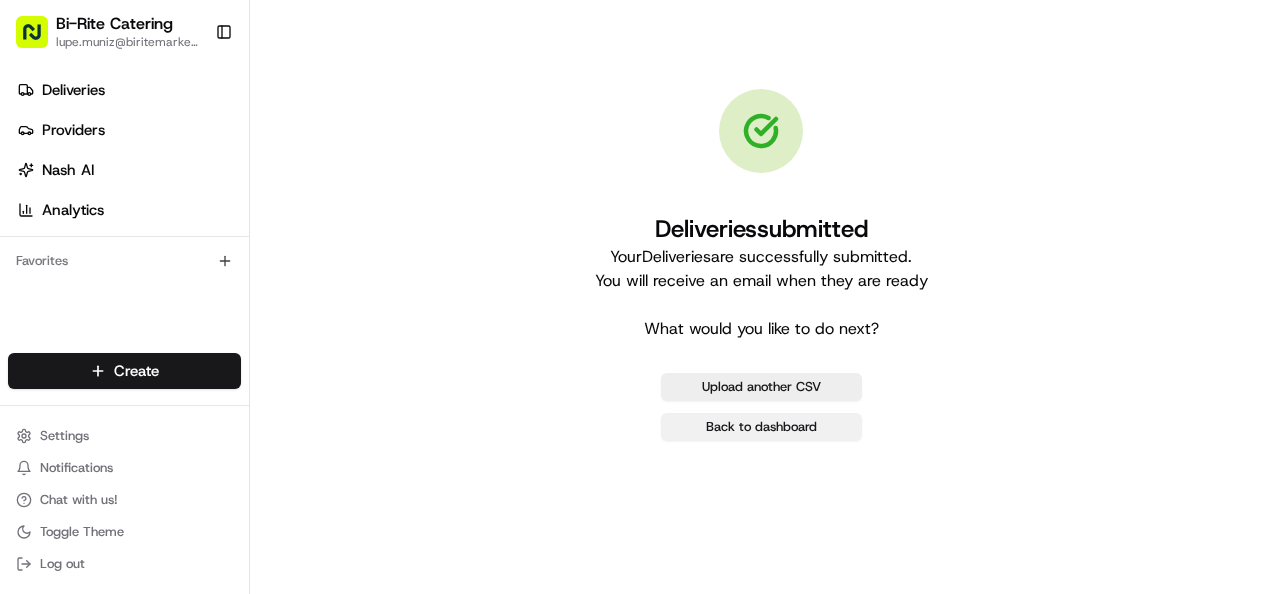 click on "Back to dashboard" at bounding box center (761, 427) 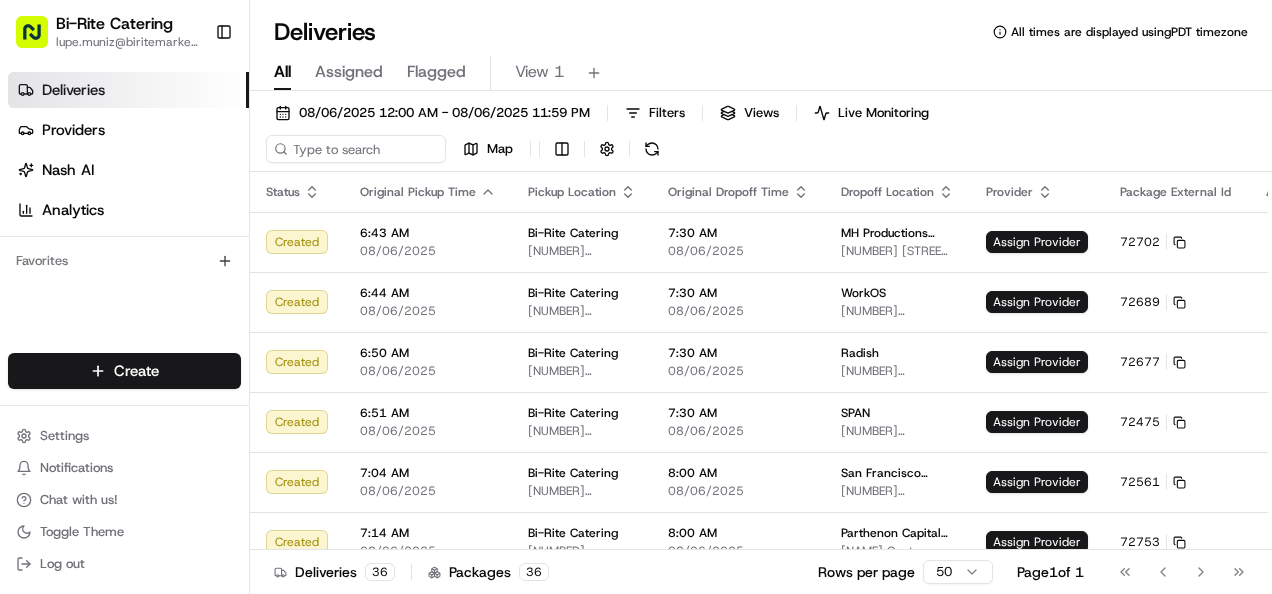 scroll, scrollTop: 0, scrollLeft: 0, axis: both 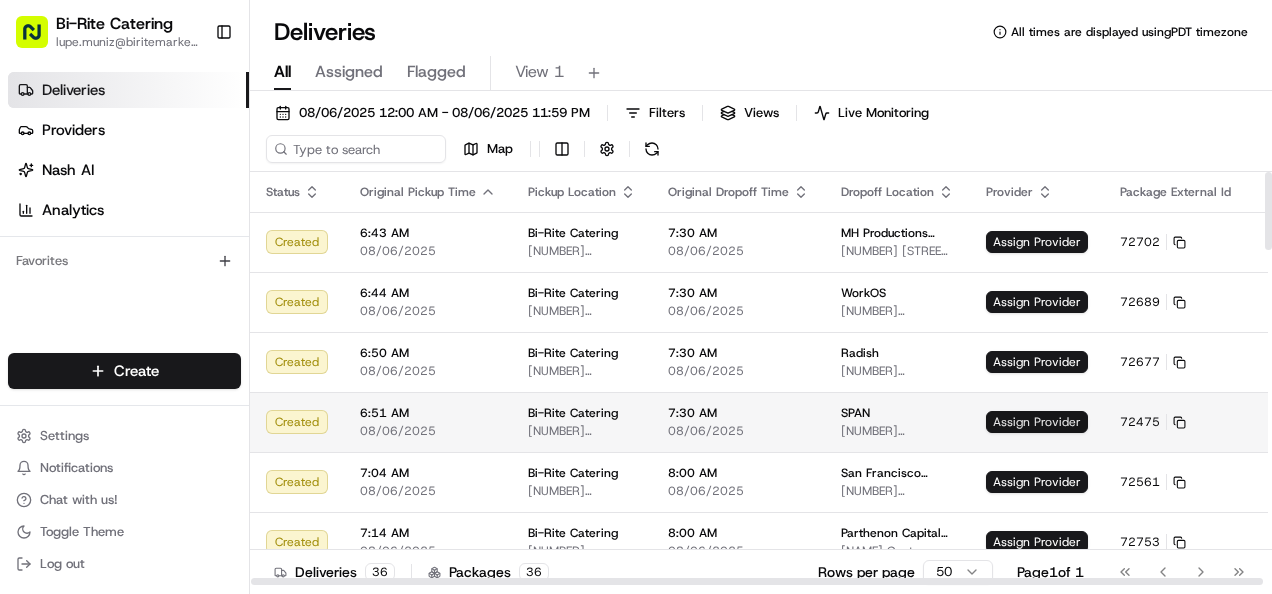 click on "Assign Provider" at bounding box center (1037, 422) 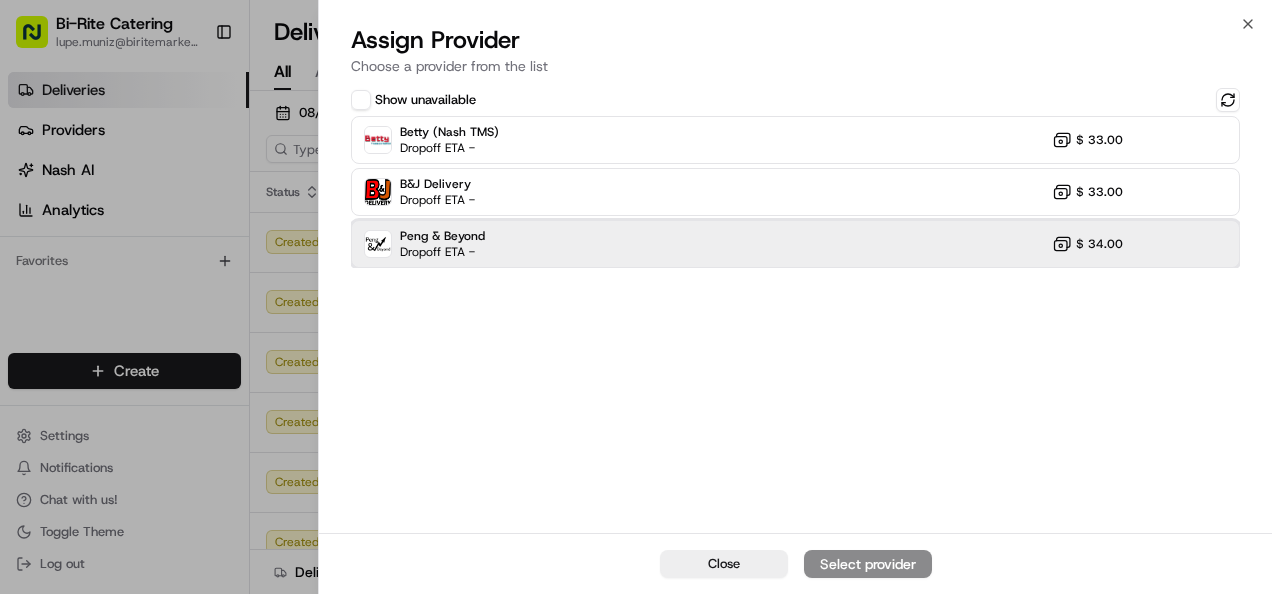 click on "Peng & Beyond Dropoff ETA   - $   34.00" at bounding box center [795, 244] 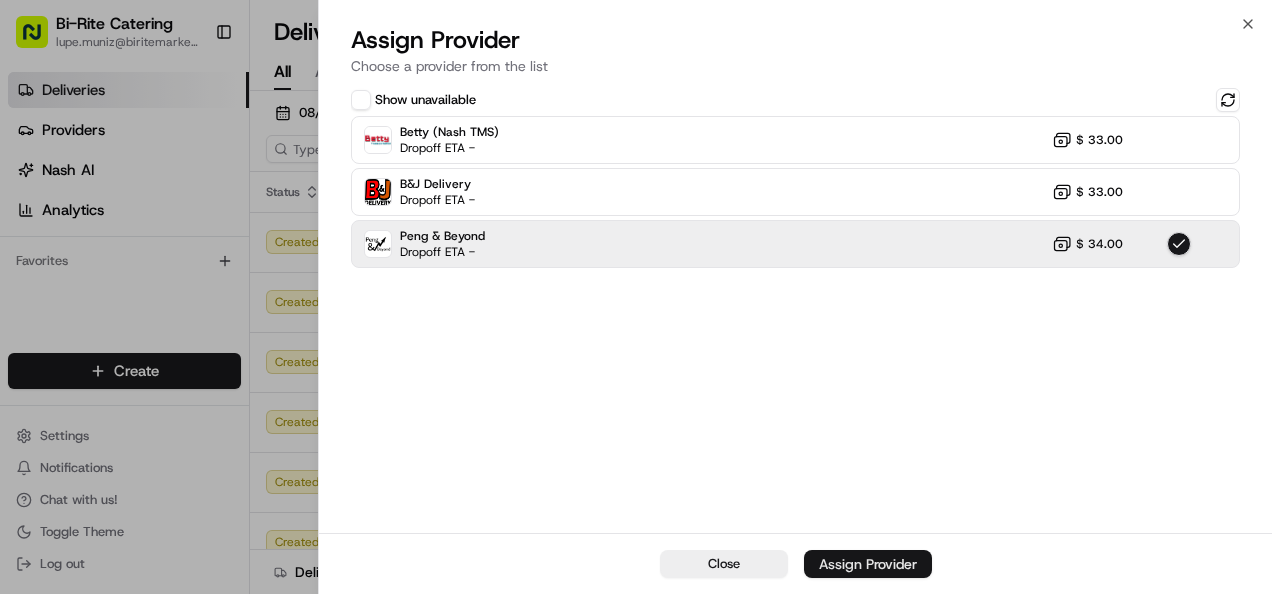 click on "Assign Provider" at bounding box center [868, 564] 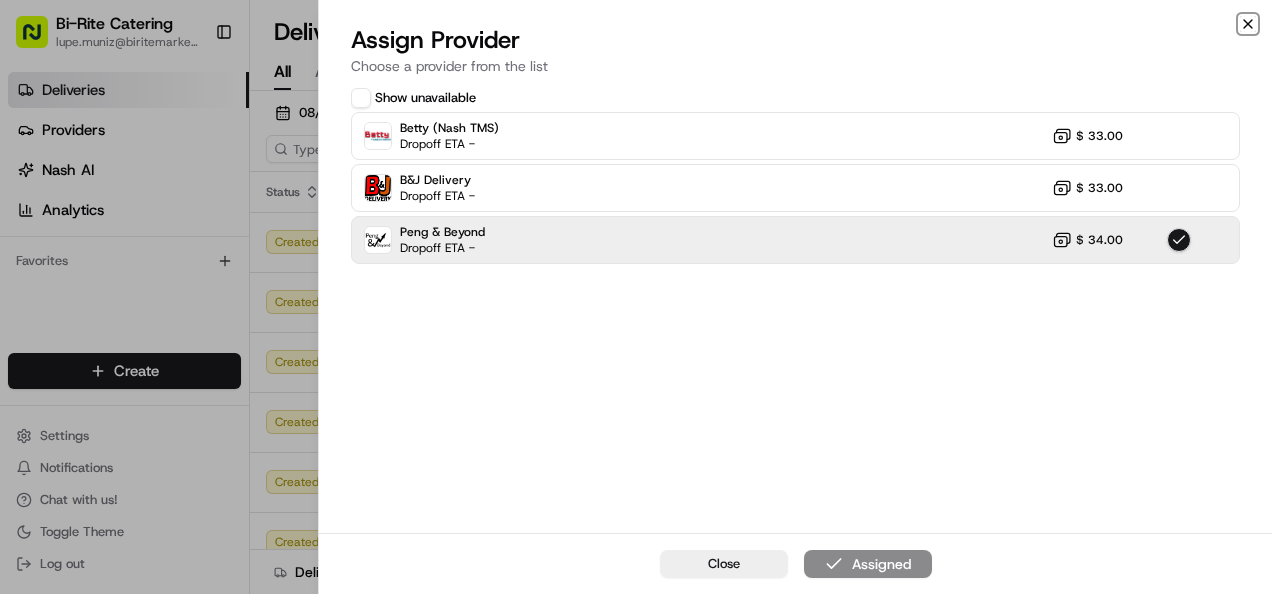 click 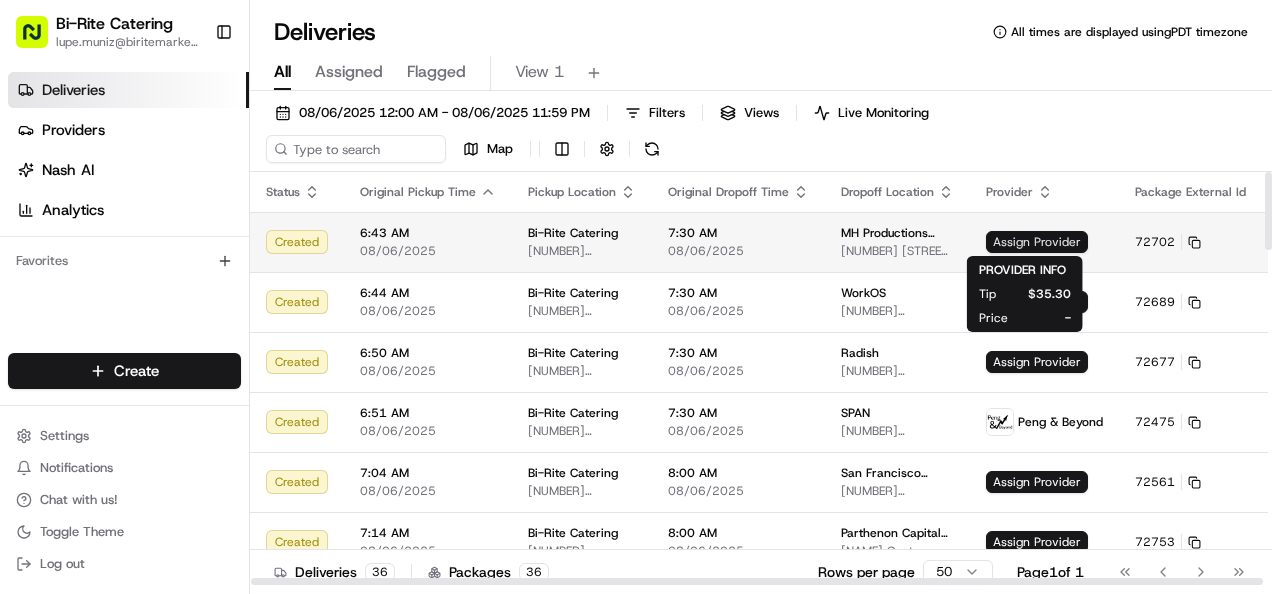 click on "Assign Provider" at bounding box center (1037, 242) 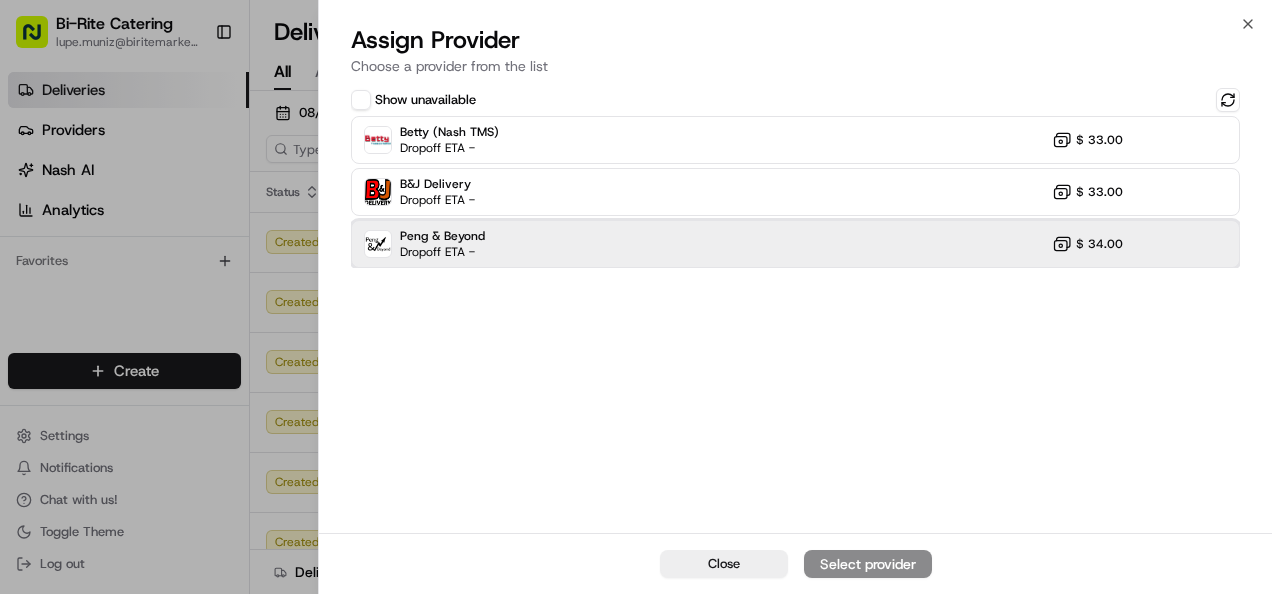 click on "Peng & Beyond Dropoff ETA   - $   34.00" at bounding box center (795, 244) 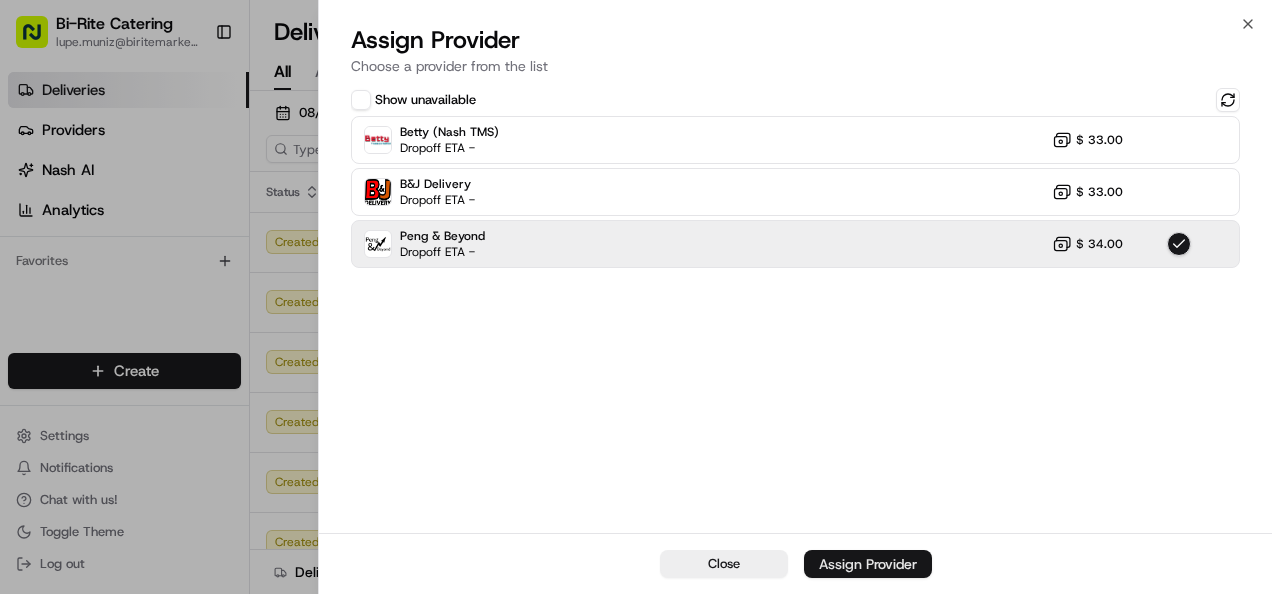 click on "Assign Provider" at bounding box center [868, 564] 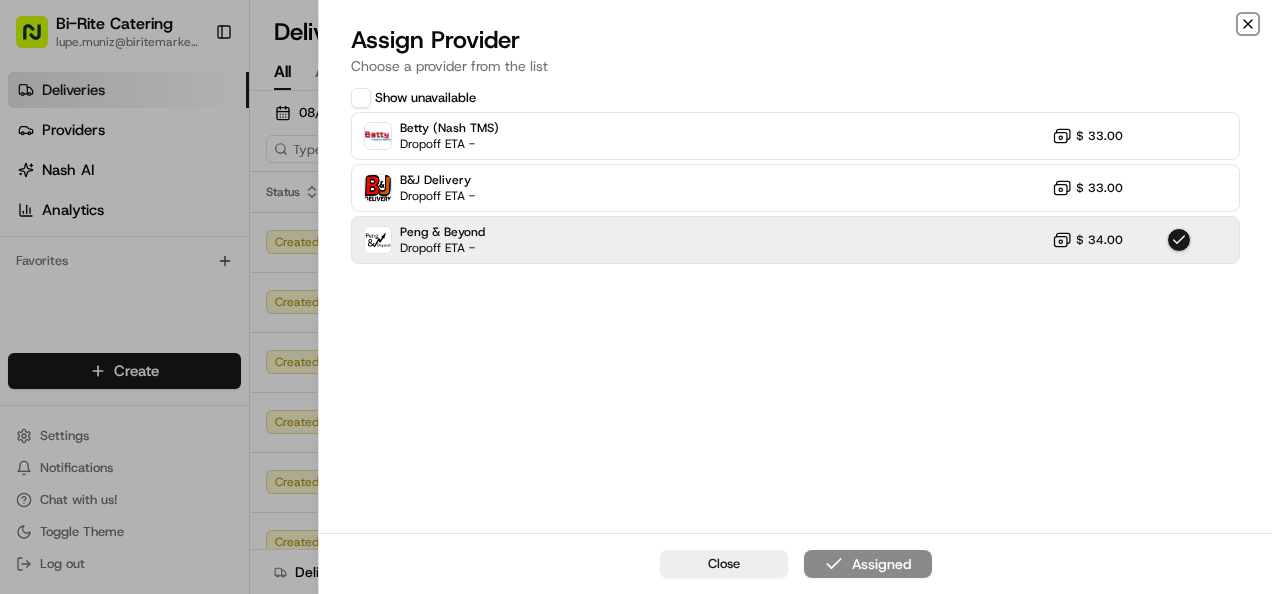 click 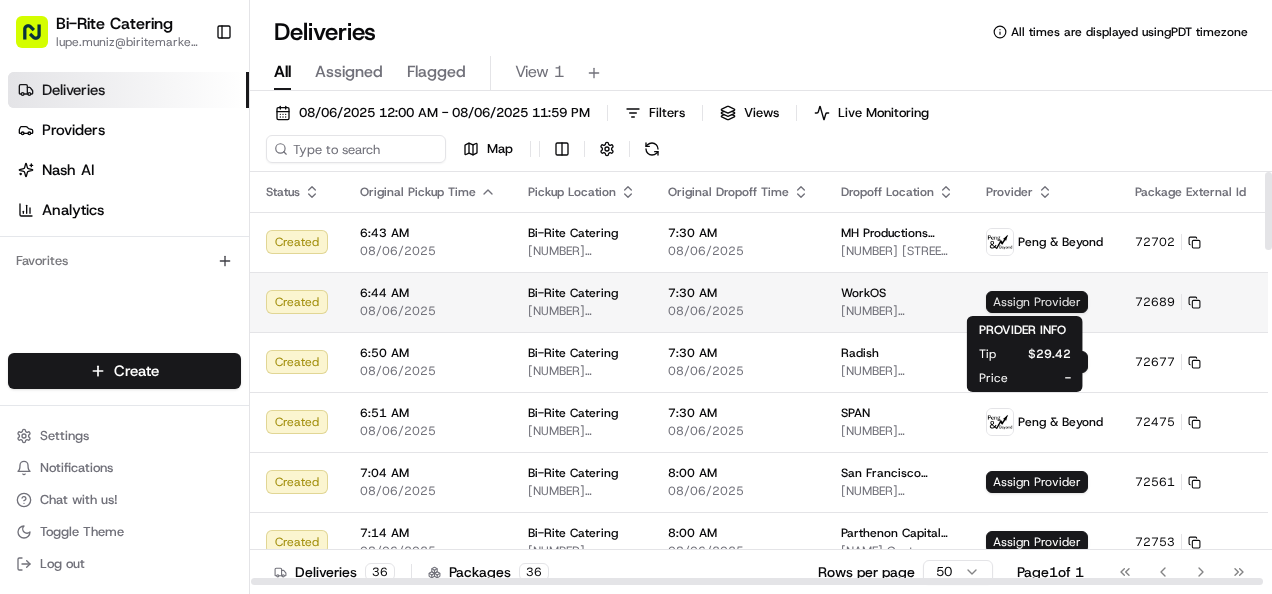 click on "Assign Provider" at bounding box center (1037, 302) 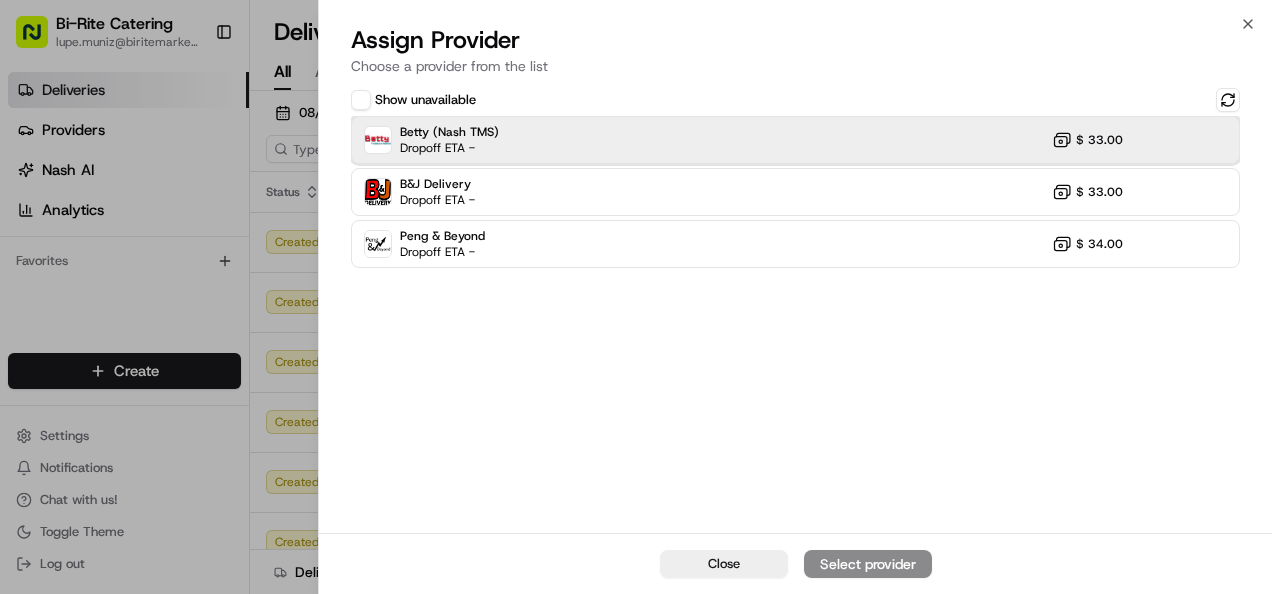 click on "Betty (Nash TMS) Dropoff ETA   - $   33.00" at bounding box center (795, 140) 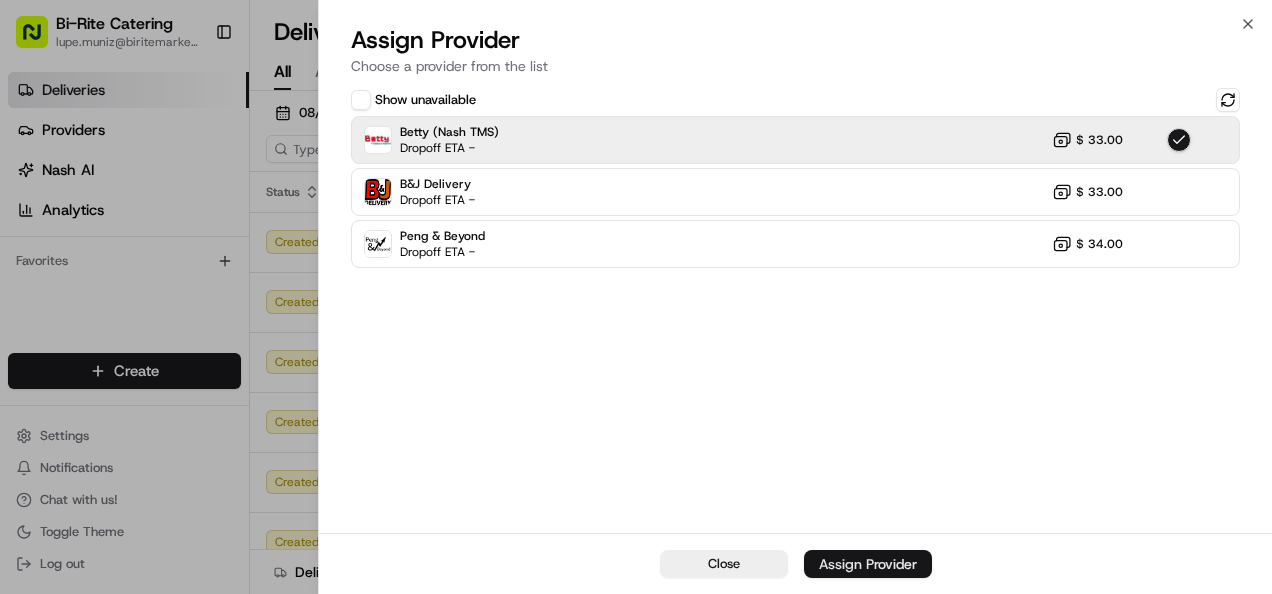 click on "Assign Provider" at bounding box center (868, 564) 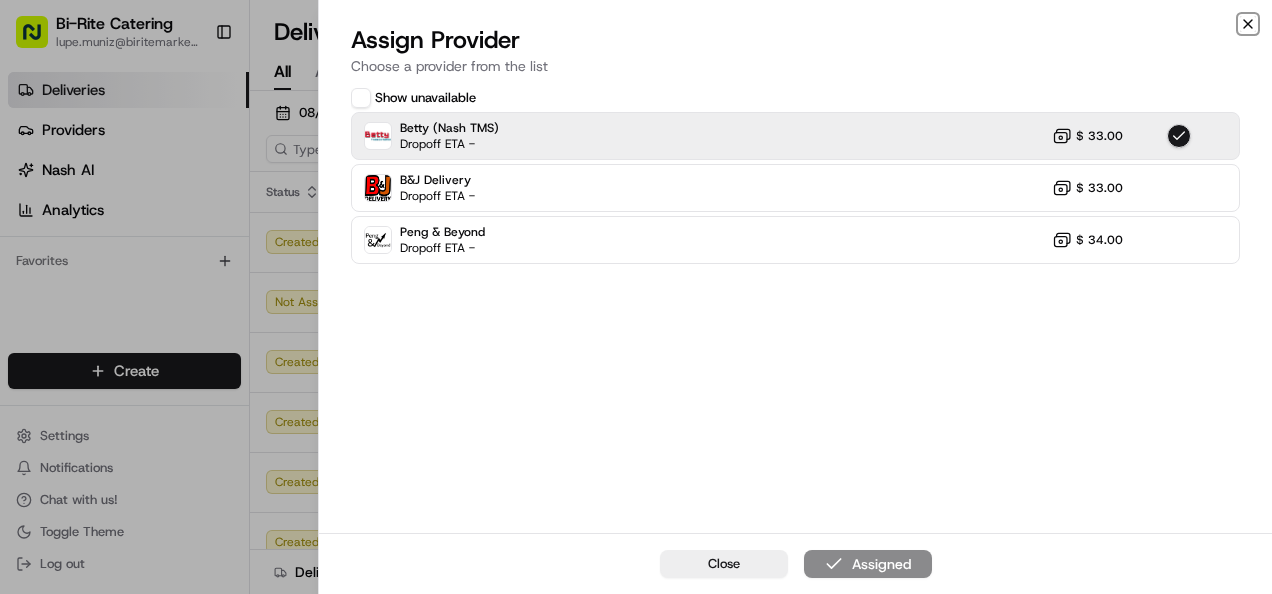 click 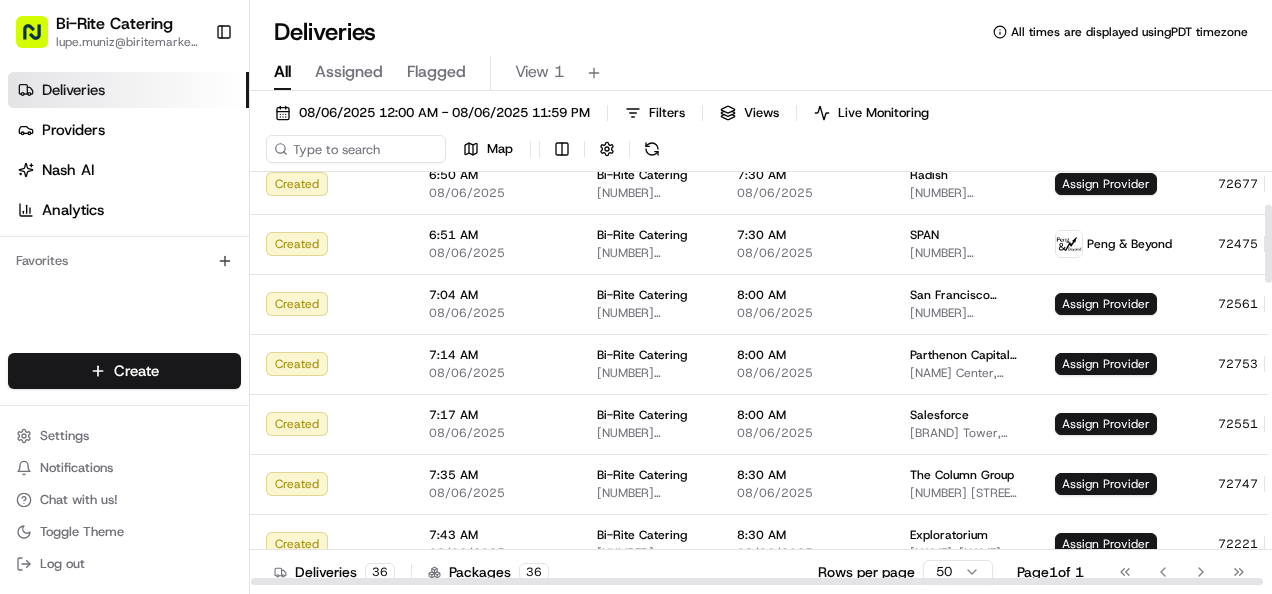 scroll, scrollTop: 180, scrollLeft: 0, axis: vertical 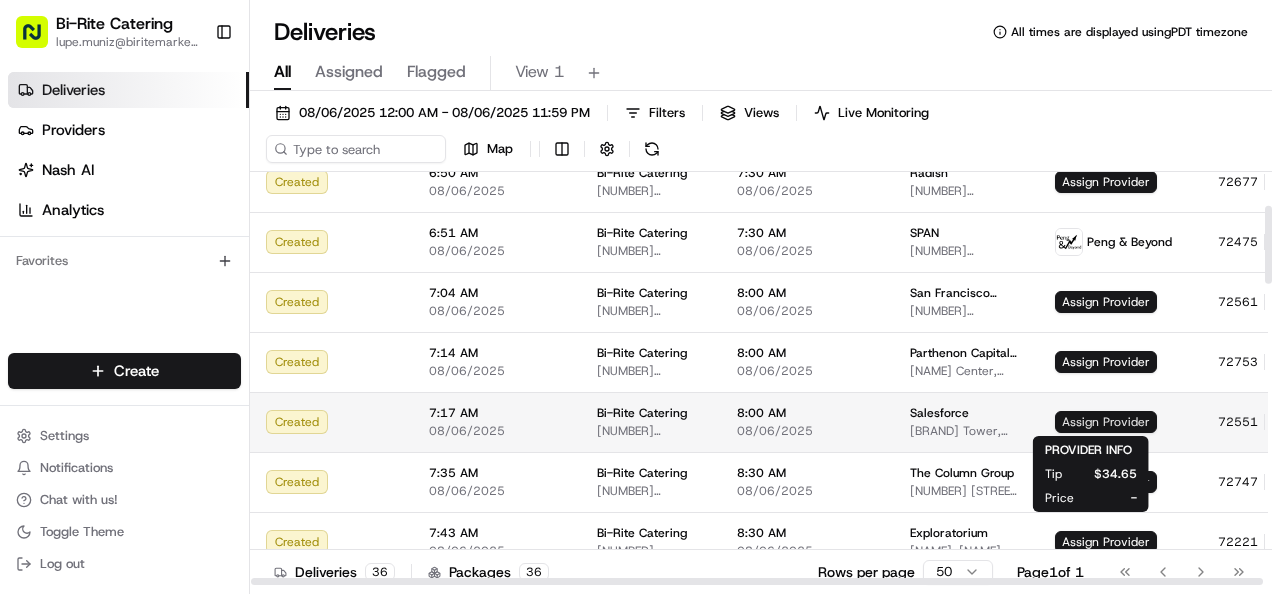 click on "Assign Provider" at bounding box center (1106, 422) 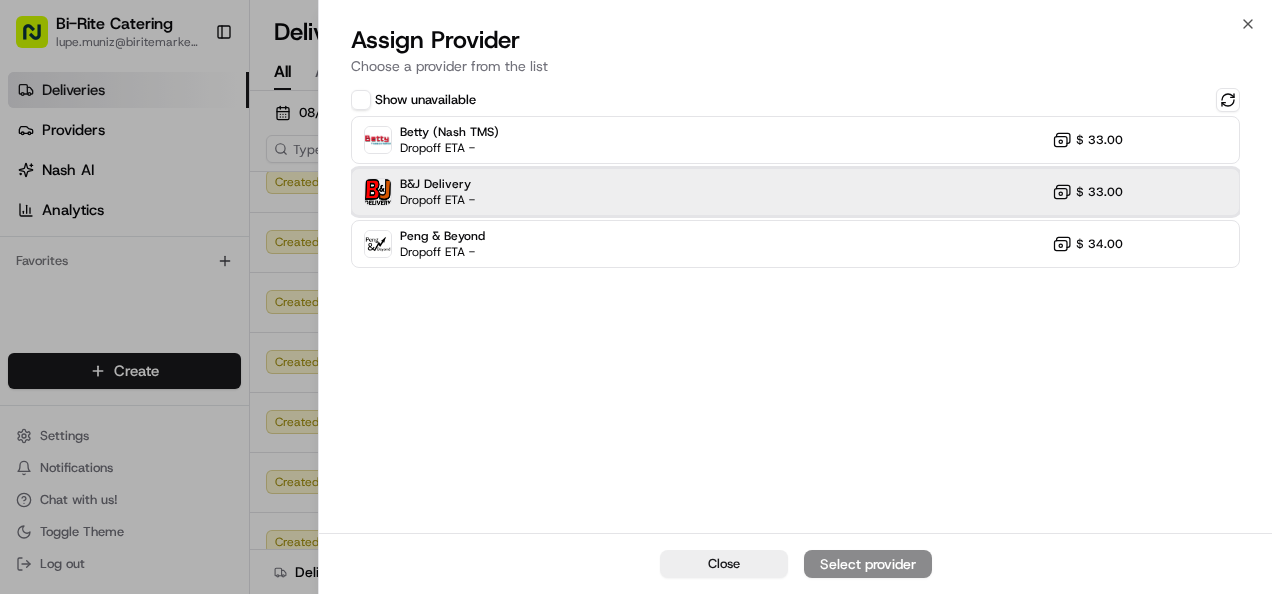 click on "B&J Delivery Dropoff ETA   - $   33.00" at bounding box center [795, 192] 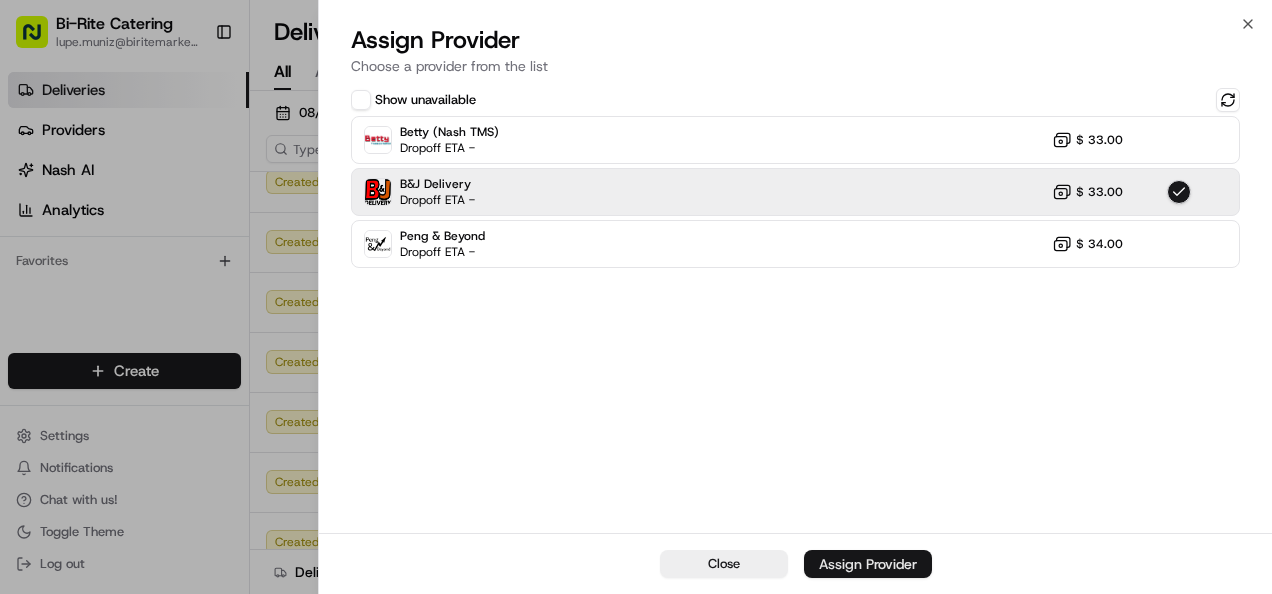 click on "Assign Provider" at bounding box center [868, 564] 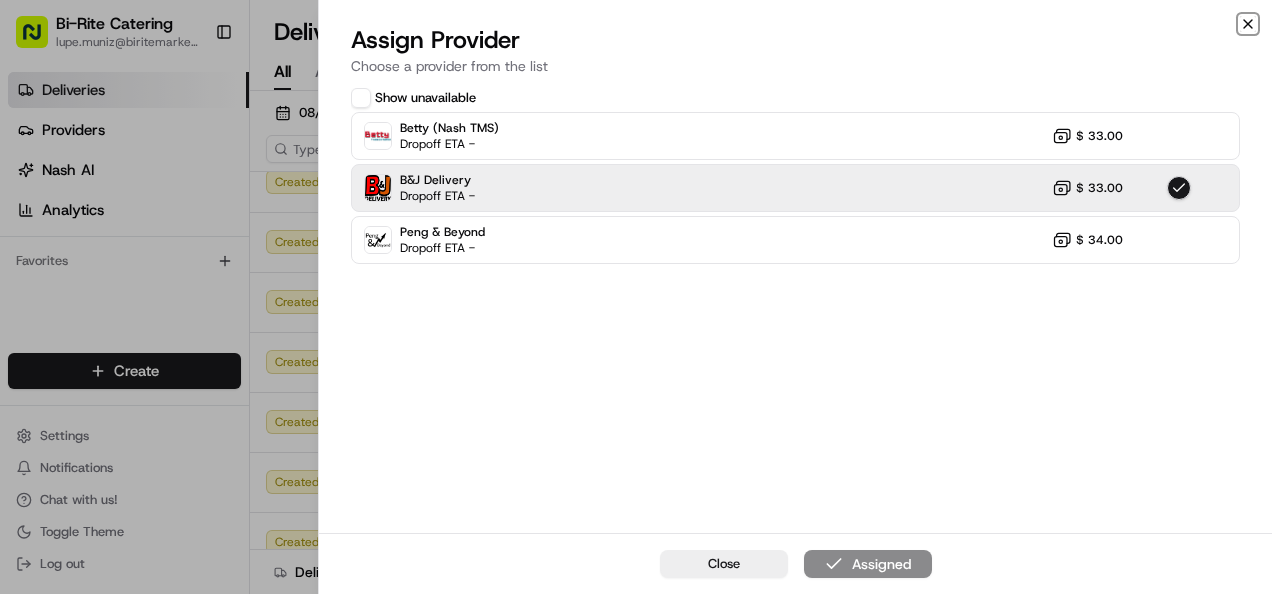 click 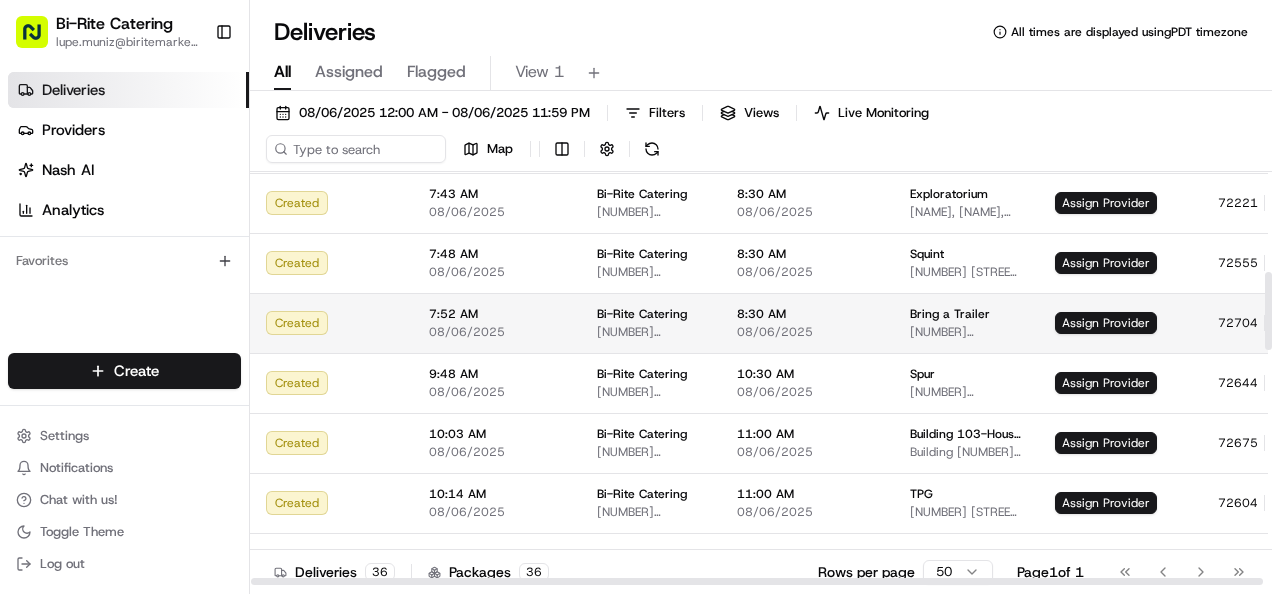 scroll, scrollTop: 546, scrollLeft: 0, axis: vertical 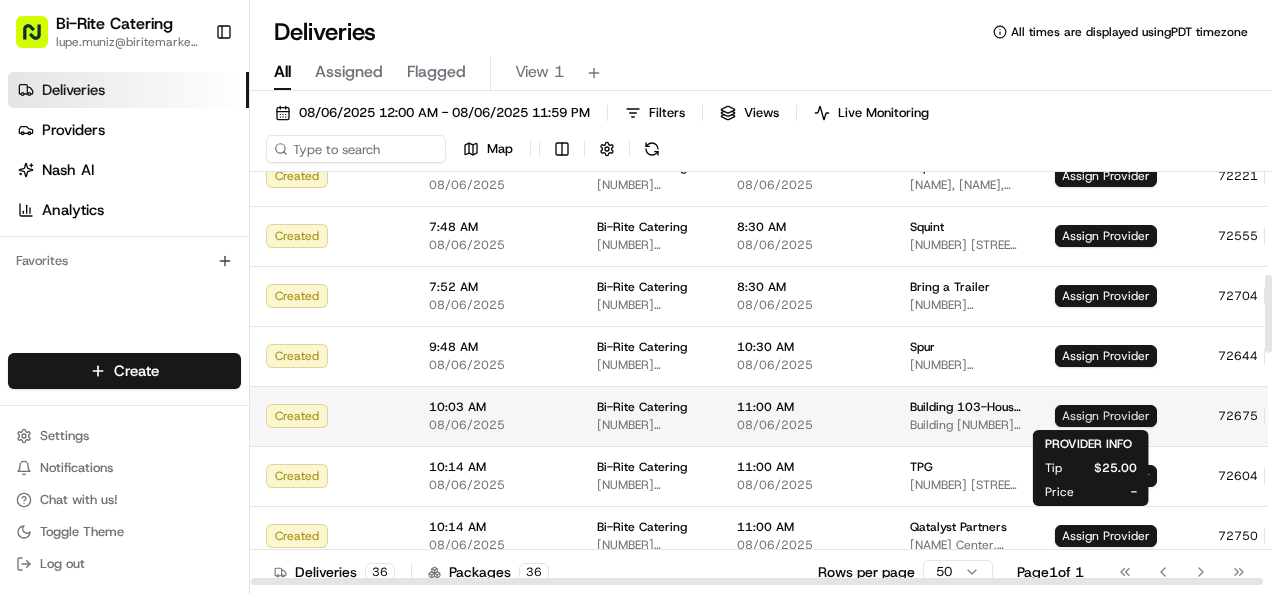 click on "Assign Provider" at bounding box center (1106, 416) 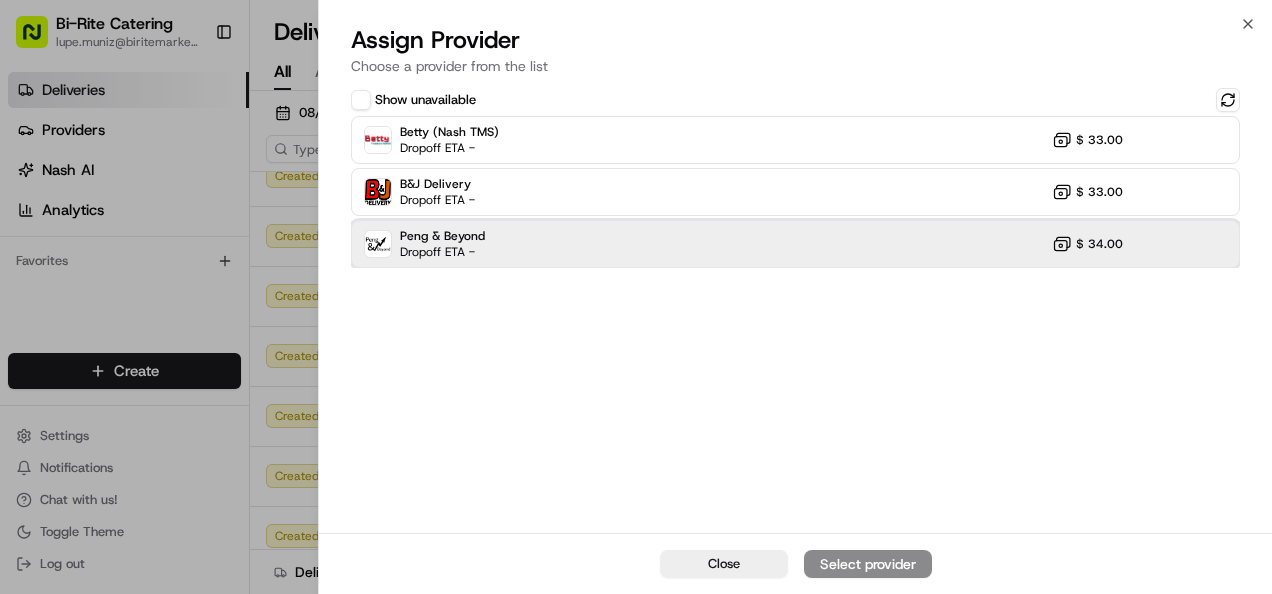 click on "Peng & Beyond Dropoff ETA   - $   34.00" at bounding box center [795, 244] 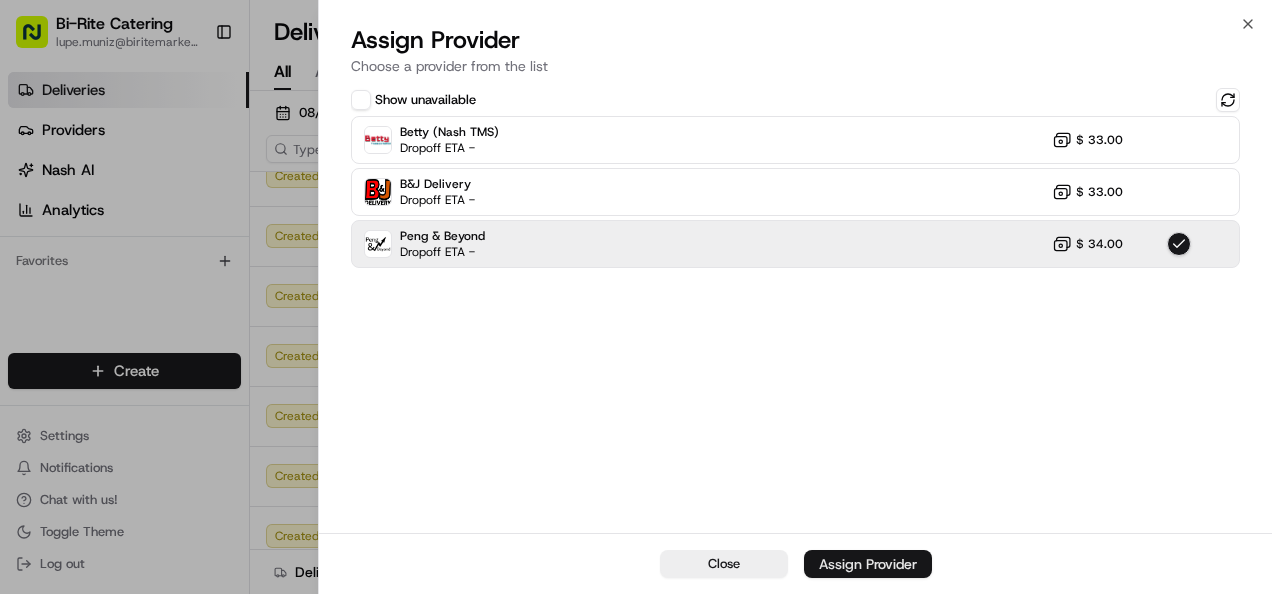 click on "Assign Provider" at bounding box center [868, 564] 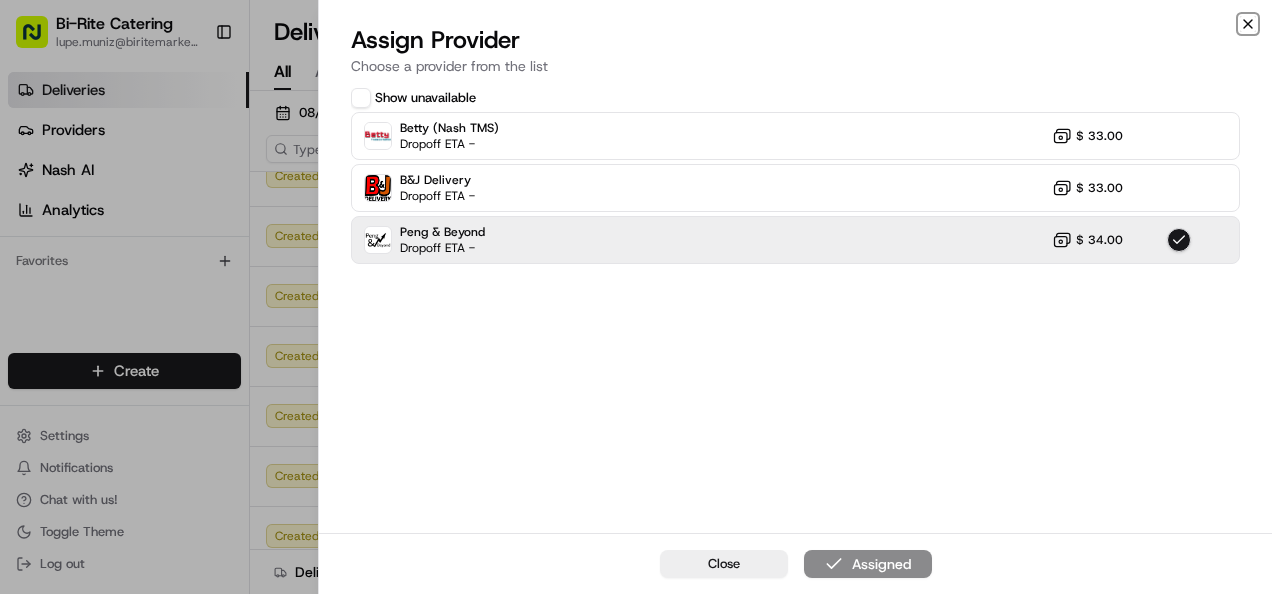 click 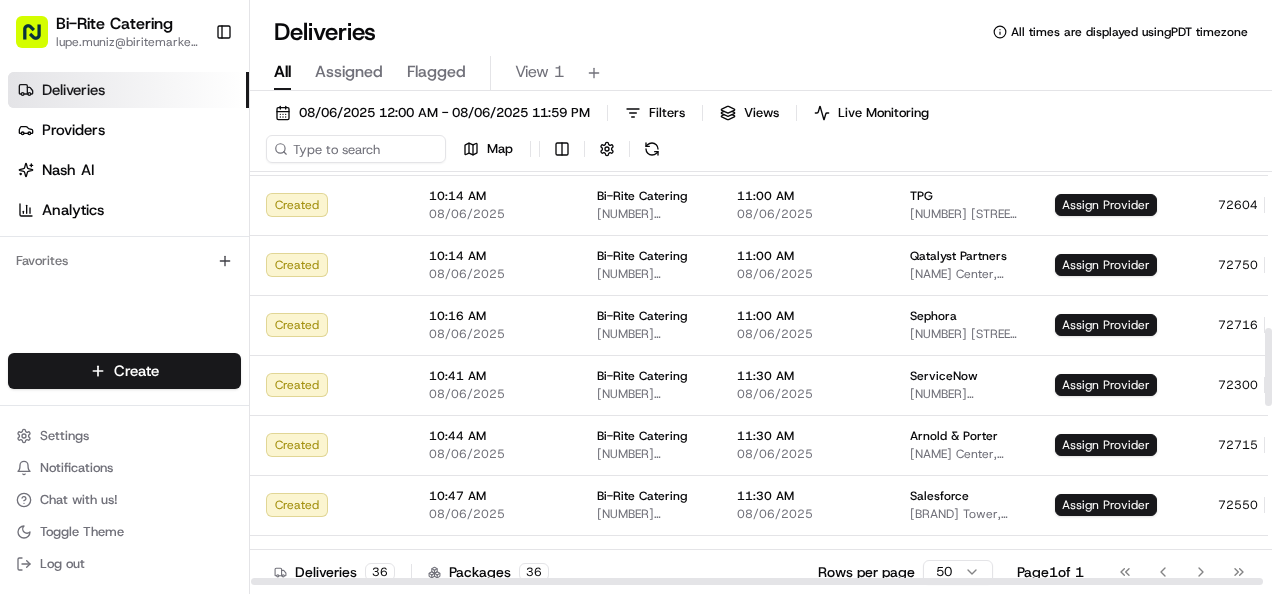 scroll, scrollTop: 846, scrollLeft: 0, axis: vertical 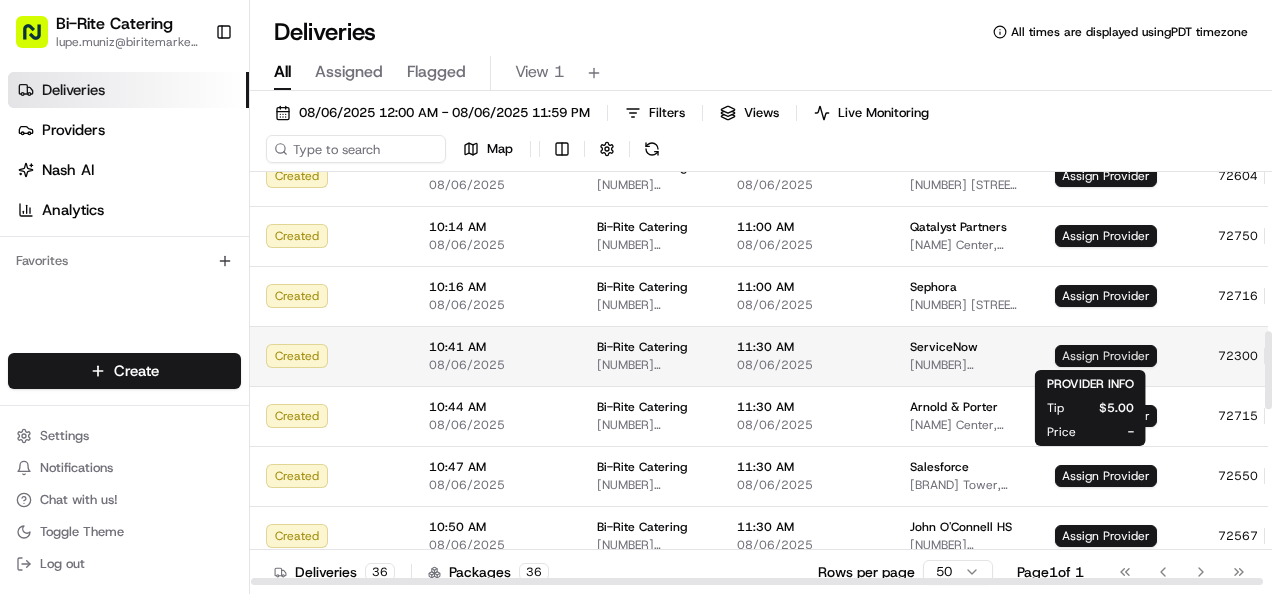 click on "Assign Provider" at bounding box center [1106, 356] 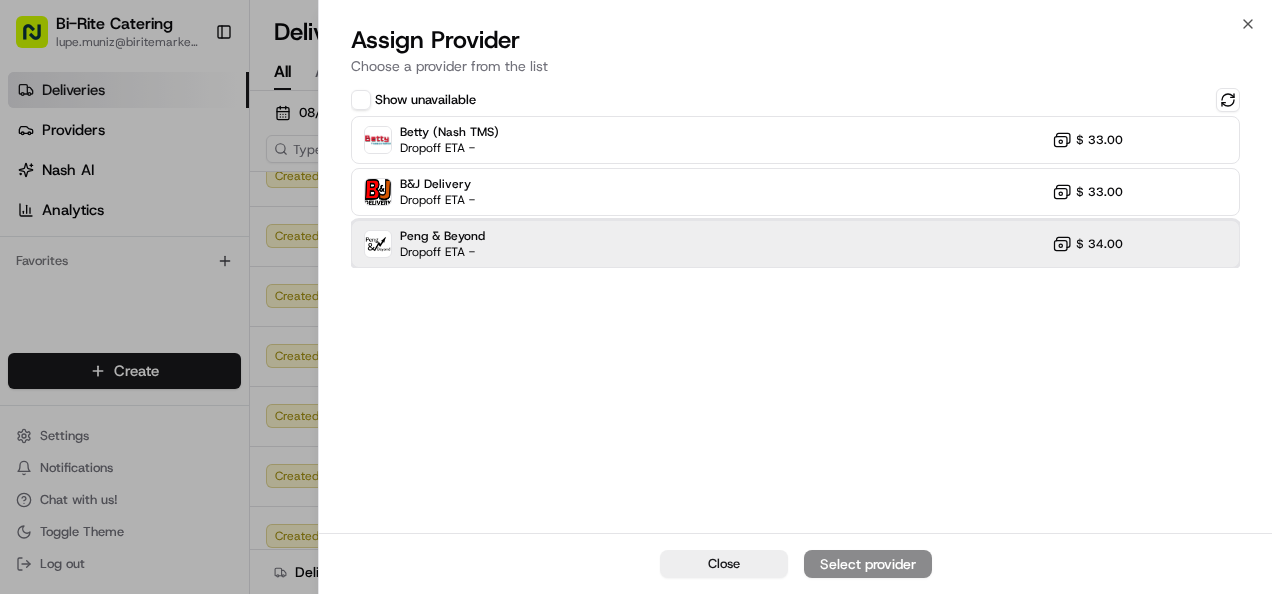 click on "Peng & Beyond Dropoff ETA   - $   34.00" at bounding box center (795, 244) 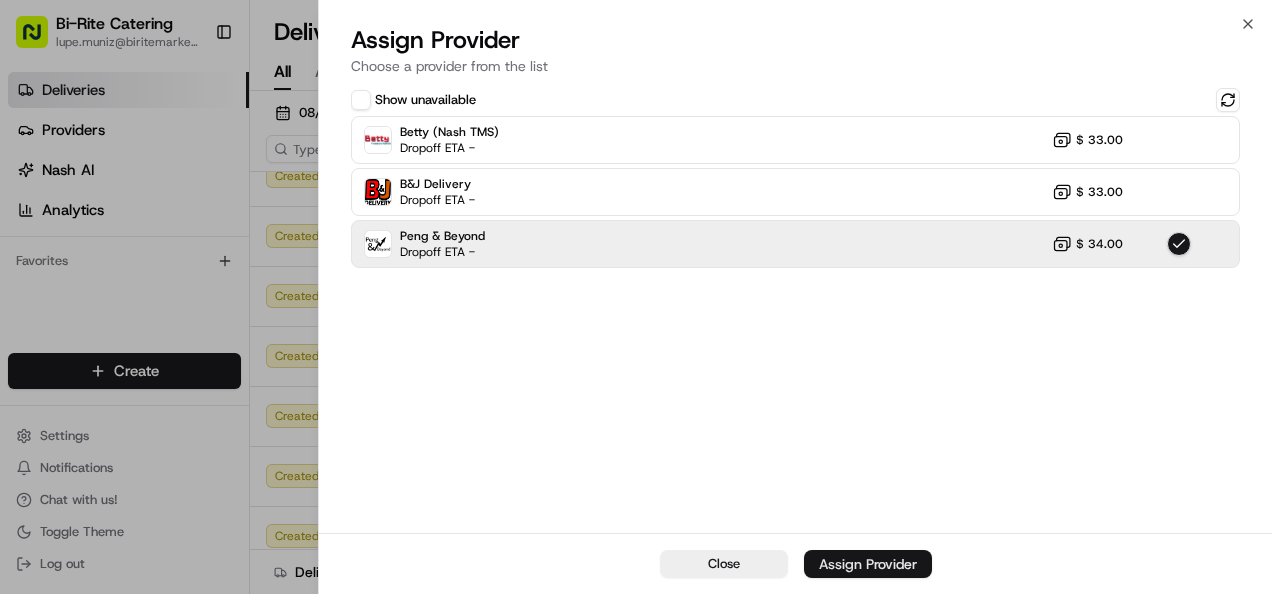 click on "Assign Provider" at bounding box center (868, 564) 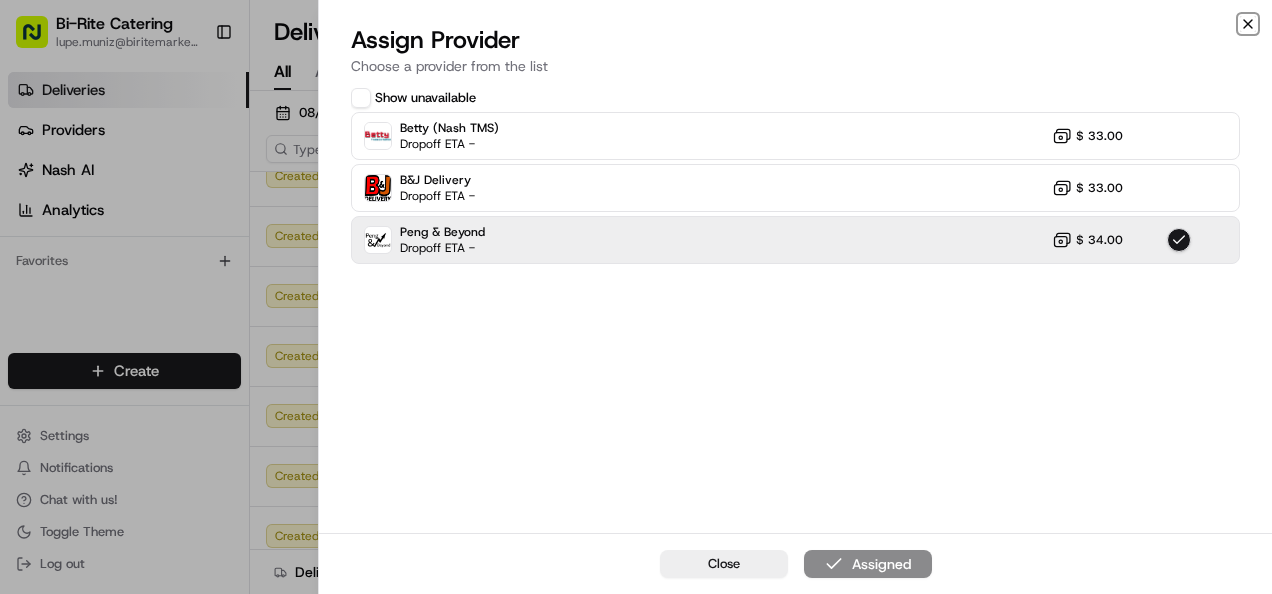 click 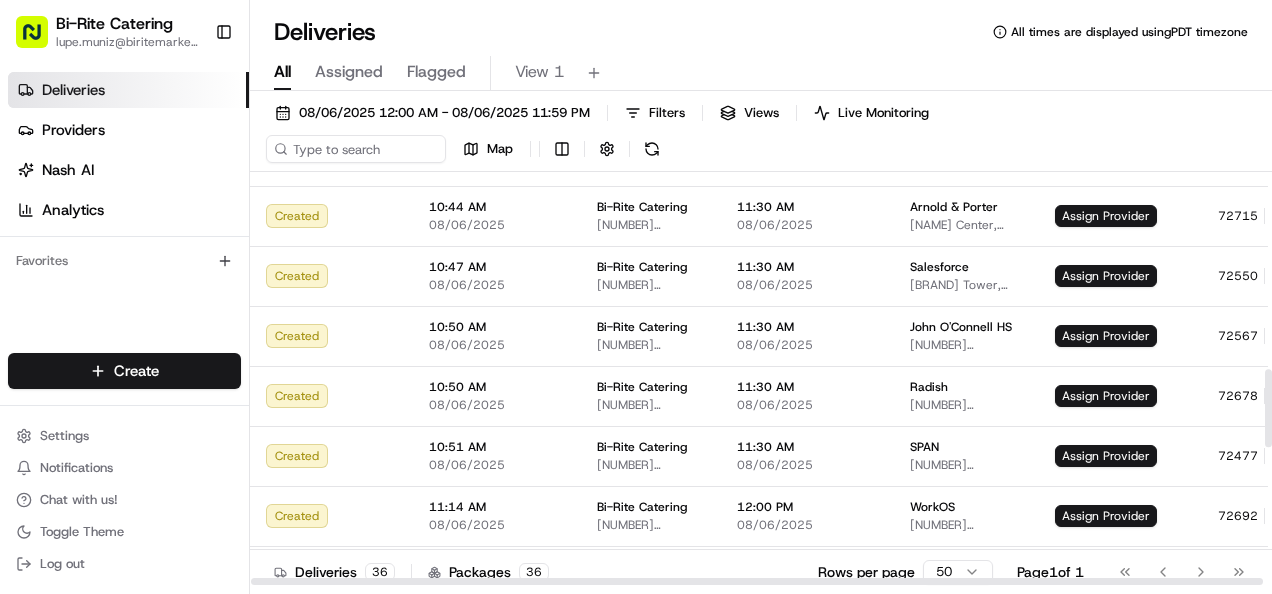 scroll, scrollTop: 1146, scrollLeft: 0, axis: vertical 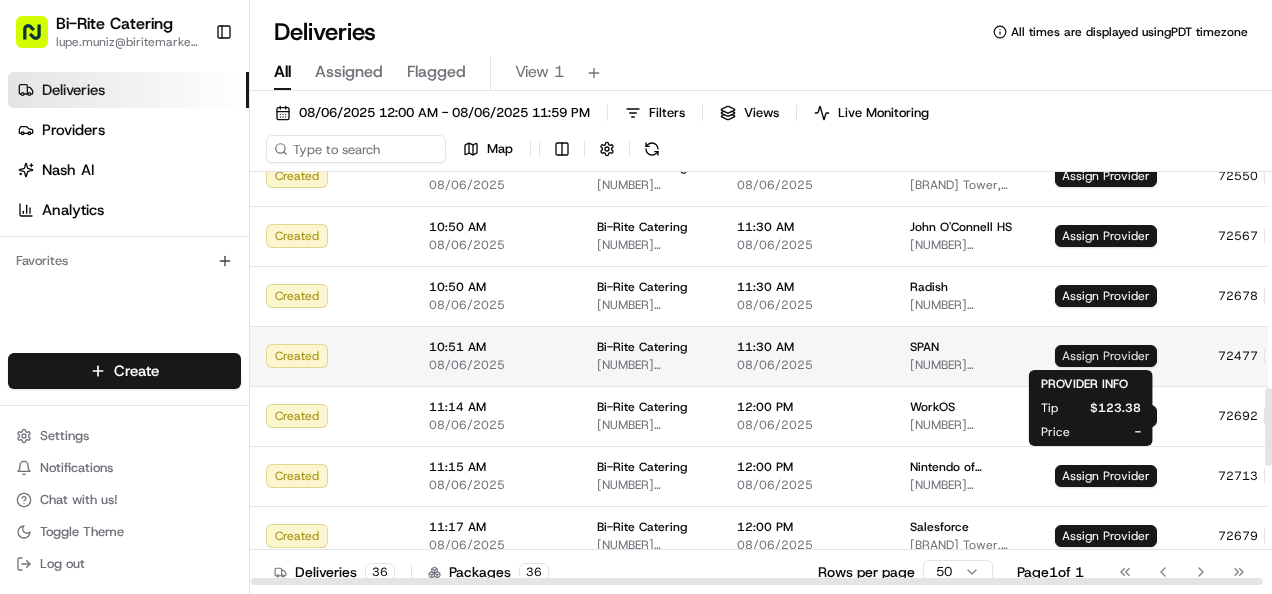 click on "Assign Provider" at bounding box center [1106, 356] 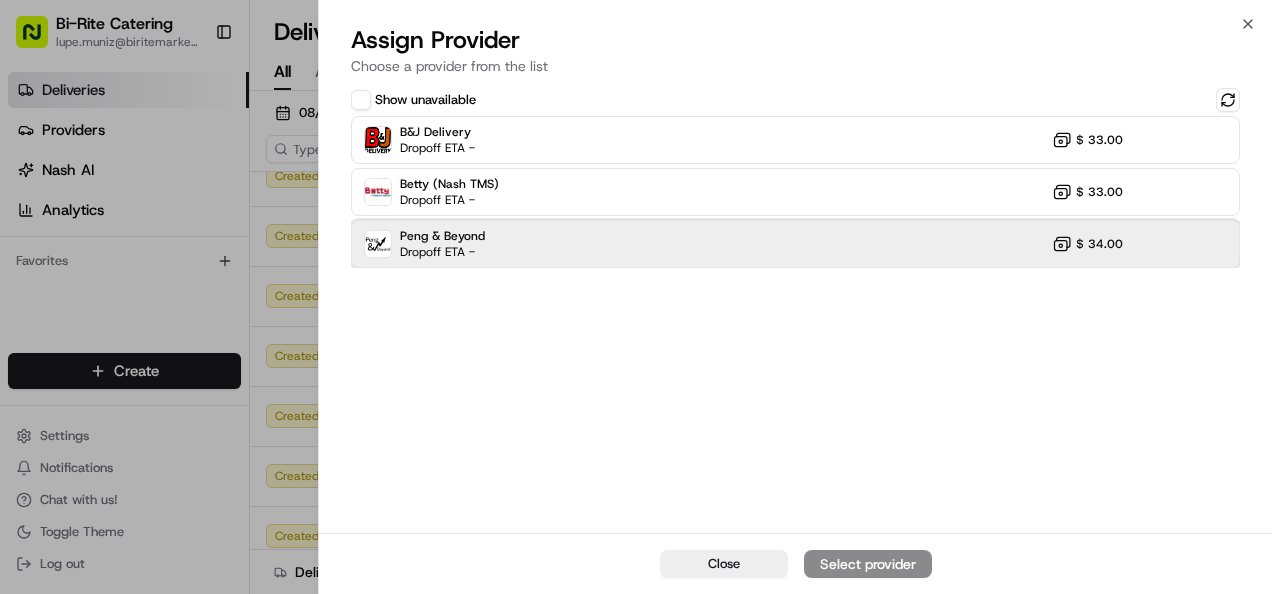 click on "Peng & Beyond Dropoff ETA   - $   34.00" at bounding box center (795, 244) 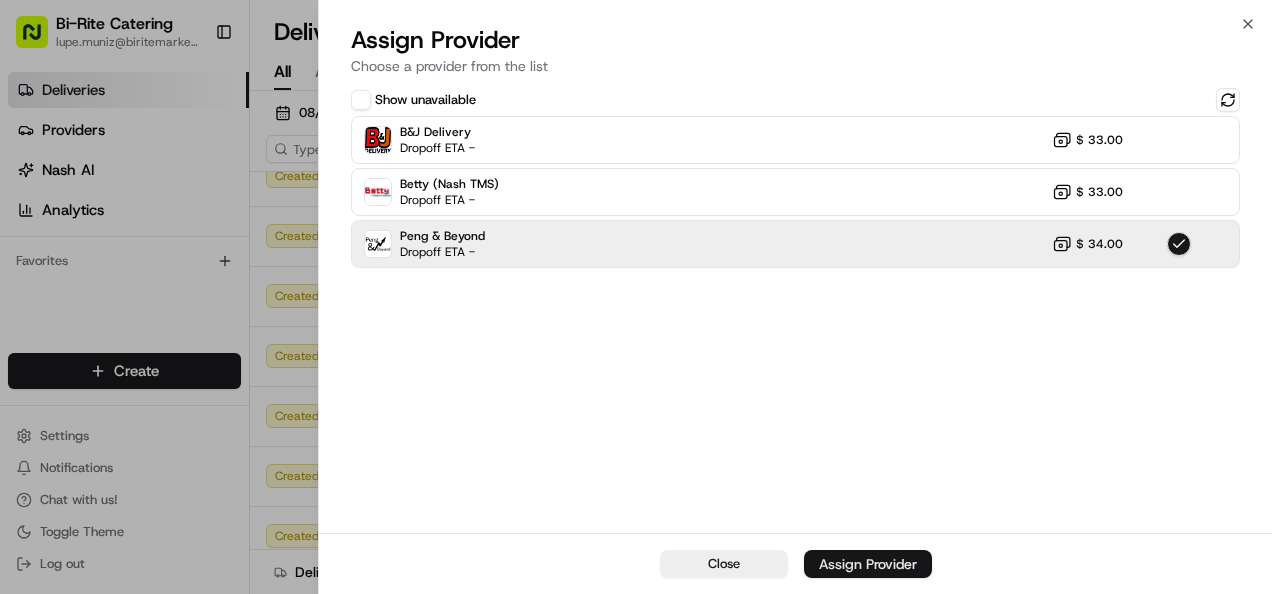 click on "Assign Provider" at bounding box center (868, 564) 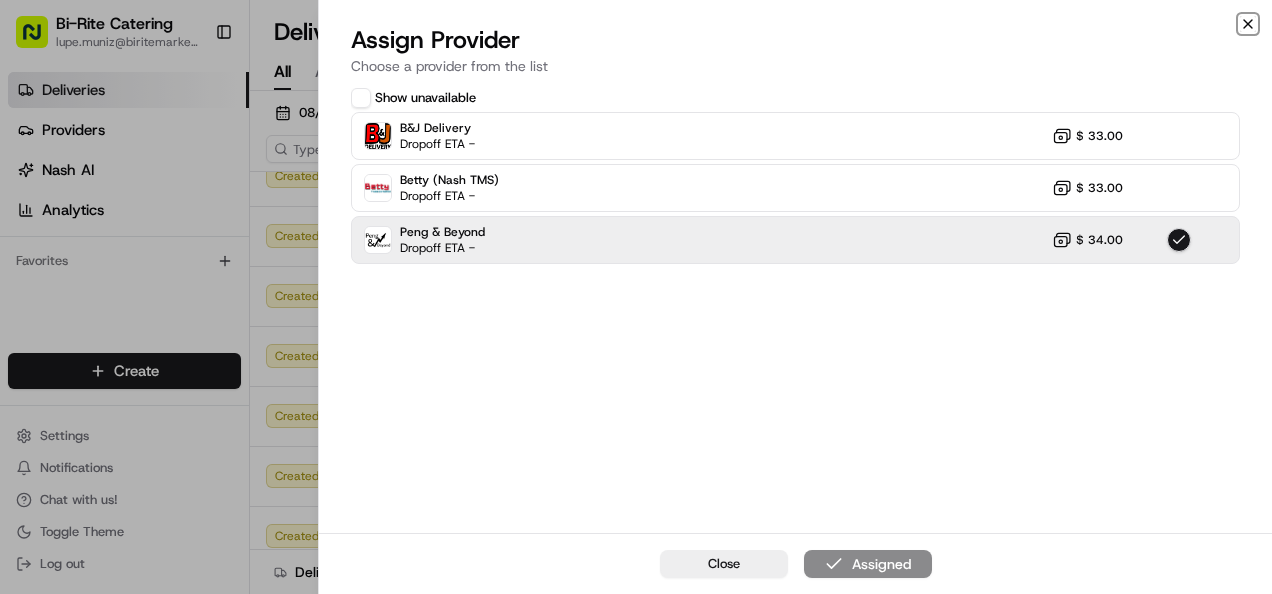 click 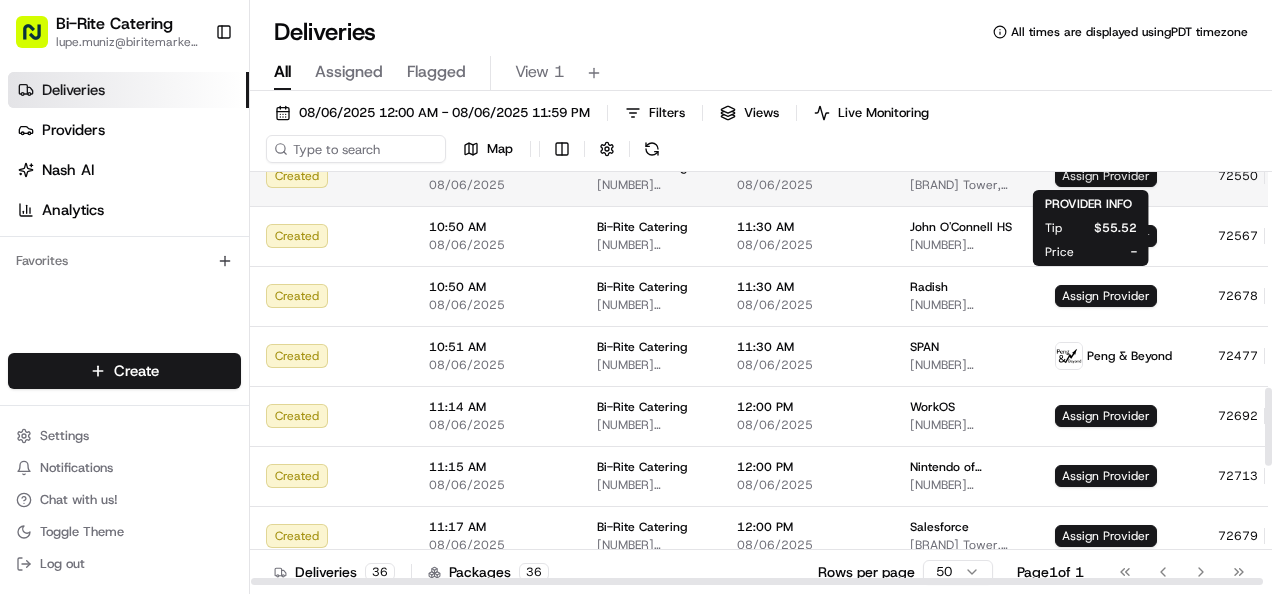 click on "Assign Provider" at bounding box center [1106, 176] 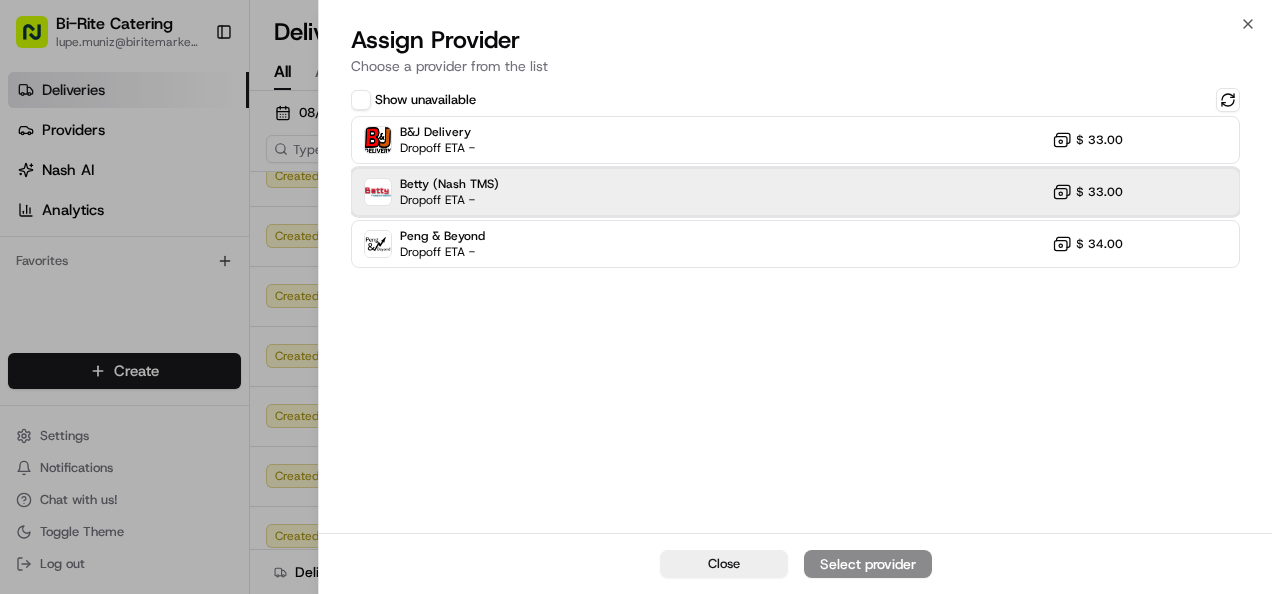click on "Betty (Nash TMS) Dropoff ETA   - $   33.00" at bounding box center (795, 192) 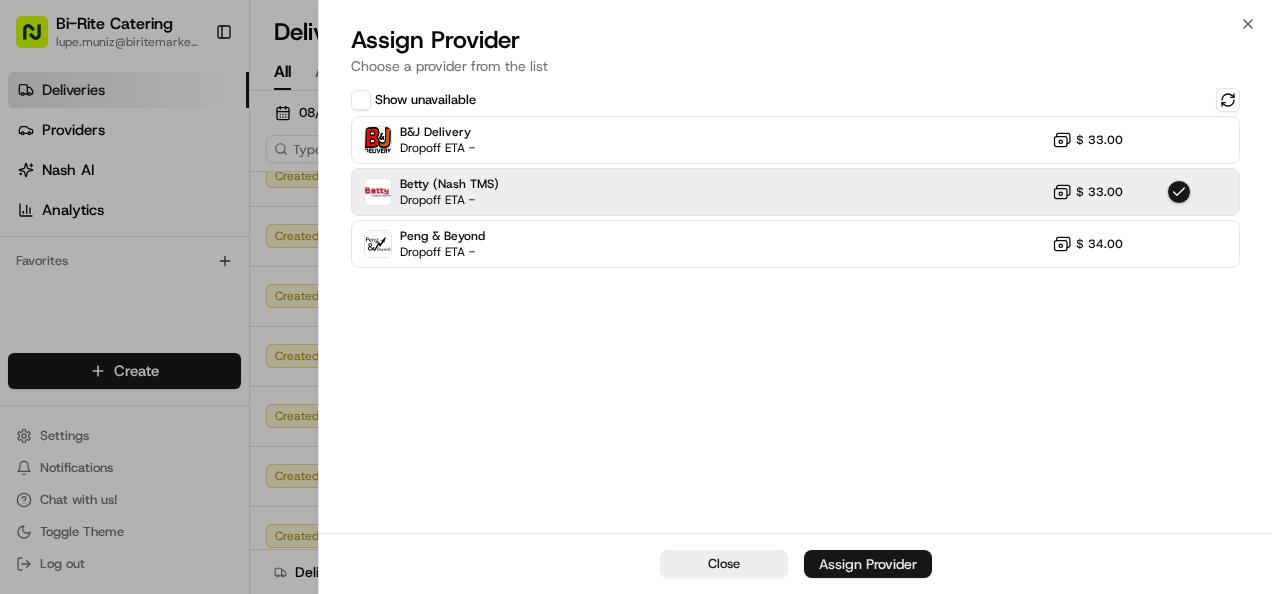 click on "Assign Provider" at bounding box center [868, 564] 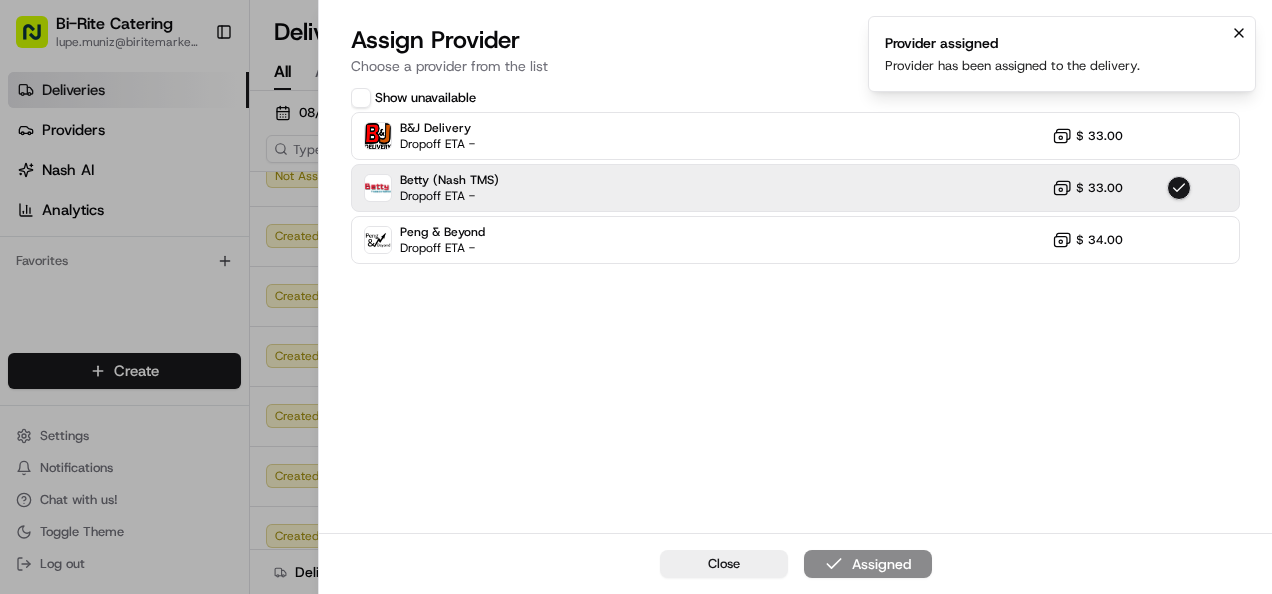 click 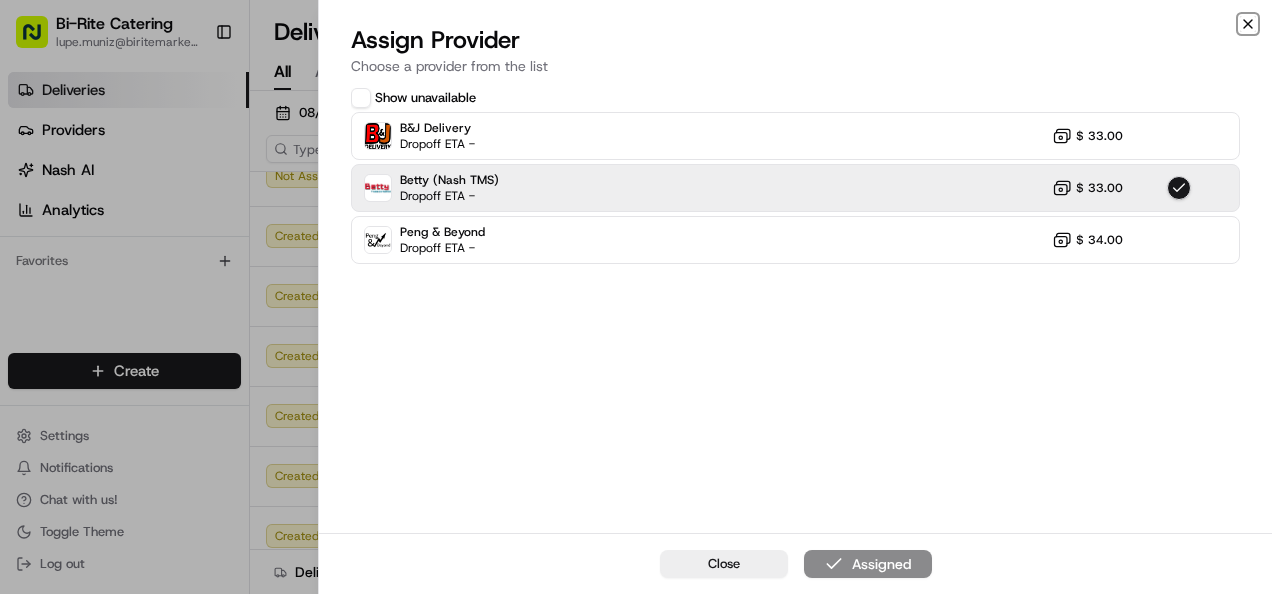 click 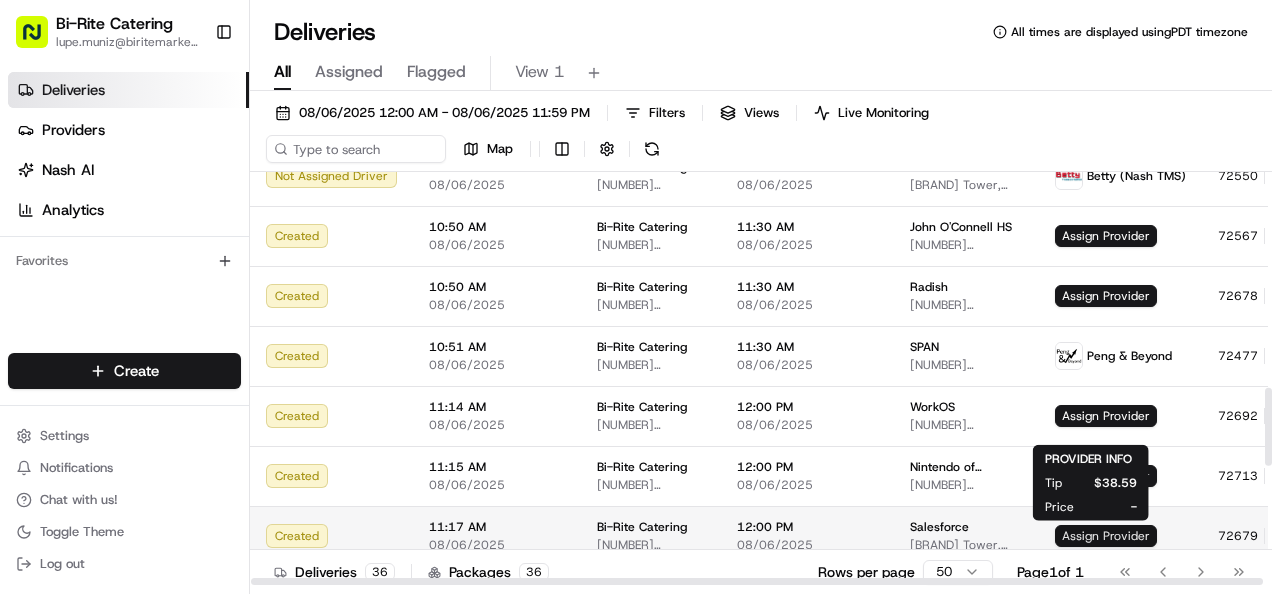 click on "Assign Provider" at bounding box center [1106, 536] 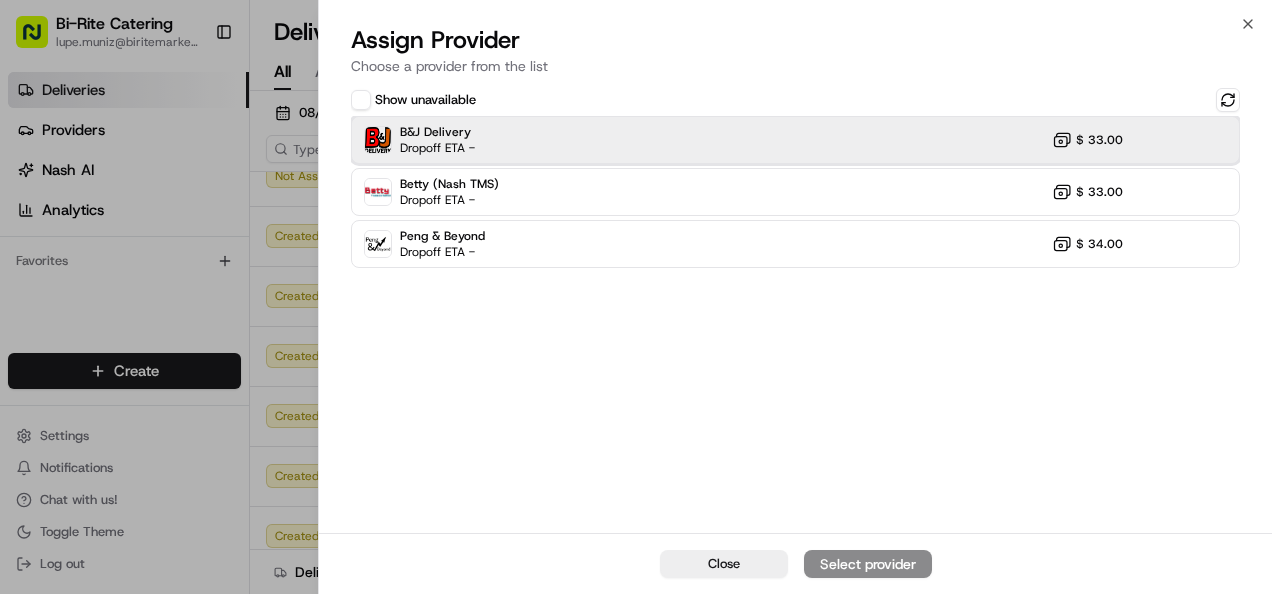 click on "B&J Delivery Dropoff ETA   - $   33.00" at bounding box center [795, 140] 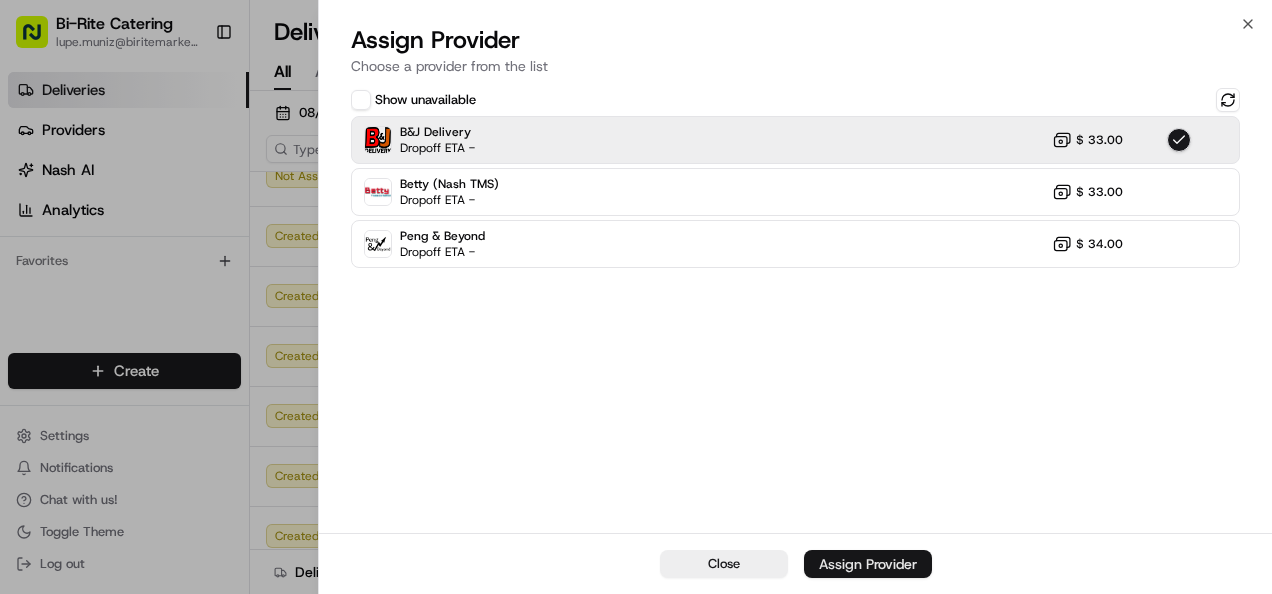 click on "Assign Provider" at bounding box center (868, 564) 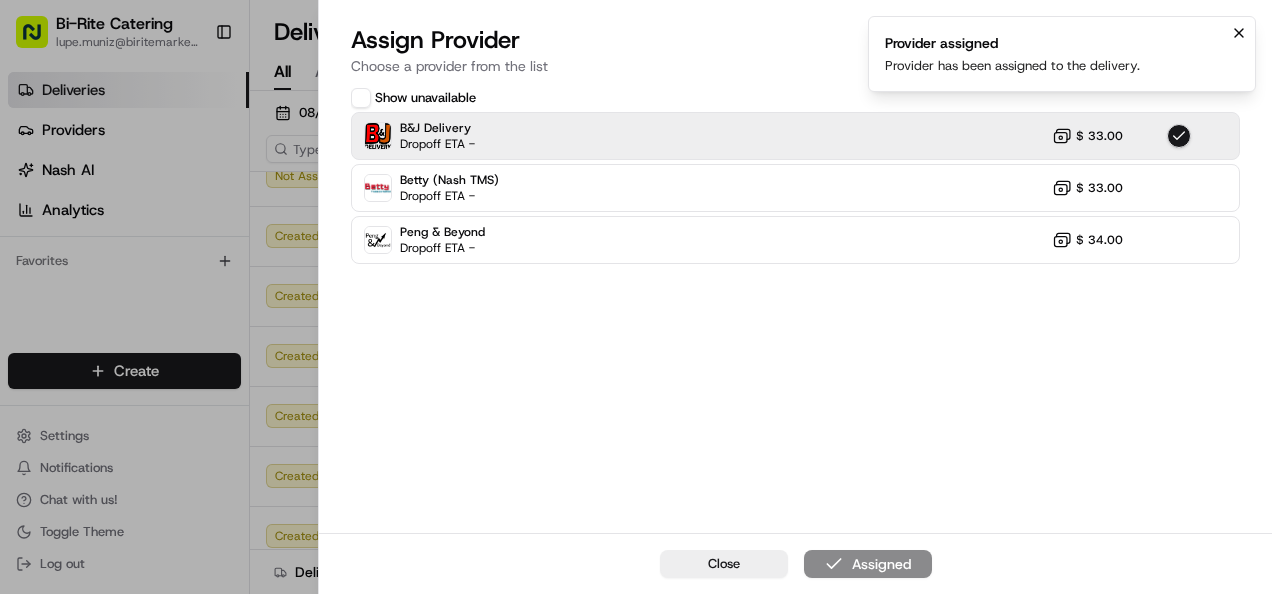 click 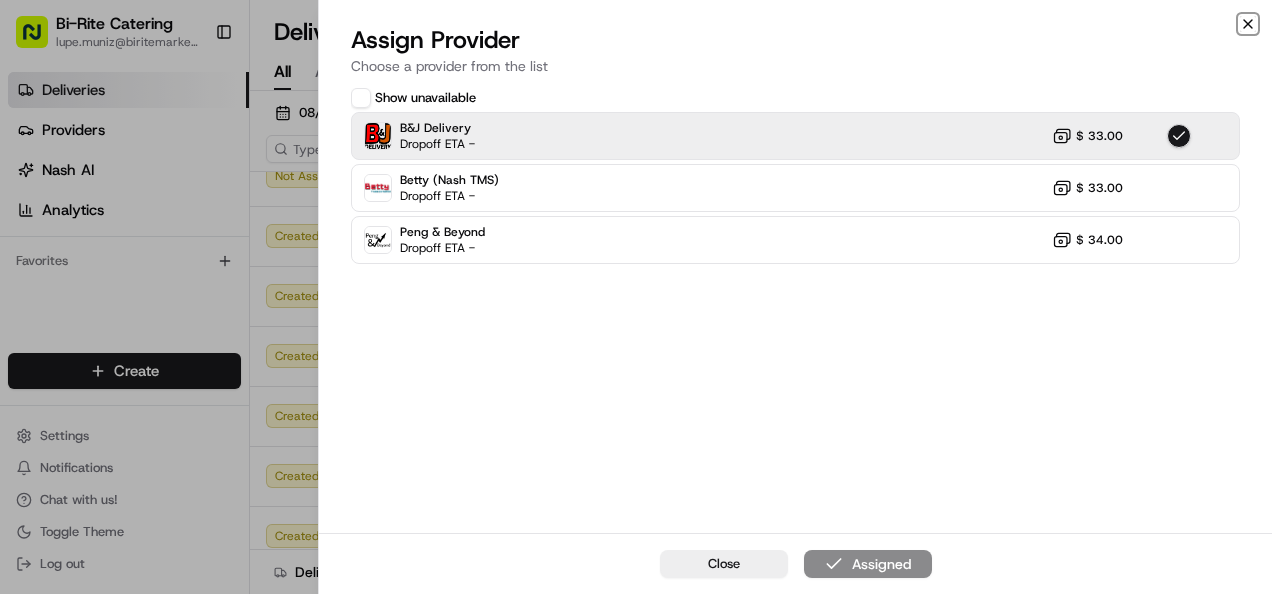 click 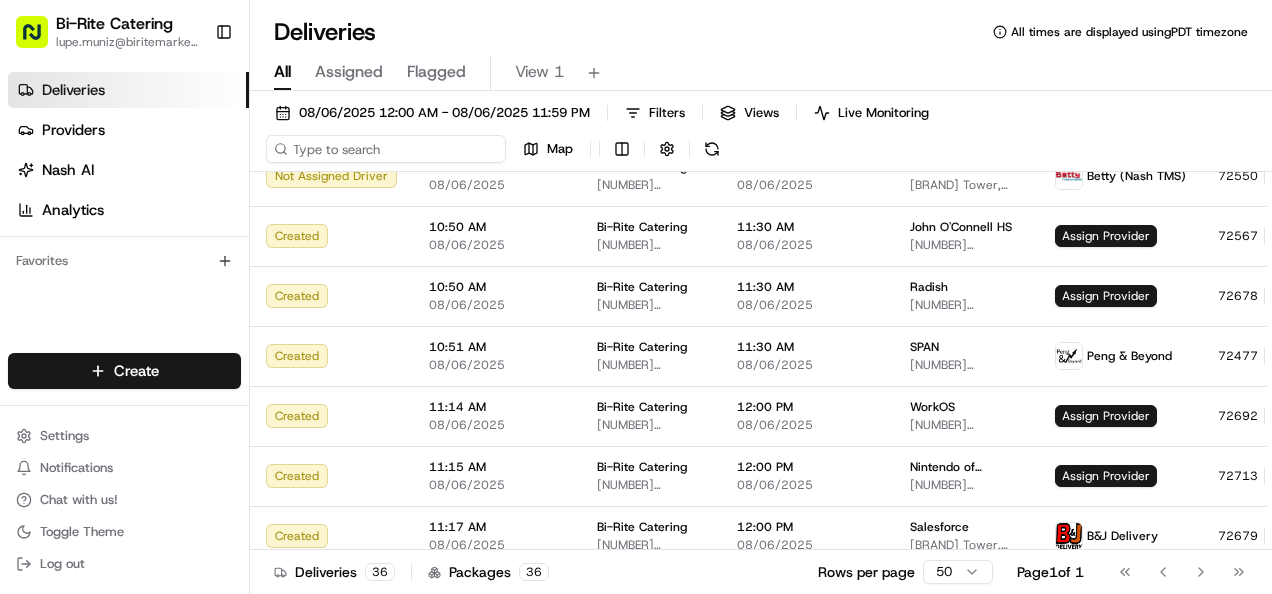 click at bounding box center (386, 149) 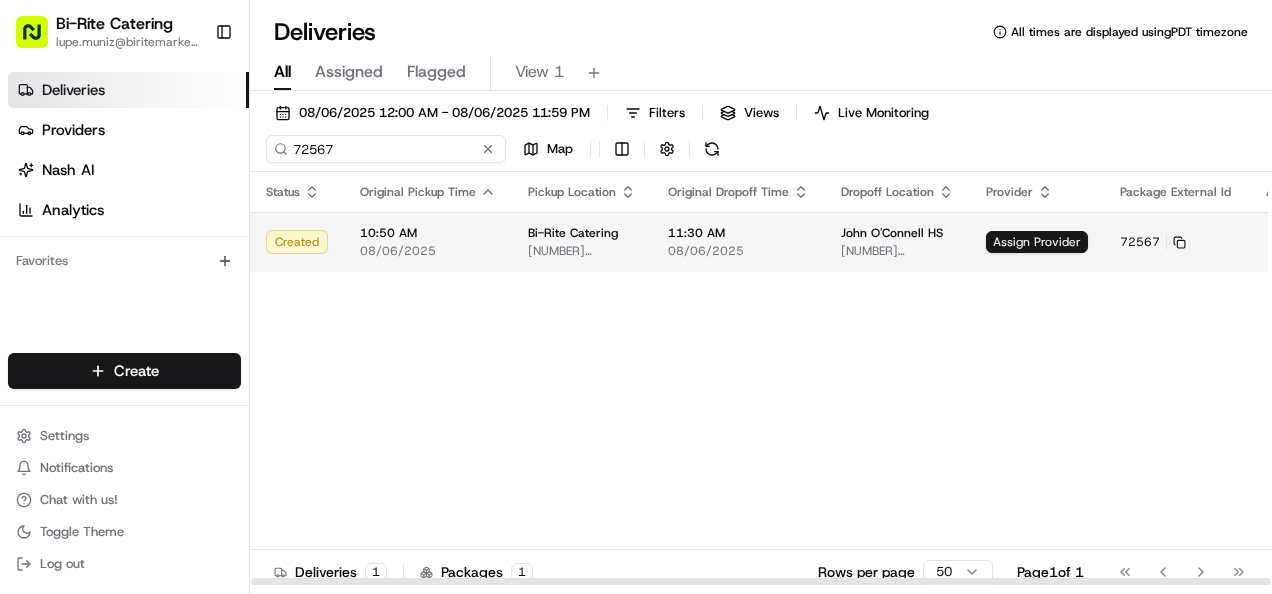 type on "[PHONE]" 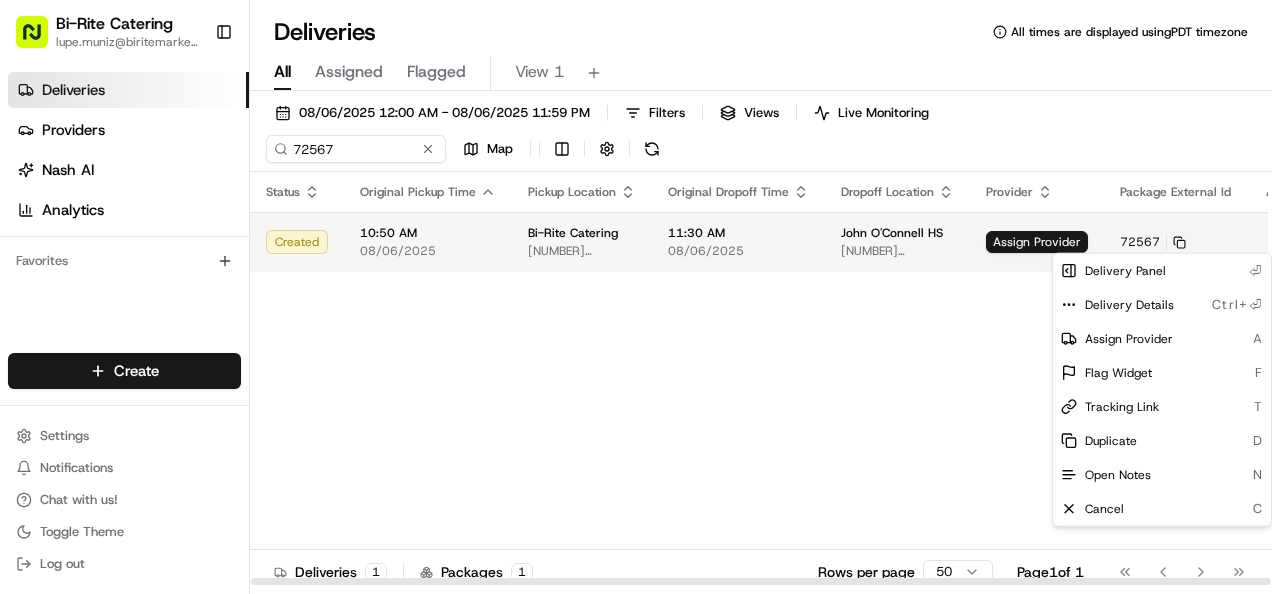 click on "Bi-Rite Catering lupe.muniz@biritemarket.com Toggle Sidebar Deliveries Providers Nash AI Analytics Favorites Main Menu Members & Organization Organization Users Roles Preferences Customization Tracking Orchestration Automations Locations Pickup Locations Dropoff Locations Billing Billing Refund Requests Integrations Notification Triggers Webhooks API Keys Request Logs Create Settings Notifications Chat with us! Toggle Theme Log out Deliveries All times are displayed using  PDT   timezone All Assigned Flagged View 1 08/06/2025 12:00 AM - 08/06/2025 11:59 PM Filters Views Live Monitoring 72567 Map Status Original Pickup Time Pickup Location Original Dropoff Time Dropoff Location Provider Package External Id Action Created 10:50 AM 08/06/2025 Bi-Rite Catering 1970 Innes Ave, San Francisco, CA 94124, USA 11:30 AM 08/06/2025 John O'Connell HS 2355 Folsom St, San Francisco, CA 94110, USA Assign Provider 72567 Deliveries 1 Packages 1 Rows per page 50 Page  1  of   1 Go to first page Go to next page A" at bounding box center (636, 297) 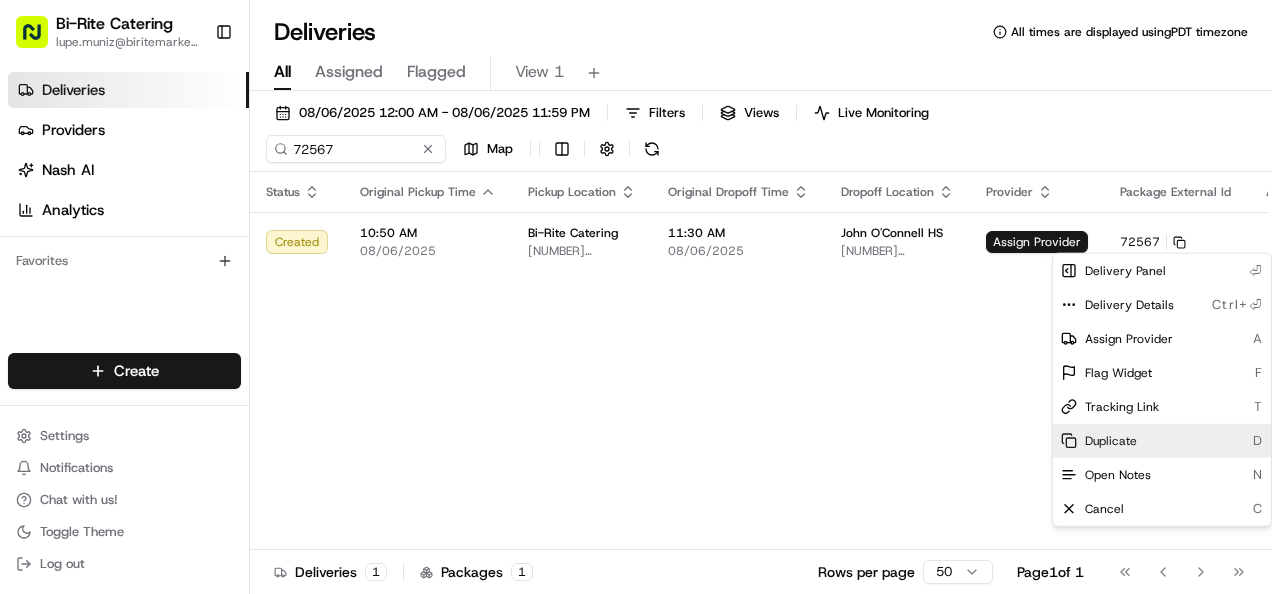 click on "Duplicate D" at bounding box center (1162, 441) 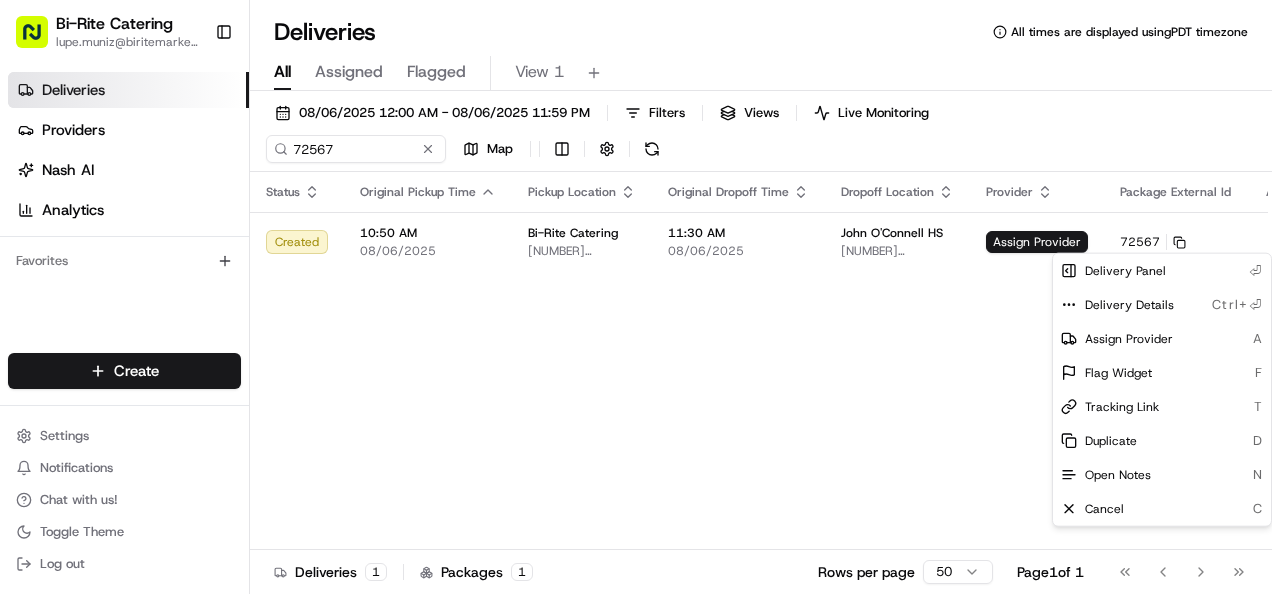 click on "Bi-Rite Catering lupe.muniz@biritemarket.com Toggle Sidebar Deliveries Providers Nash AI Analytics Favorites Main Menu Members & Organization Organization Users Roles Preferences Customization Tracking Orchestration Automations Locations Pickup Locations Dropoff Locations Billing Billing Refund Requests Integrations Notification Triggers Webhooks API Keys Request Logs Create Settings Notifications Chat with us! Toggle Theme Log out Deliveries All times are displayed using  PDT   timezone All Assigned Flagged View 1 08/06/2025 12:00 AM - 08/06/2025 11:59 PM Filters Views Live Monitoring 72567 Map Status Original Pickup Time Pickup Location Original Dropoff Time Dropoff Location Provider Package External Id Action Created 10:50 AM 08/06/2025 Bi-Rite Catering 1970 Innes Ave, San Francisco, CA 94124, USA 11:30 AM 08/06/2025 John O'Connell HS 2355 Folsom St, San Francisco, CA 94110, USA Assign Provider 72567 Deliveries 1 Packages 1 Rows per page 50 Page  1  of   1 Go to first page Go to next page A" at bounding box center (636, 297) 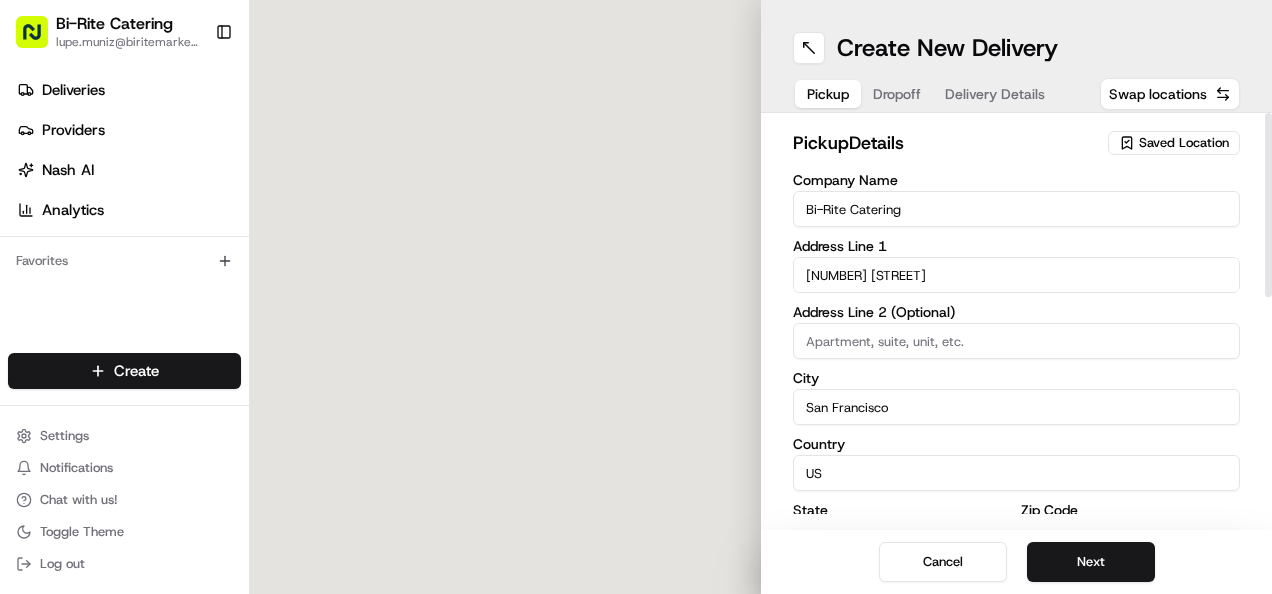 scroll, scrollTop: 0, scrollLeft: 0, axis: both 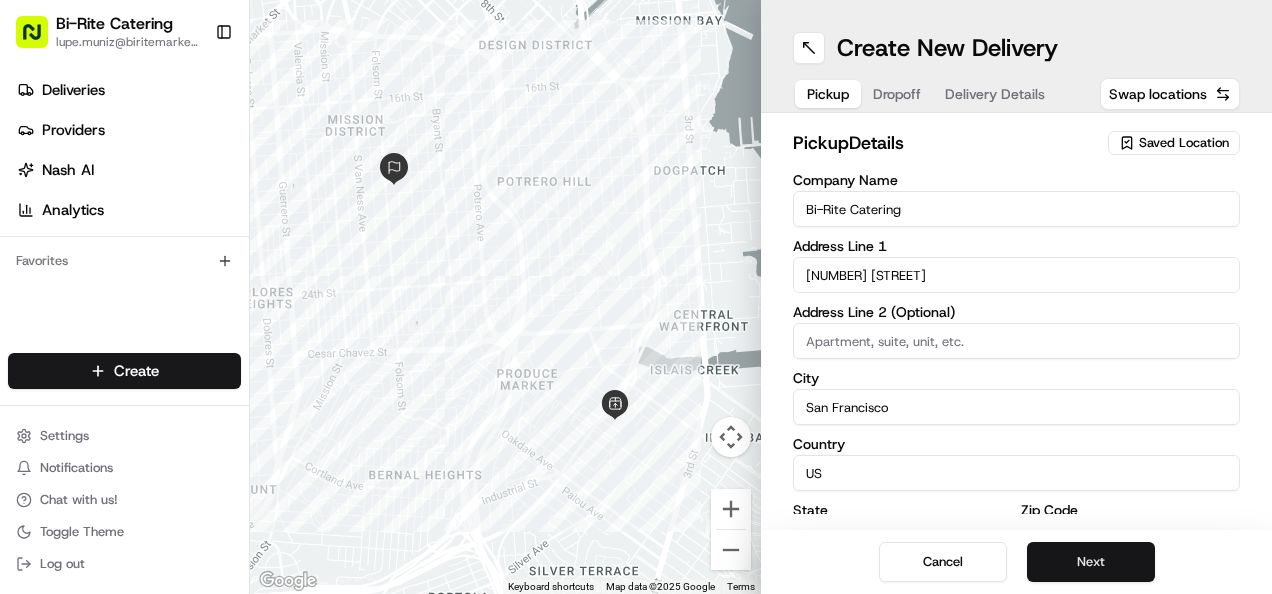 click on "Next" at bounding box center [1091, 562] 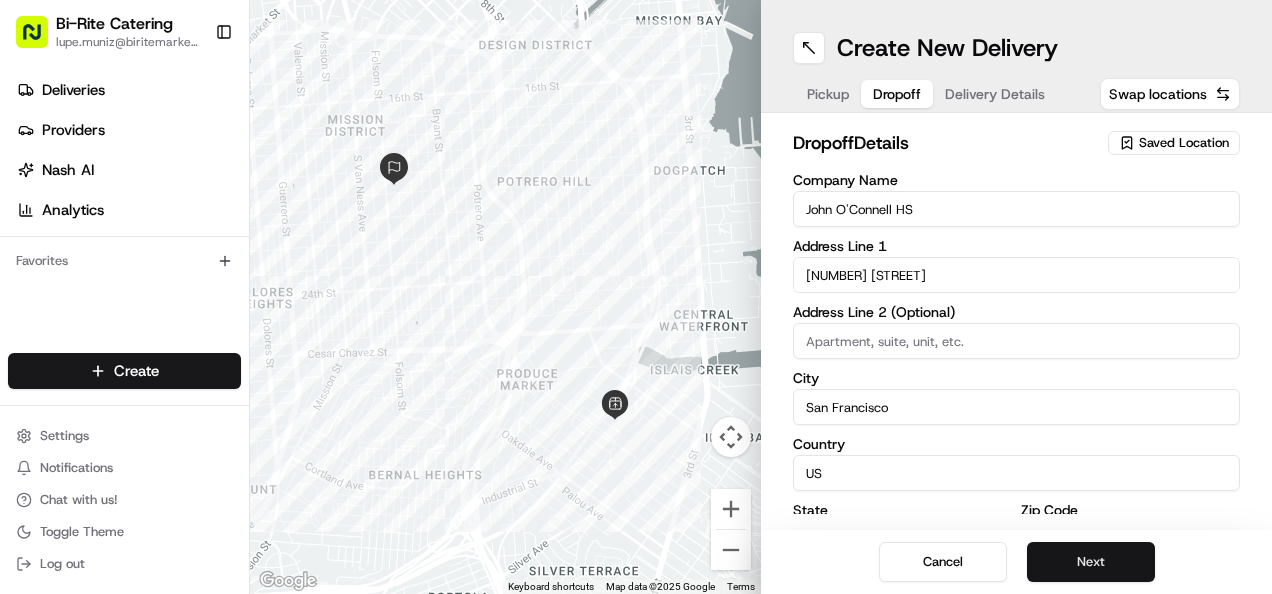 click on "Next" at bounding box center [1091, 562] 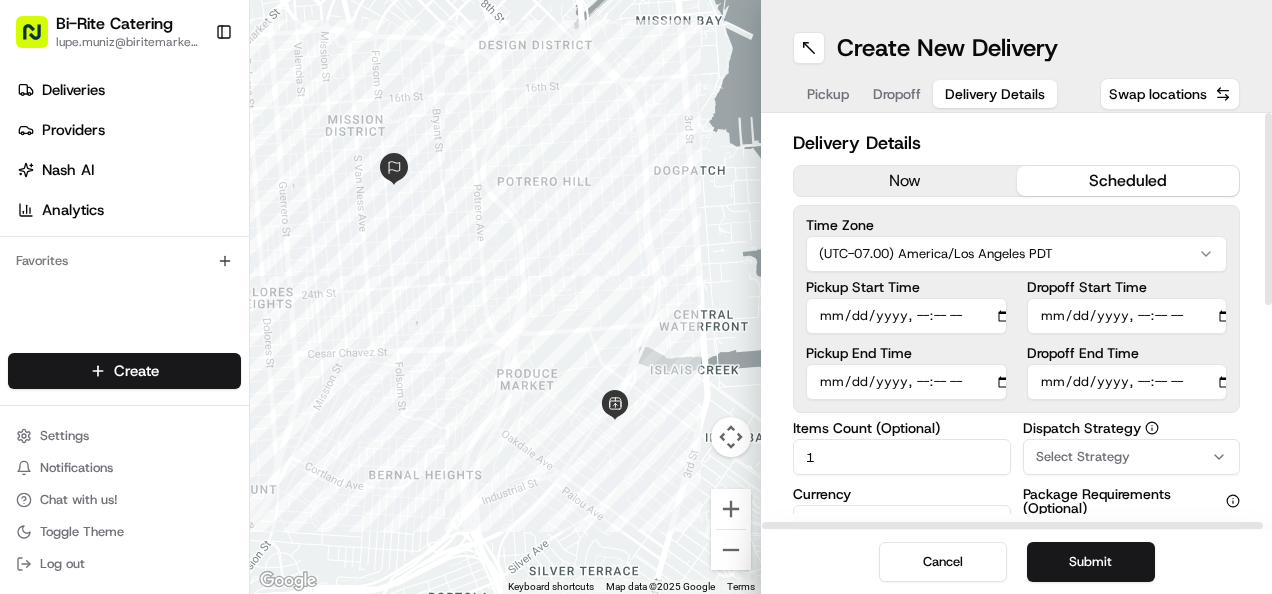 click on "Pickup Start Time" at bounding box center [906, 316] 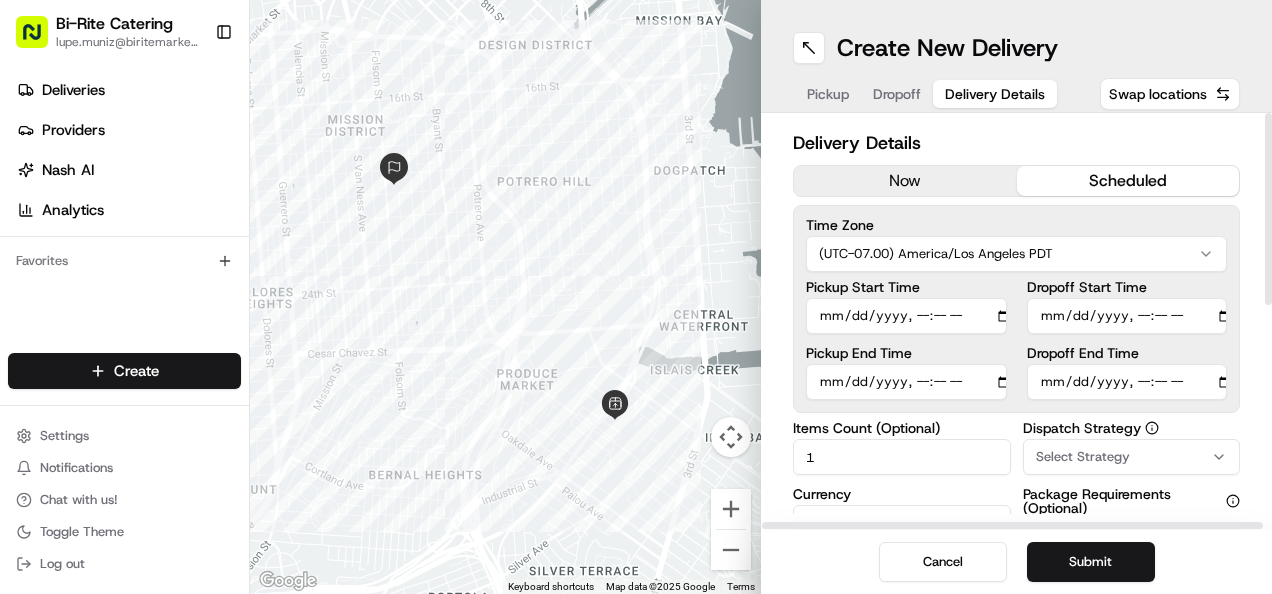 type on "2025-08-06T10:40" 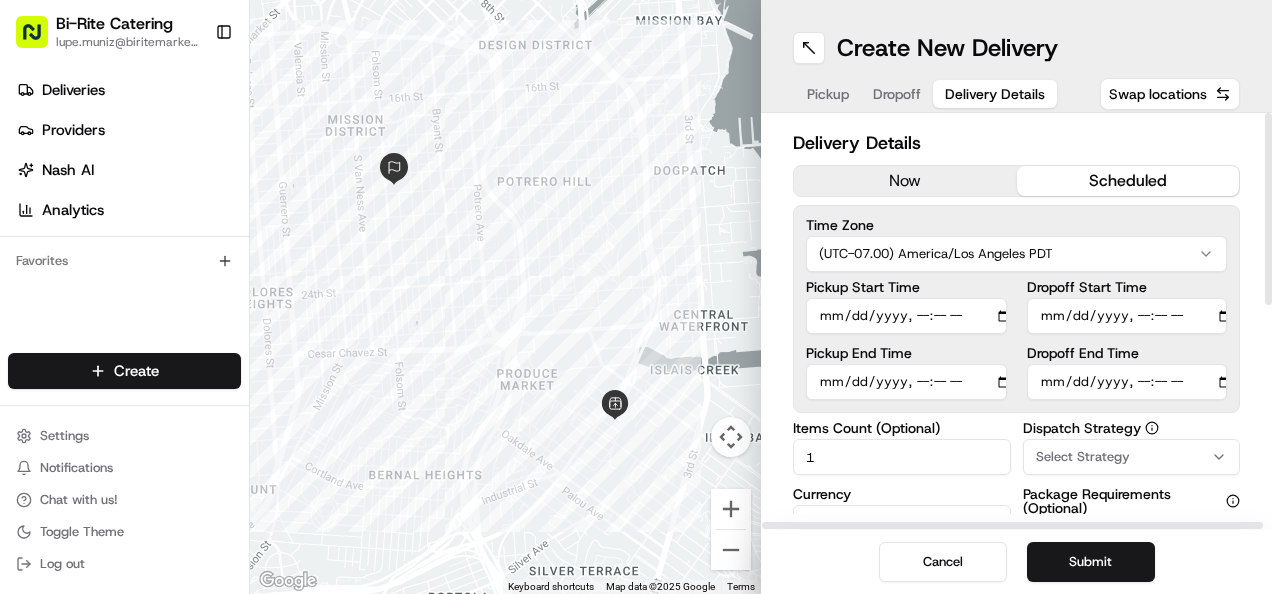 click on "Pickup End Time" at bounding box center [906, 382] 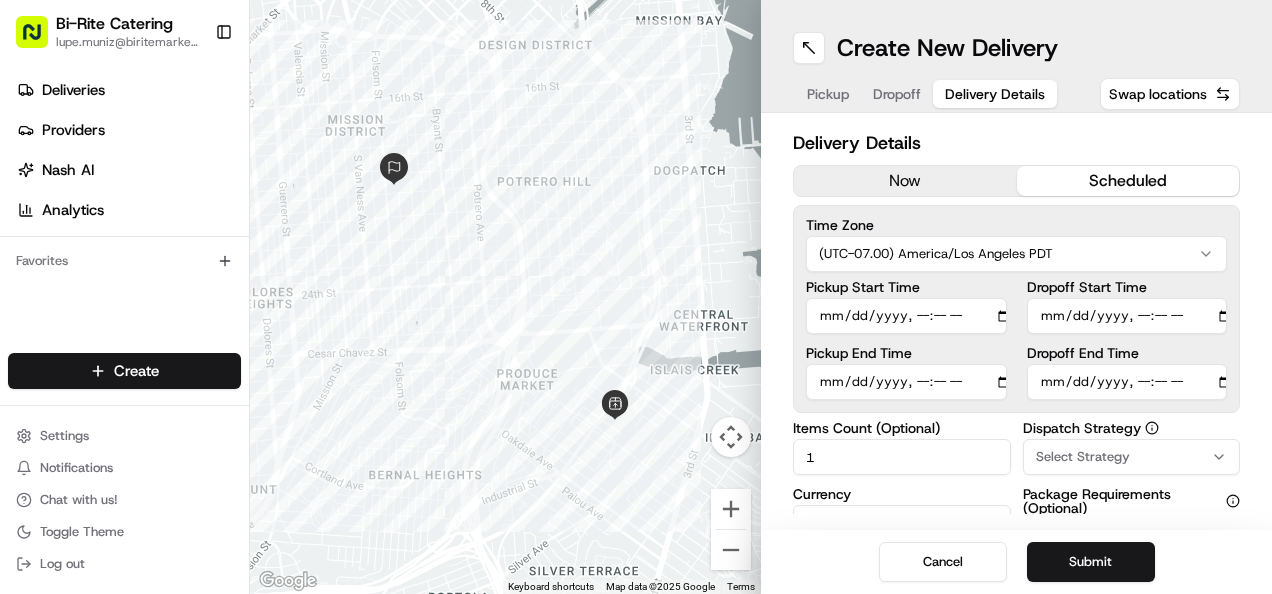 type on "2025-08-06T11:10" 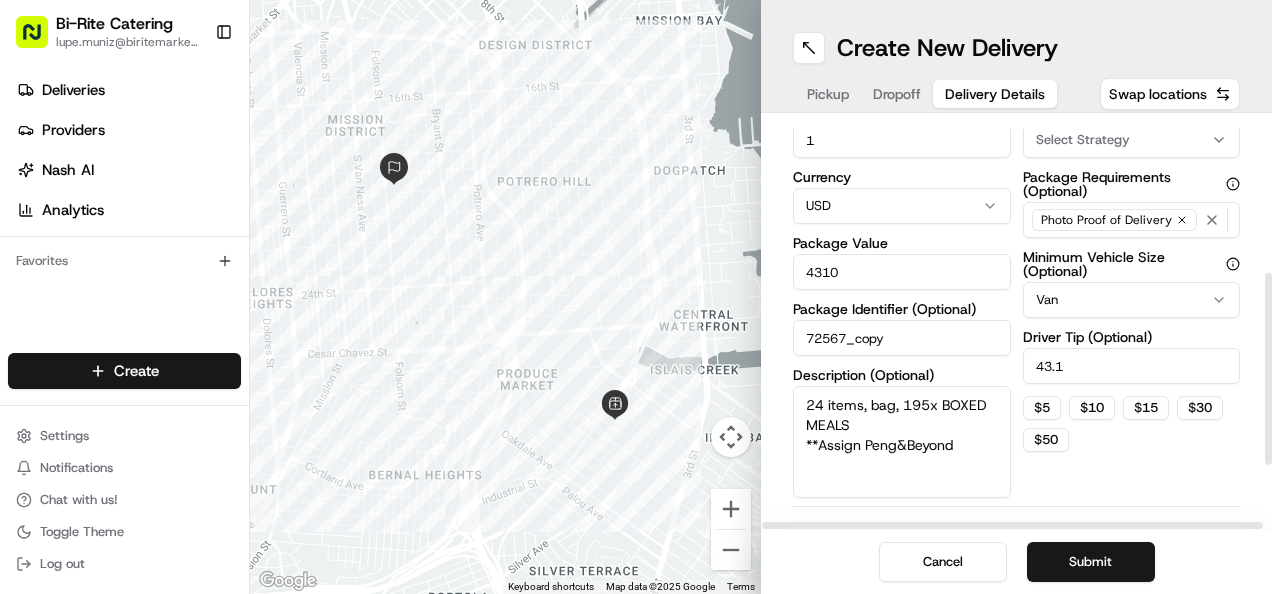 scroll, scrollTop: 321, scrollLeft: 0, axis: vertical 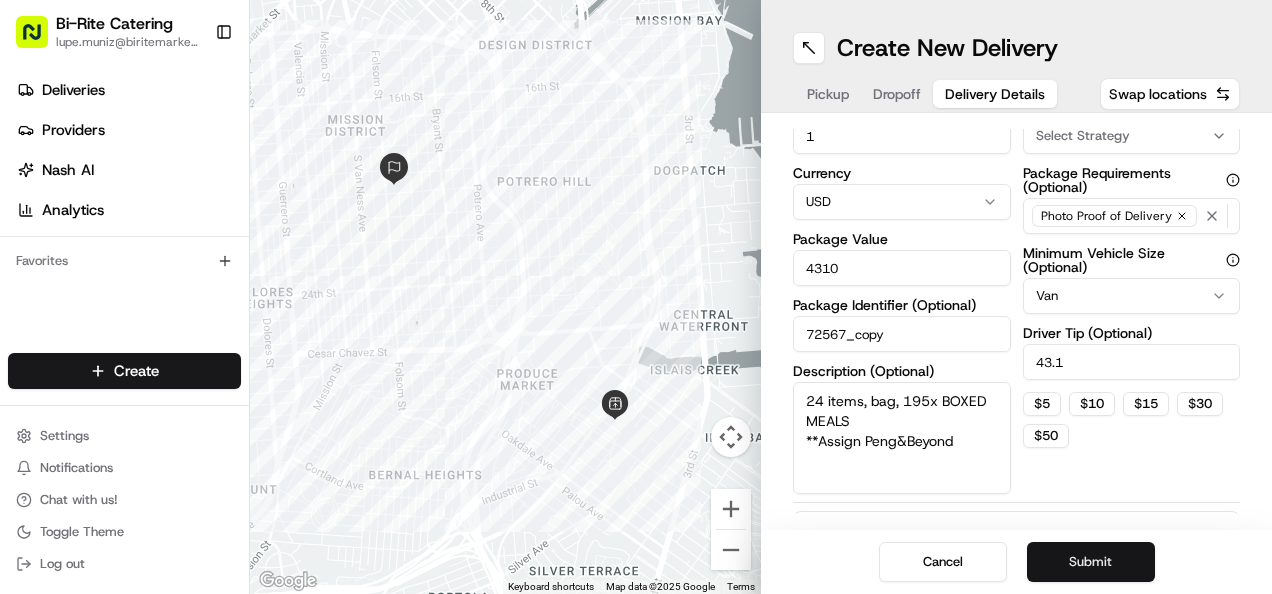 click on "Submit" at bounding box center [1091, 562] 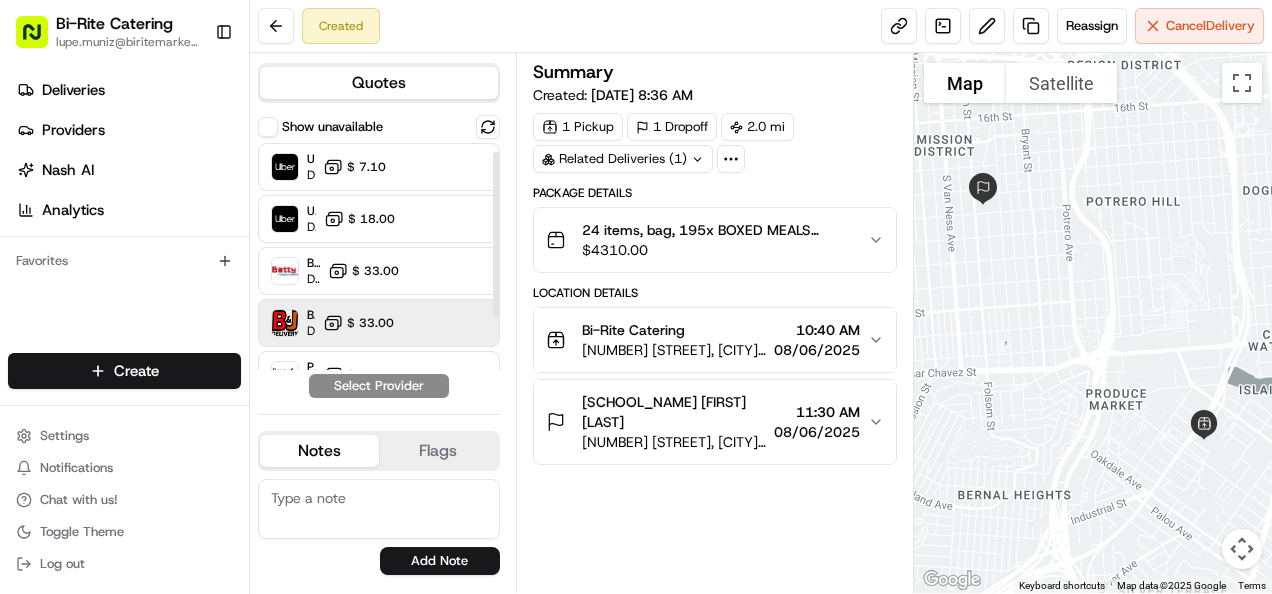 scroll, scrollTop: 80, scrollLeft: 0, axis: vertical 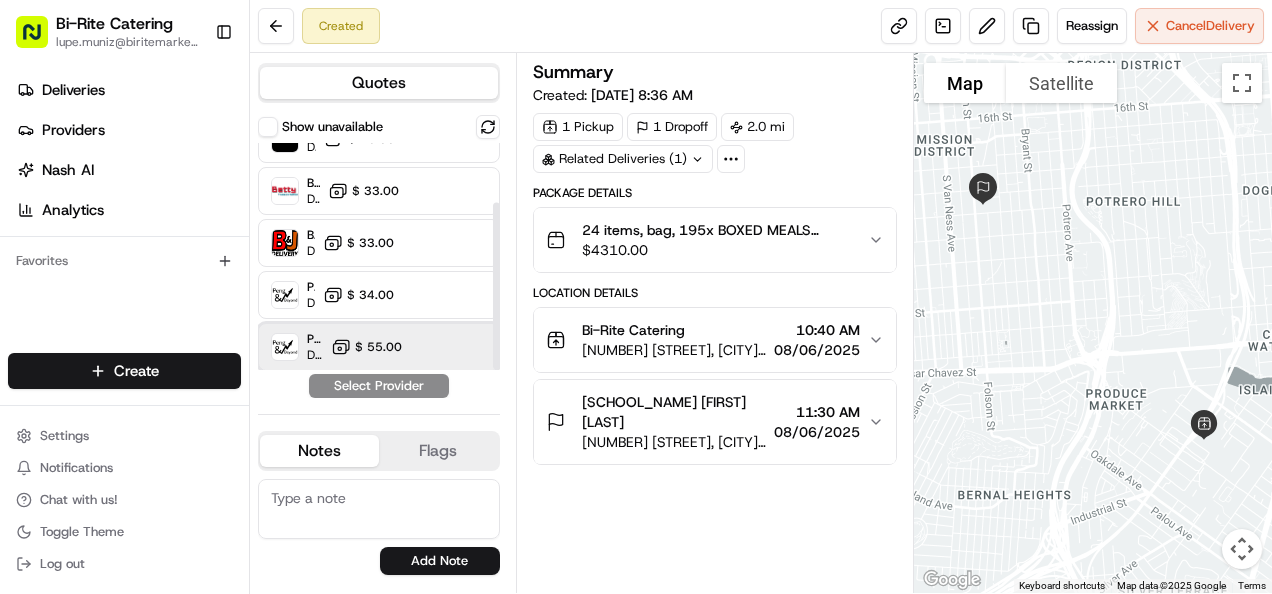 click on "Peng & Beyond (2-person team) Dropoff ETA   - $   55.00" at bounding box center [379, 347] 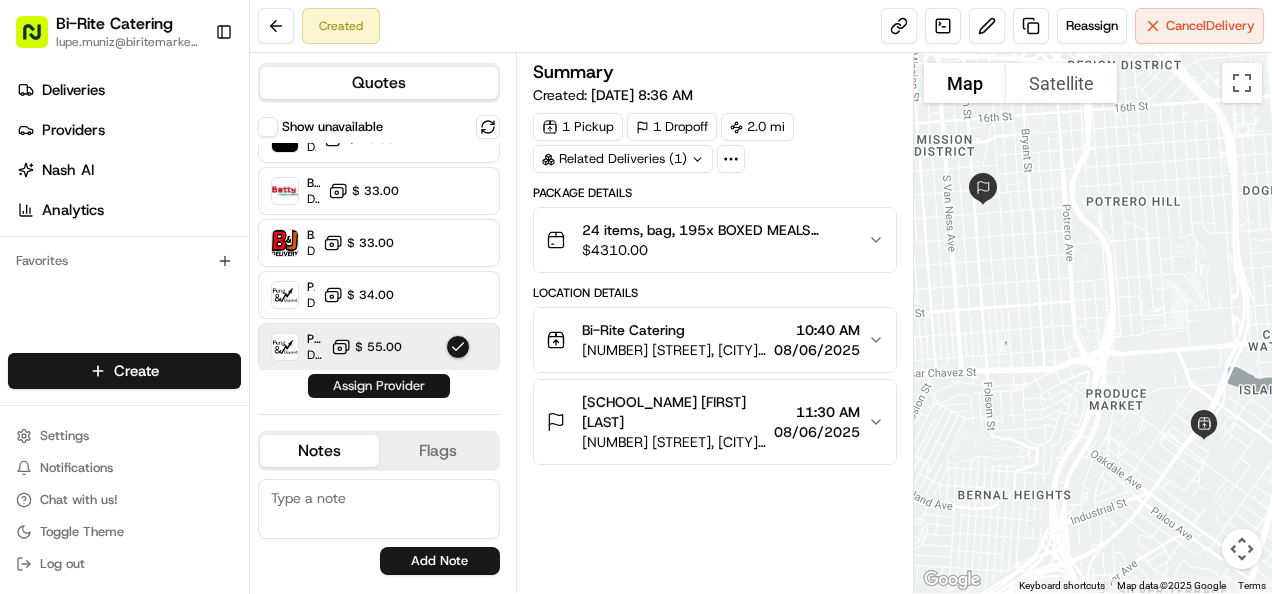 click on "Assign Provider" at bounding box center (379, 386) 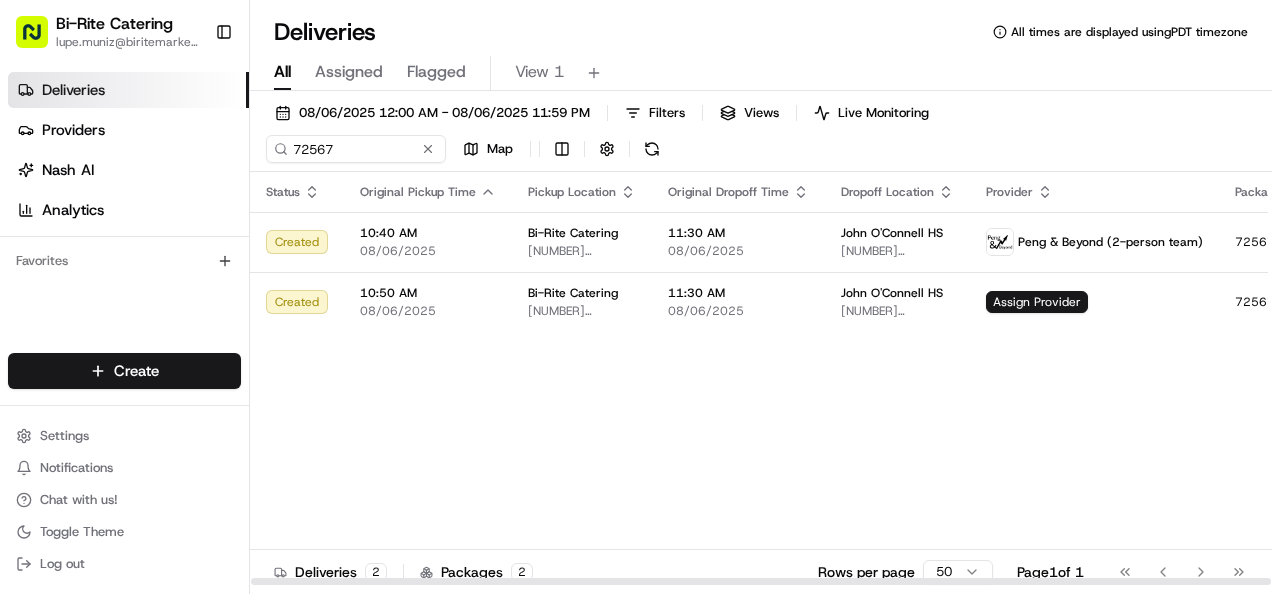 scroll, scrollTop: 0, scrollLeft: 0, axis: both 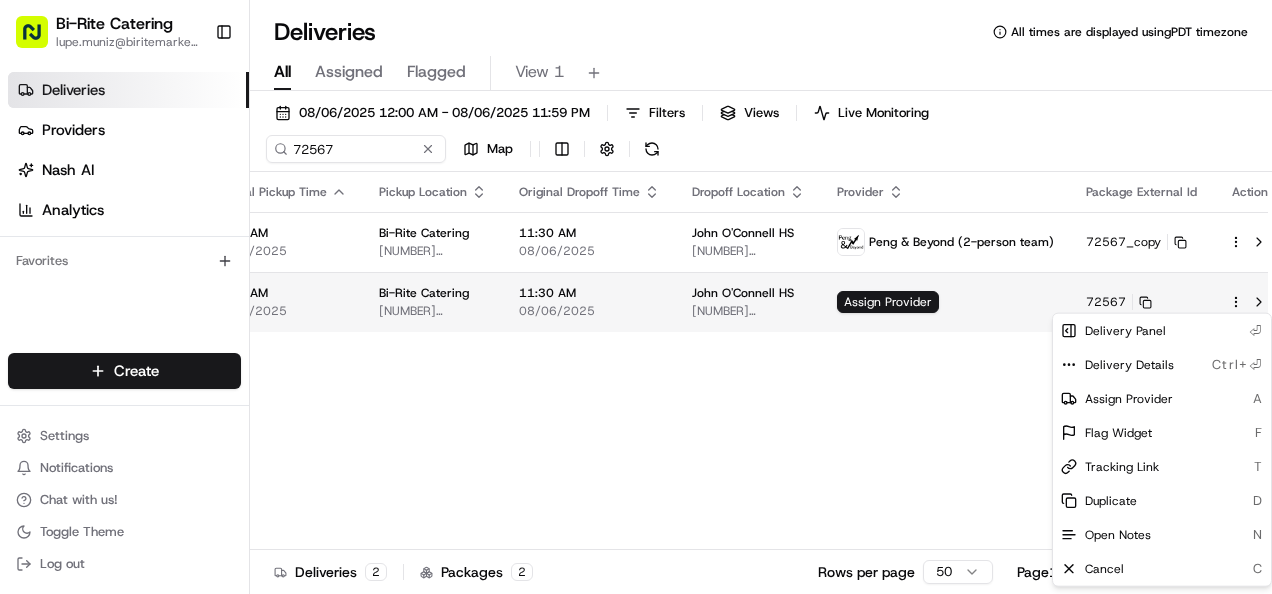 click on "Bi-Rite Catering lupe.muniz@biritemarket.com Toggle Sidebar Deliveries Providers Nash AI Analytics Favorites Main Menu Members & Organization Organization Users Roles Preferences Customization Tracking Orchestration Automations Locations Pickup Locations Dropoff Locations Billing Billing Refund Requests Integrations Notification Triggers Webhooks API Keys Request Logs Create Settings Notifications Chat with us! Toggle Theme Log out Deliveries All times are displayed using PDT timezone All Assigned Flagged View 1 [DATE] [TIME] - [DATE] [TIME] Filters Views Live Monitoring [EXTERNAL_ID] Map Status Original Pickup Time Pickup Location Original Dropoff Time Dropoff Location Provider Package External Id Action Created 10:40 AM [DATE] Bi-Rite Catering [NUMBER] [STREET], [CITY], [STATE] [POSTAL_CODE], [COUNTRY] 11:30 AM [DATE] [PERSON] [NUMBER] [STREET], [CITY], [STATE] [POSTAL_CODE], [COUNTRY] Peng & Beyond (2-person team) [EXTERNAL_ID]_copy Created 10:50 AM [DATE] Bi-Rite Catering 11:30 AM [DATE] [EXTERNAL_ID] 2" at bounding box center (636, 297) 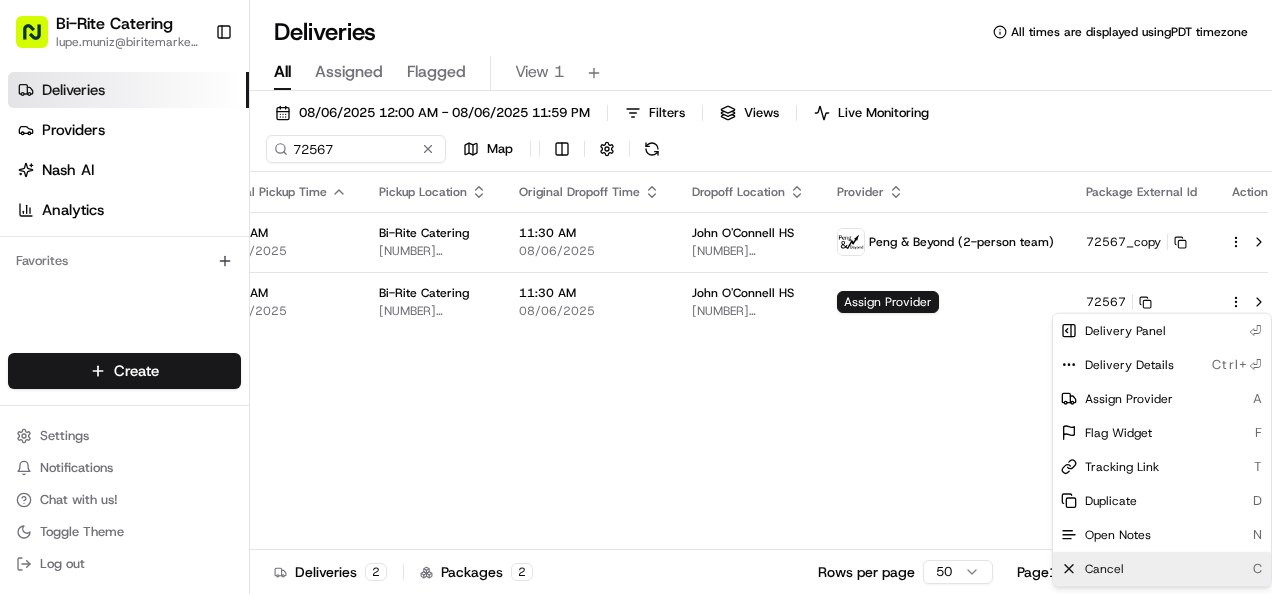 click on "Cancel" at bounding box center (1104, 569) 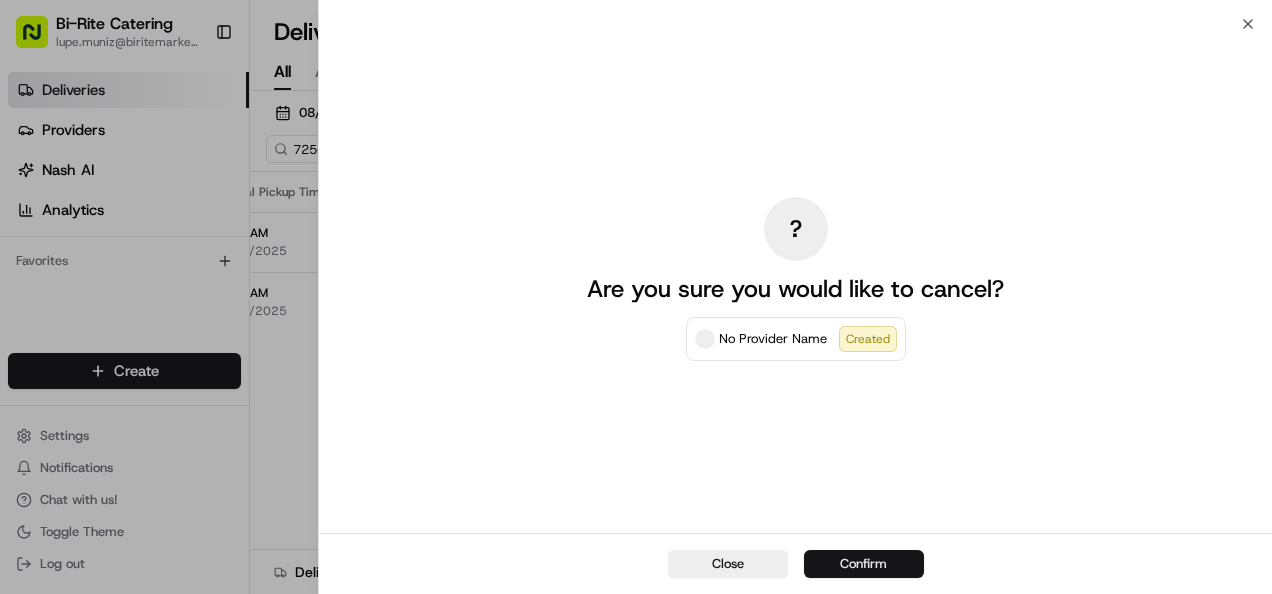 click on "Confirm" at bounding box center [864, 564] 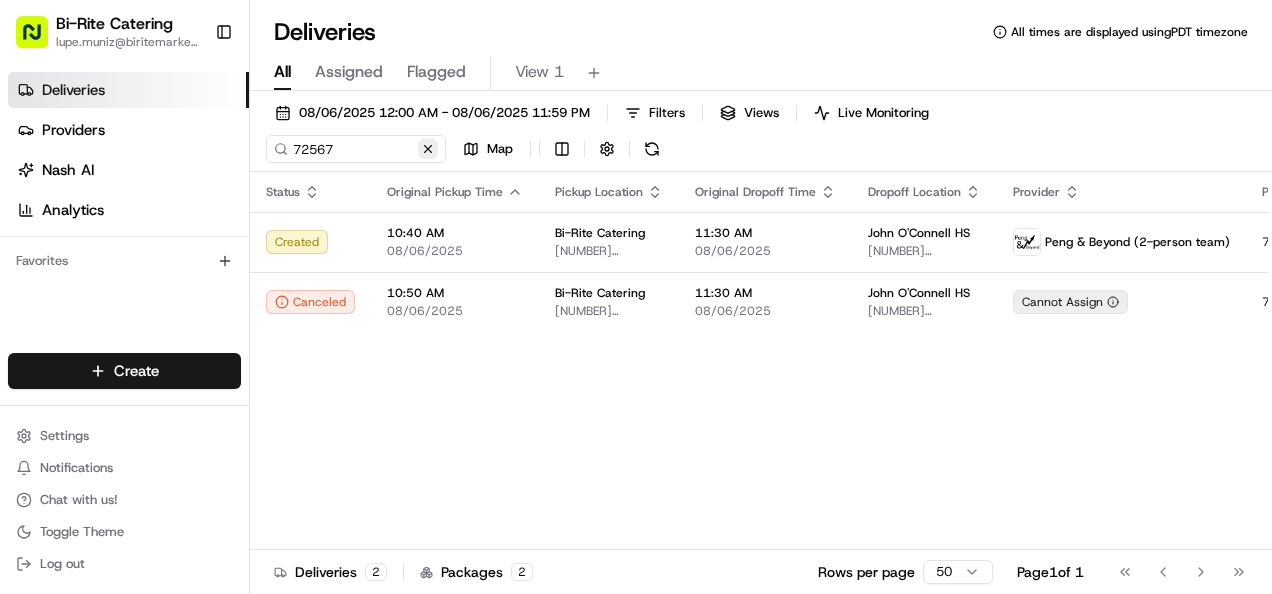 click at bounding box center (428, 149) 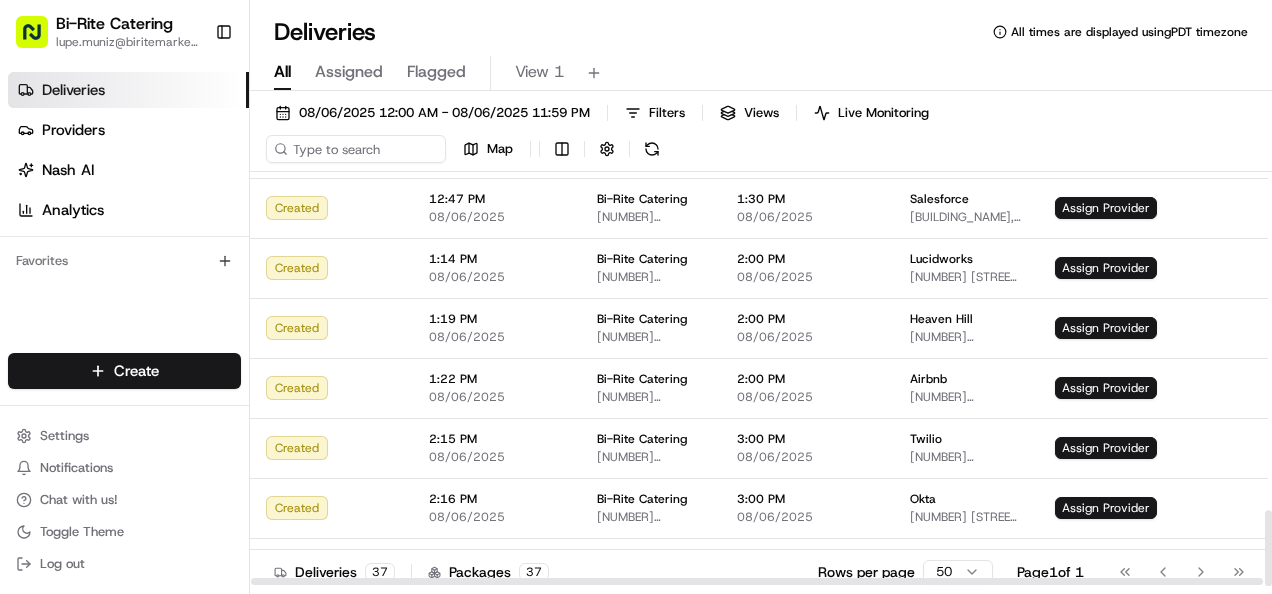 scroll, scrollTop: 1846, scrollLeft: 0, axis: vertical 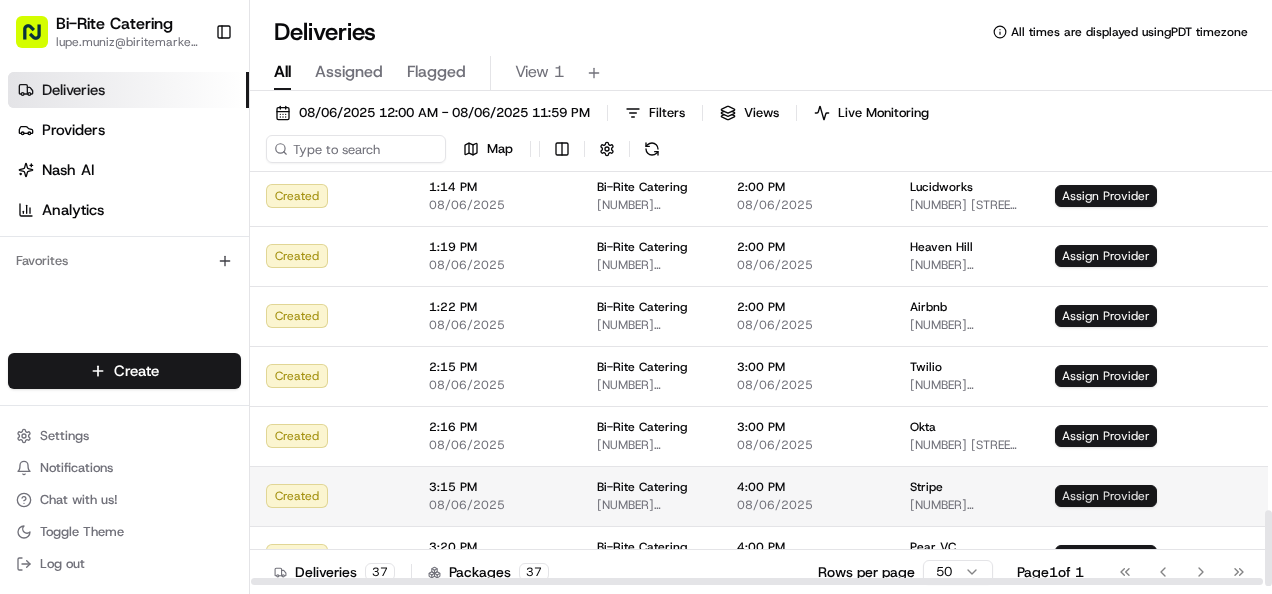 click on "Assign Provider" at bounding box center [1106, 496] 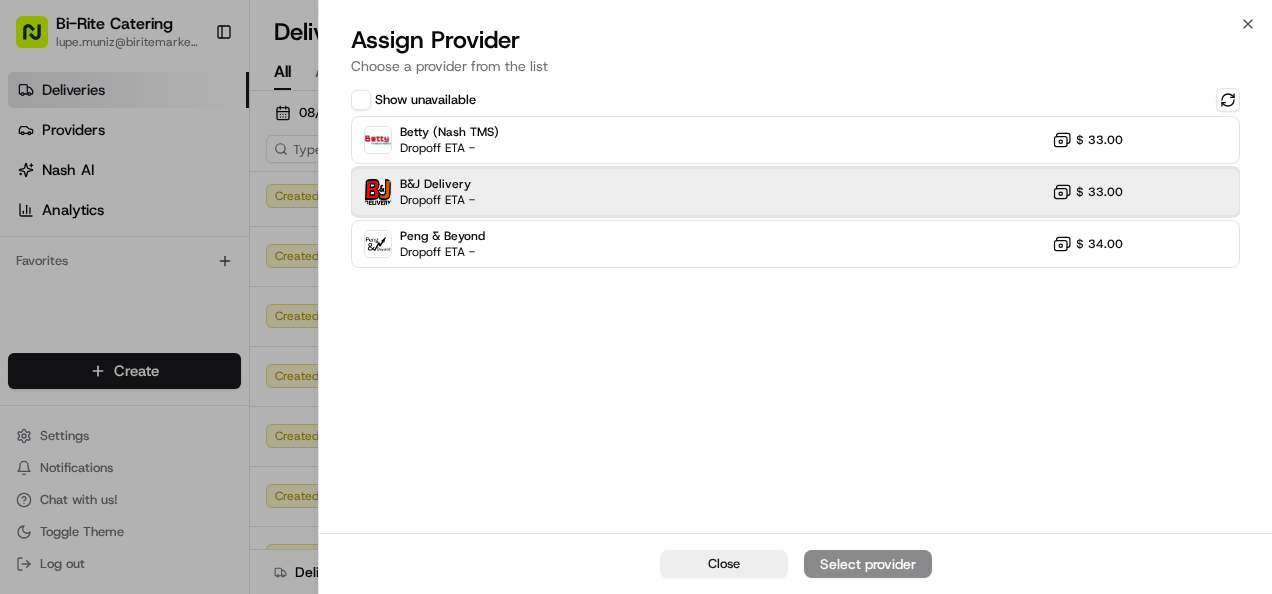 click on "B&J Delivery Dropoff ETA   - $   33.00" at bounding box center (795, 192) 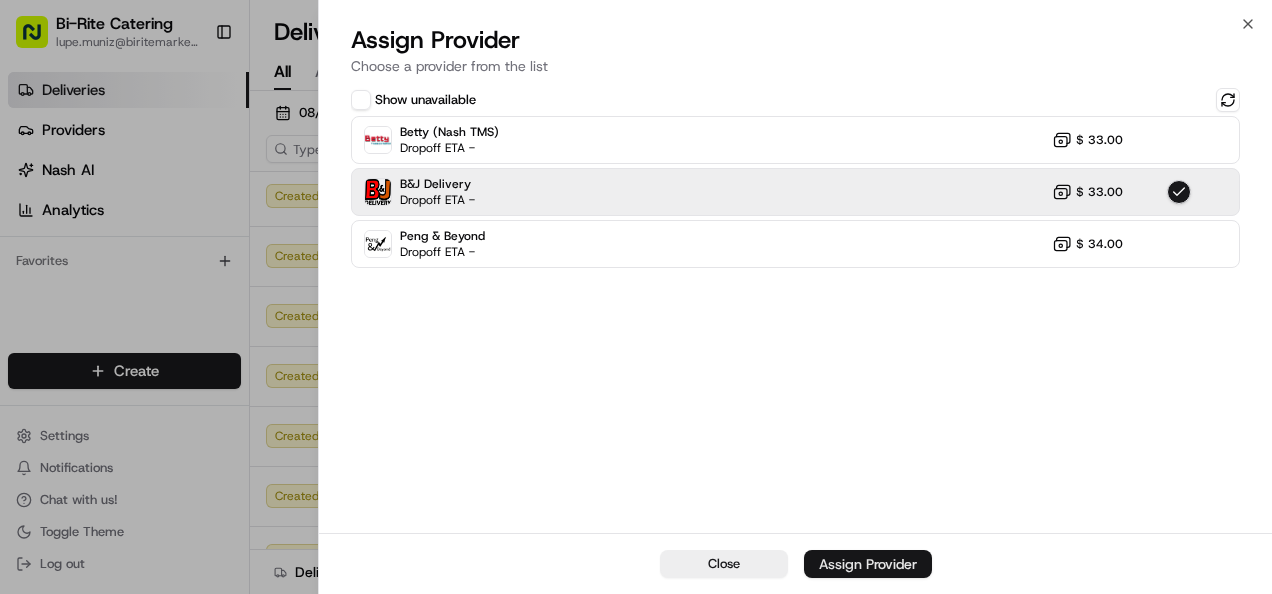 click on "Assign Provider" at bounding box center [868, 564] 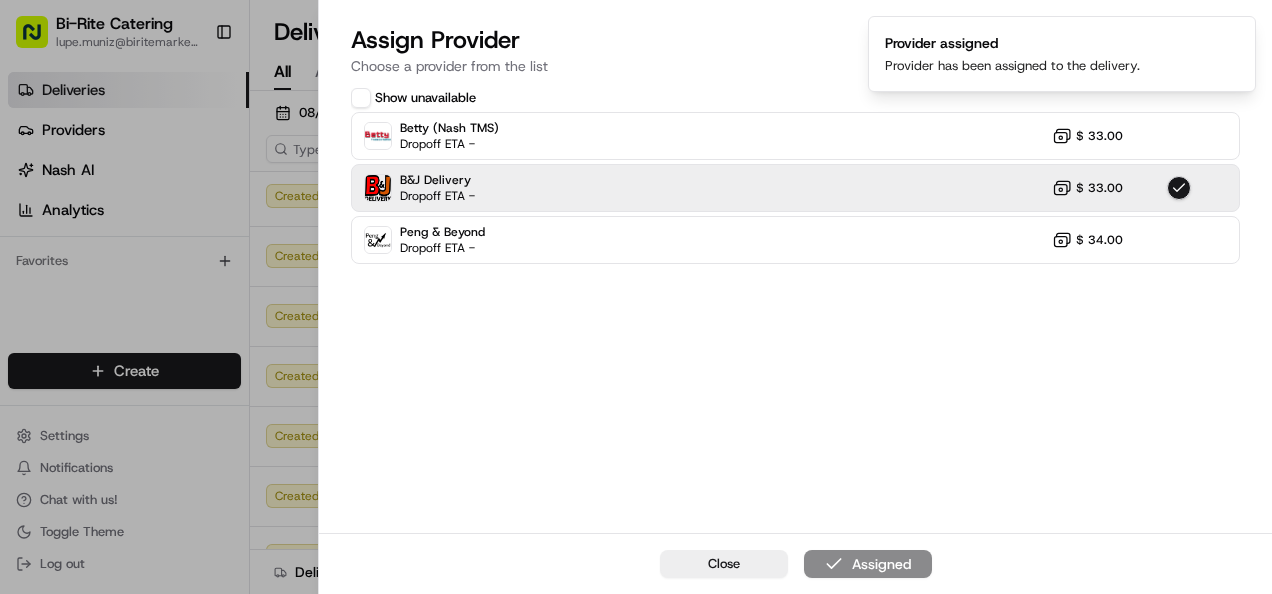 click on "Show unavailable Betty (Nash TMS) Dropoff ETA   - $   33.00 B&J Delivery Dropoff ETA   - $   33.00 Peng & Beyond Dropoff ETA   - $   34.00" at bounding box center (795, 308) 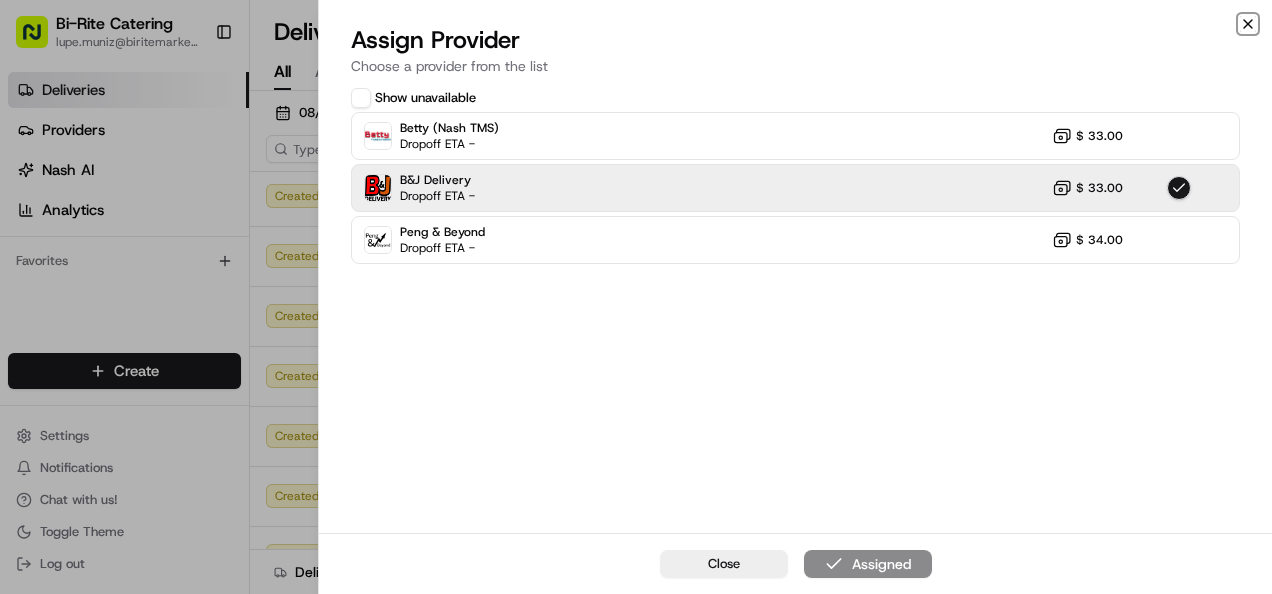 click 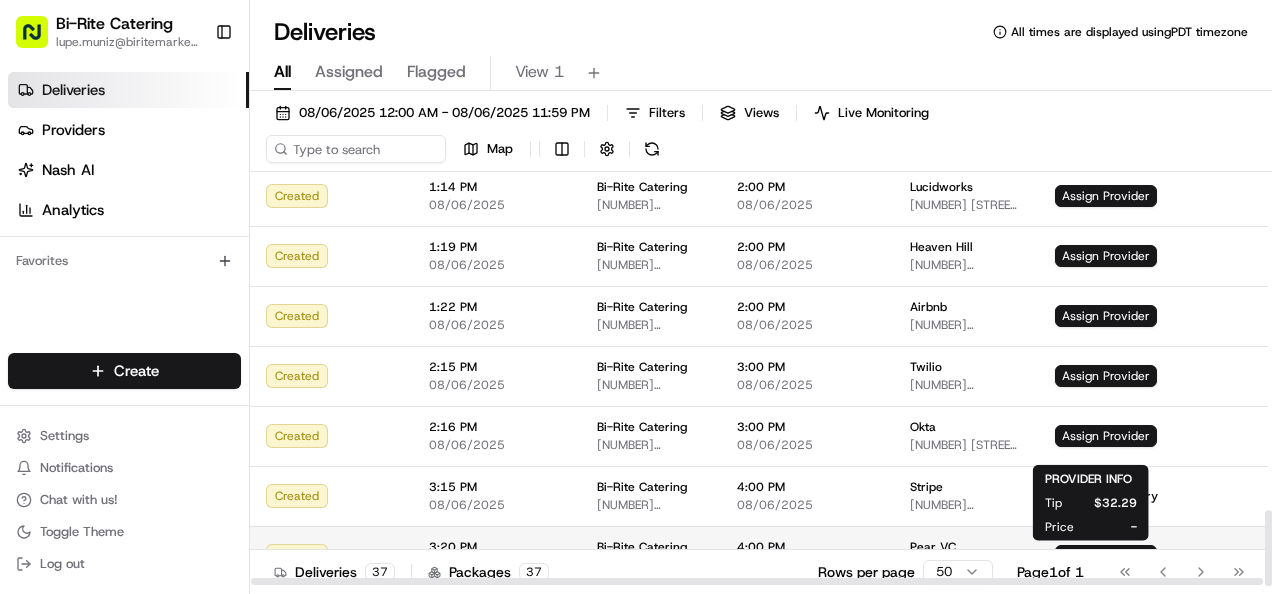 click on "Bi-Rite Catering lupe.muniz@biritemarket.com Toggle Sidebar Deliveries Providers Nash AI Analytics Favorites Main Menu Members & Organization Organization Users Roles Preferences Customization Tracking Orchestration Automations Locations Pickup Locations Dropoff Locations Billing Billing Refund Requests Integrations Notification Triggers Webhooks API Keys Request Logs Create Settings Notifications Chat with us! Toggle Theme Log out Deliveries All times are displayed using  PDT   timezone All Assigned Flagged View 1 08/06/2025 12:00 AM - 08/06/2025 11:59 PM Filters Views Live Monitoring Map Status Original Pickup Time Pickup Location Original Dropoff Time Dropoff Location Provider Package External Id Action Created 6:43 AM 08/06/2025 Bi-Rite Catering 1970 Innes Ave, San Francisco, CA 94124, USA 7:30 AM 08/06/2025 MH Productions LLC-The Historic Klamath 550 The Embarcadero N, San Francisco, CA 94111, USA Peng & Beyond 72702 Not Assigned Driver 6:44 AM 08/06/2025 Bi-Rite Catering 7:30 AM 08/06/2025 1" at bounding box center (636, 297) 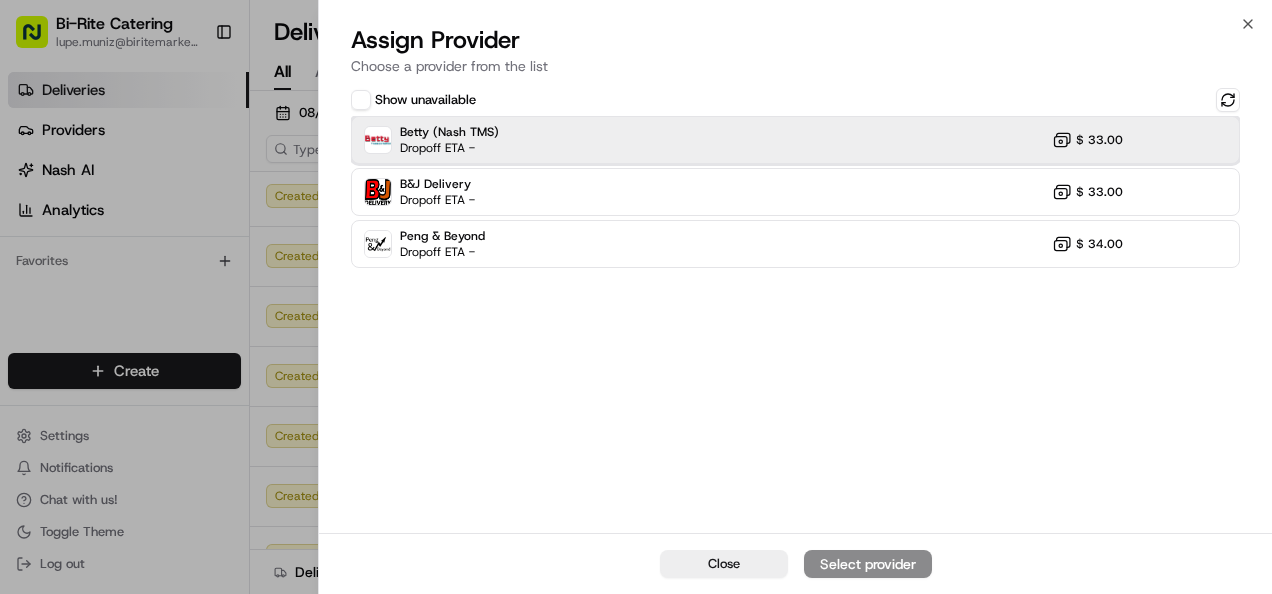 click on "Betty (Nash TMS) Dropoff ETA   - $   33.00" at bounding box center [795, 140] 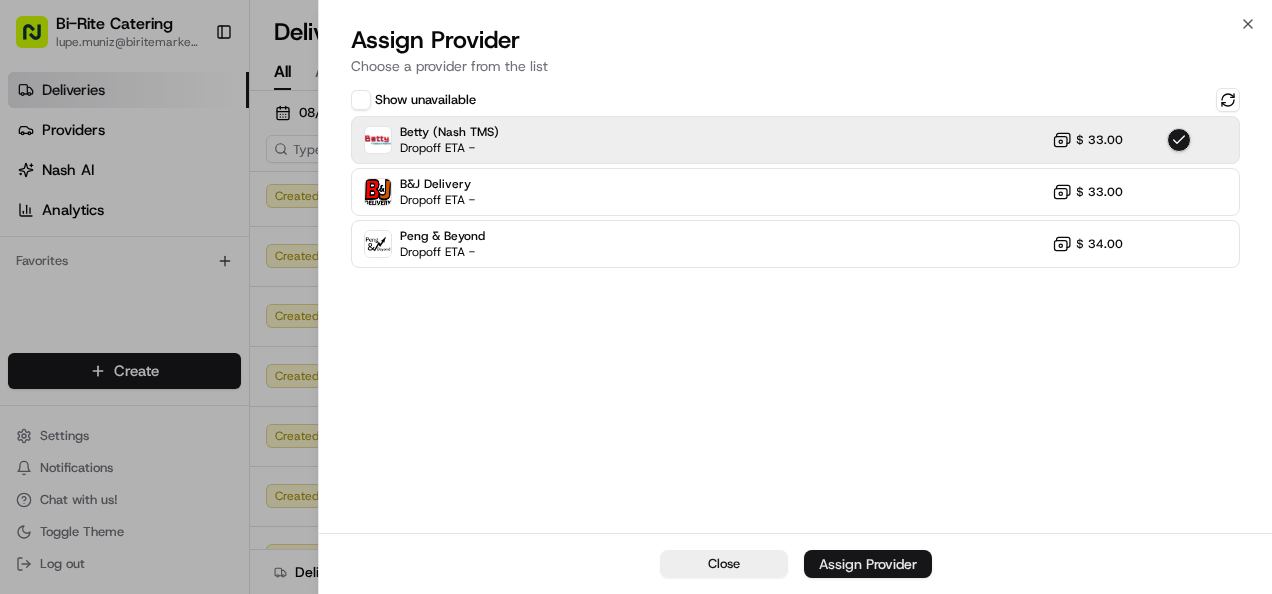 click on "Assign Provider" at bounding box center [868, 564] 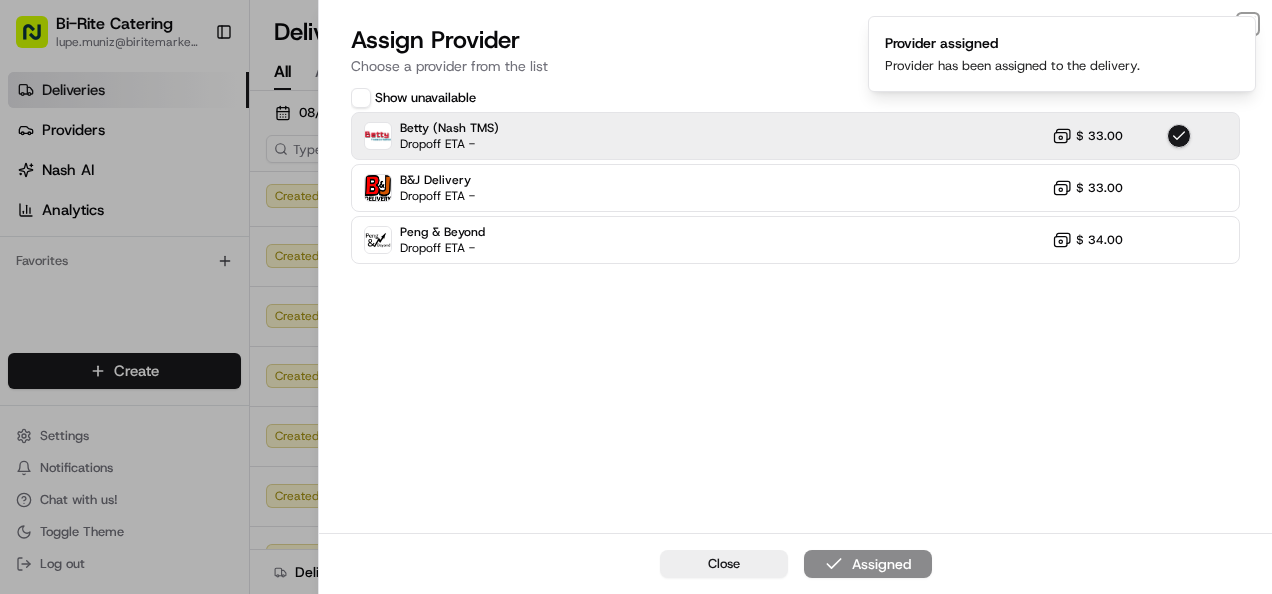 click on "Bi-Rite Catering lupe.muniz@biritemarket.com Toggle Sidebar Deliveries Providers Nash AI Analytics Favorites Main Menu Members & Organization Organization Users Roles Preferences Customization Tracking Orchestration Automations Locations Pickup Locations Dropoff Locations Billing Billing Refund Requests Integrations Notification Triggers Webhooks API Keys Request Logs Create Settings Notifications Chat with us! Toggle Theme Log out Deliveries All times are displayed using  PDT   timezone All Assigned Flagged View 1 08/06/2025 12:00 AM - 08/06/2025 11:59 PM Filters Views Live Monitoring Map Status Original Pickup Time Pickup Location Original Dropoff Time Dropoff Location Provider Package External Id Action Created 6:43 AM 08/06/2025 Bi-Rite Catering 1970 Innes Ave, San Francisco, CA 94124, USA 7:30 AM 08/06/2025 MH Productions LLC-The Historic Klamath 550 The Embarcadero N, San Francisco, CA 94111, USA Peng & Beyond 72702 Not Assigned Driver 6:44 AM 08/06/2025 Bi-Rite Catering 7:30 AM 08/06/2025 1" at bounding box center [636, 297] 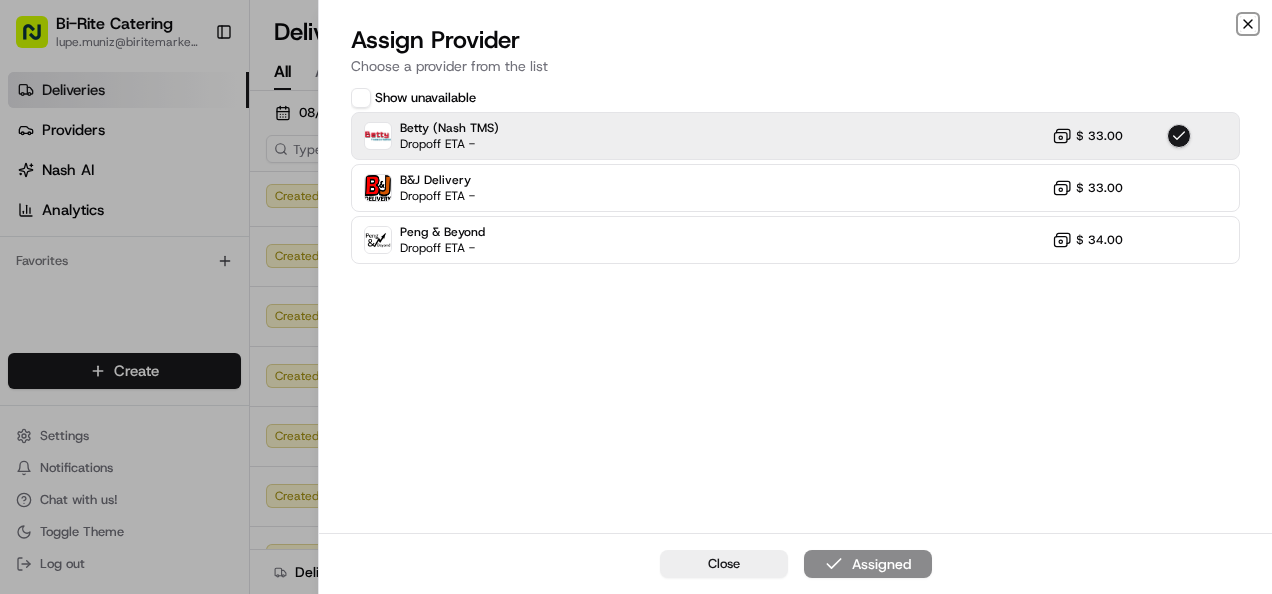 click 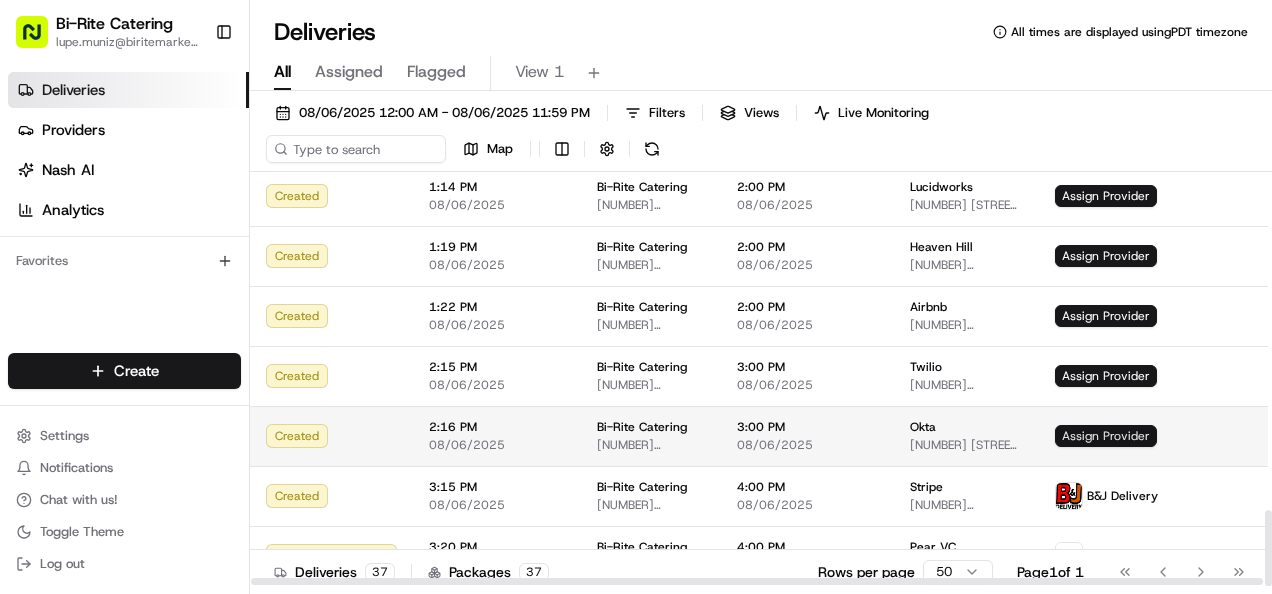 click on "Assign Provider" at bounding box center (1106, 436) 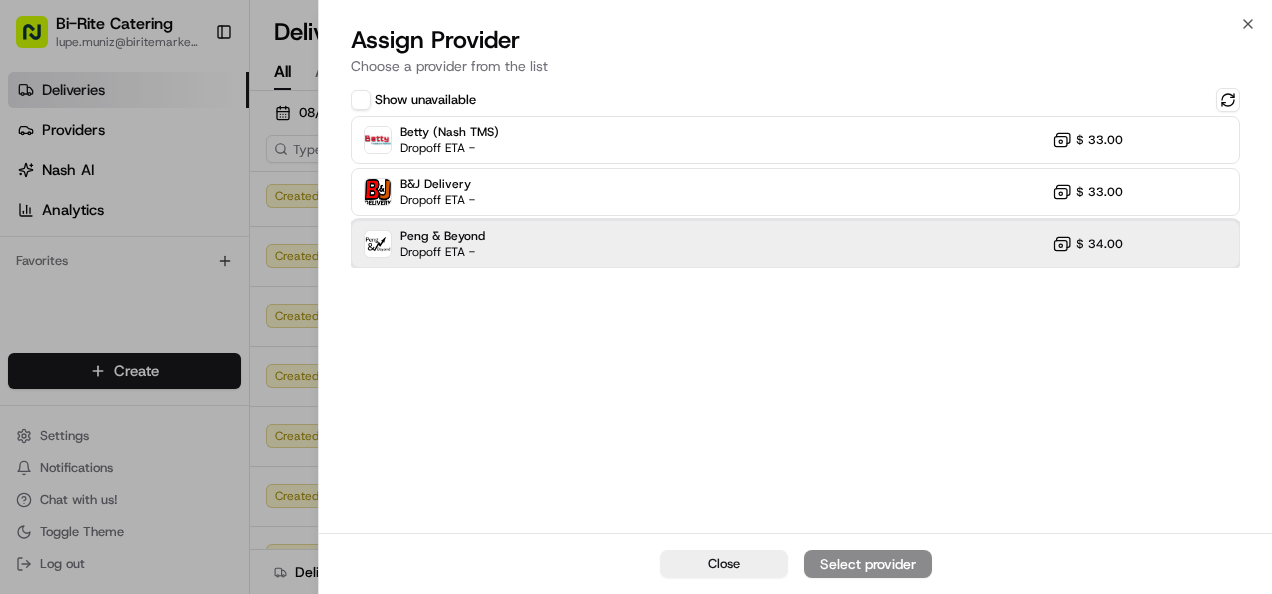 click on "Peng & Beyond Dropoff ETA   - $   34.00" at bounding box center (795, 244) 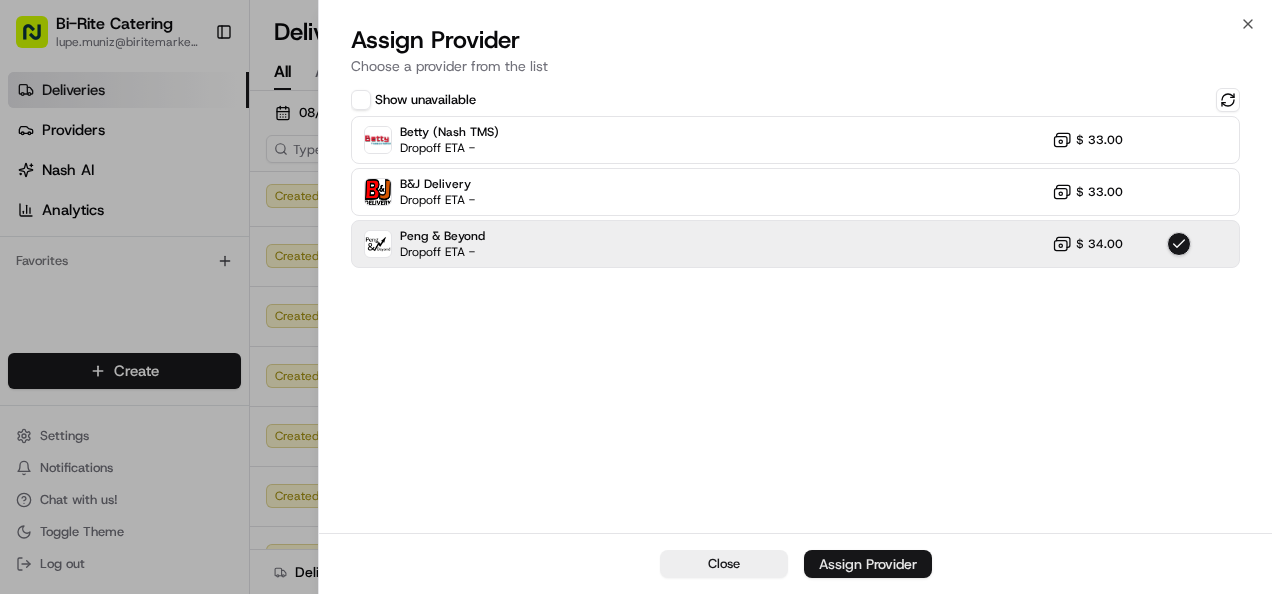 click on "Assign Provider" at bounding box center [868, 564] 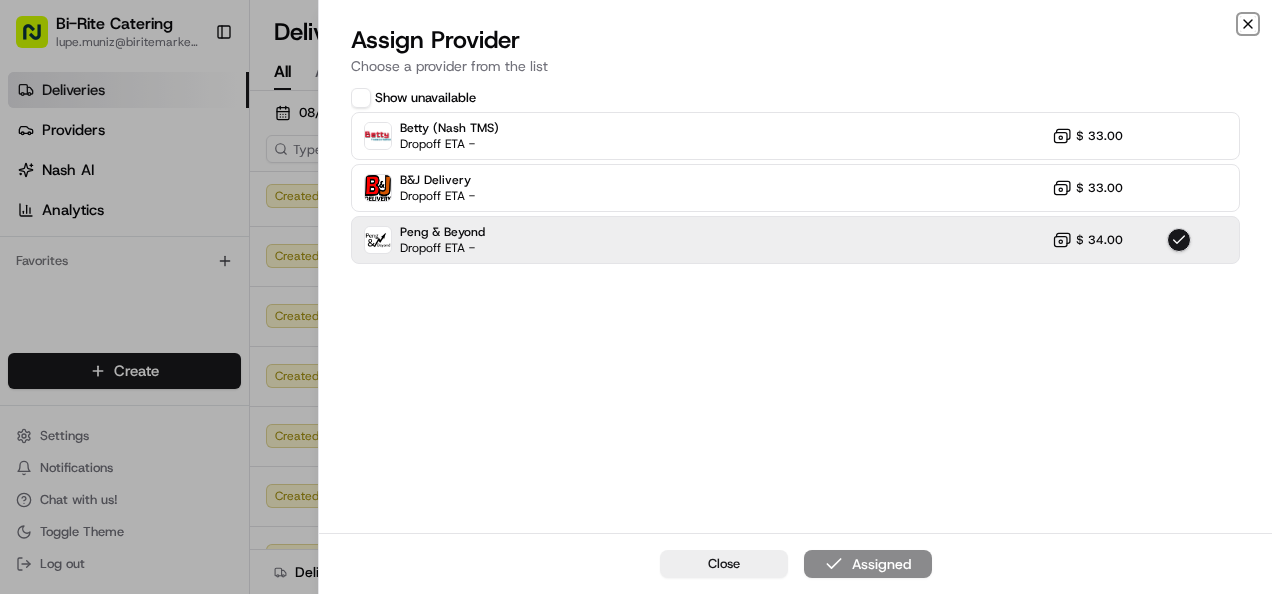 click 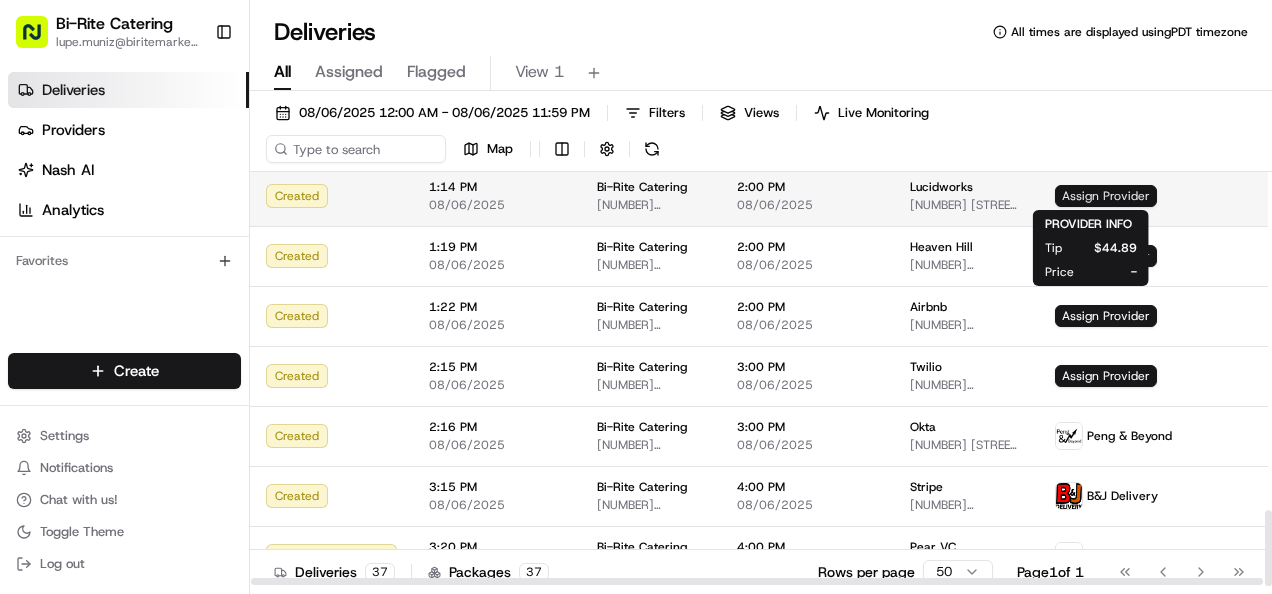 click on "Assign Provider" at bounding box center (1106, 196) 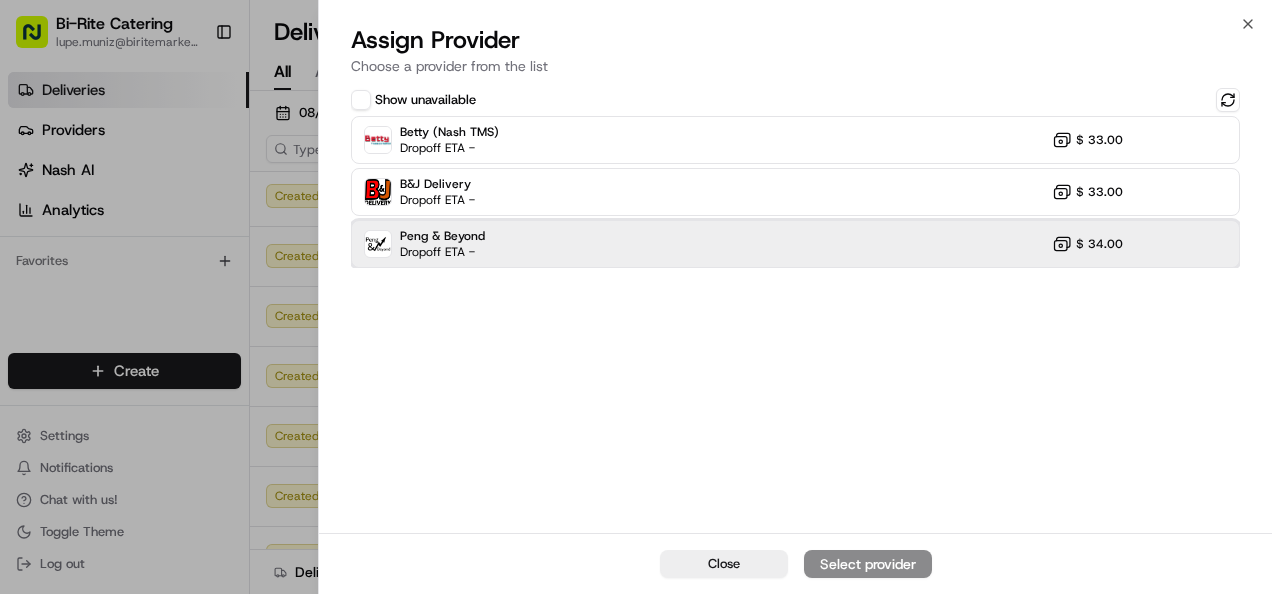 click on "Peng & Beyond Dropoff ETA   - $   34.00" at bounding box center (795, 244) 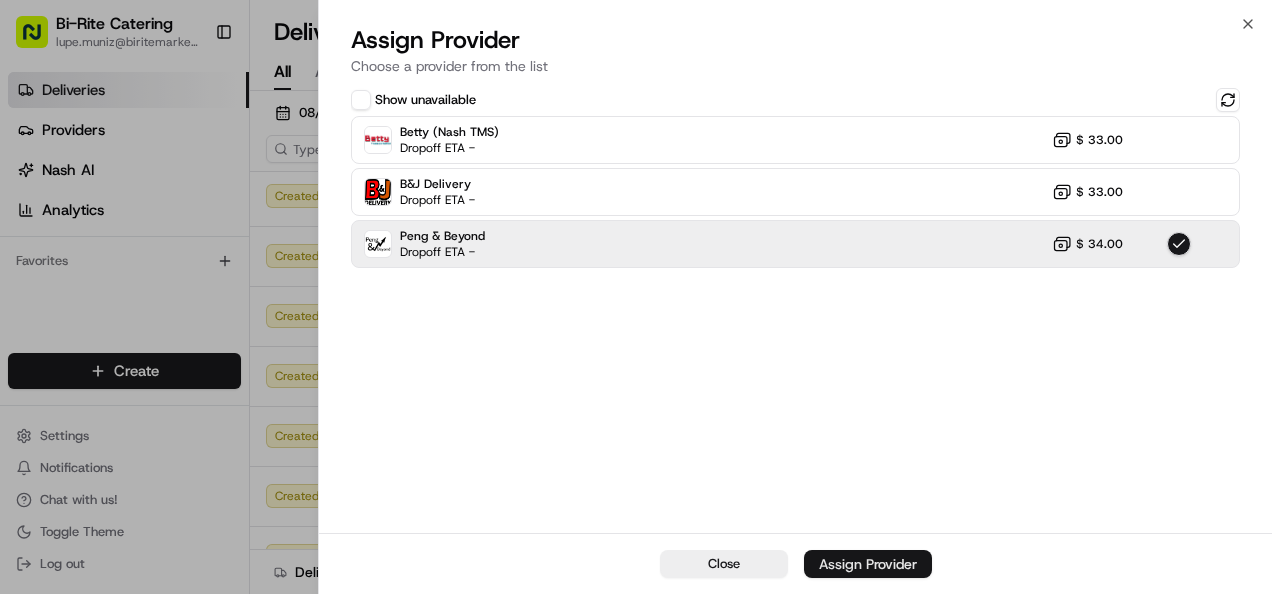 click on "Assign Provider" at bounding box center (868, 564) 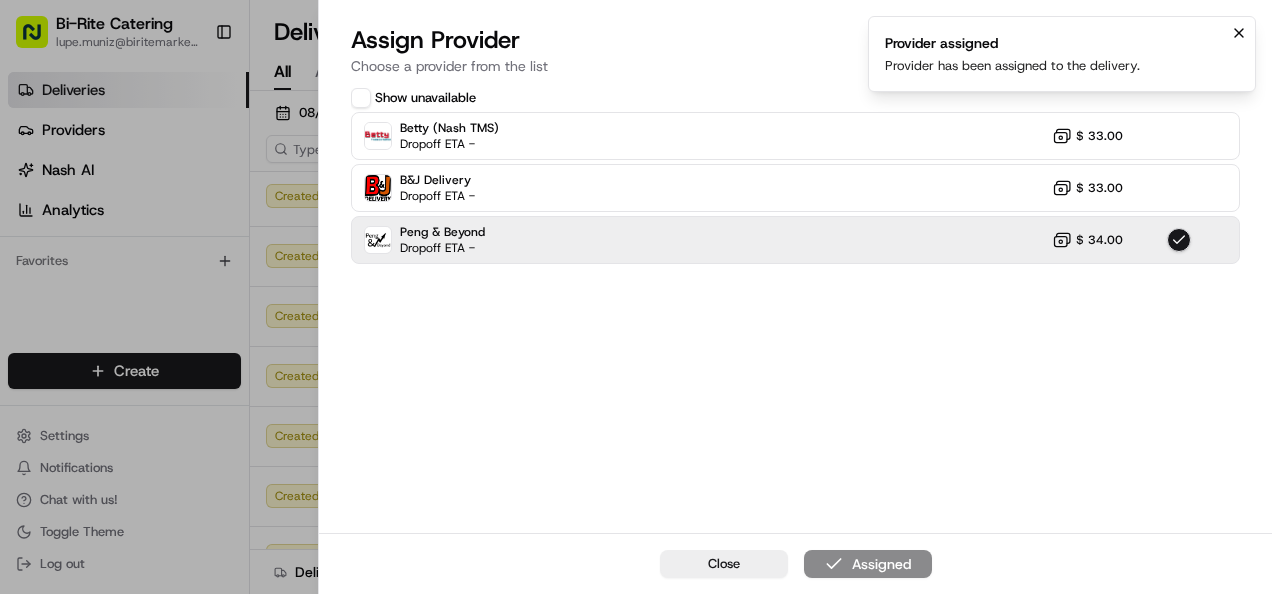 click 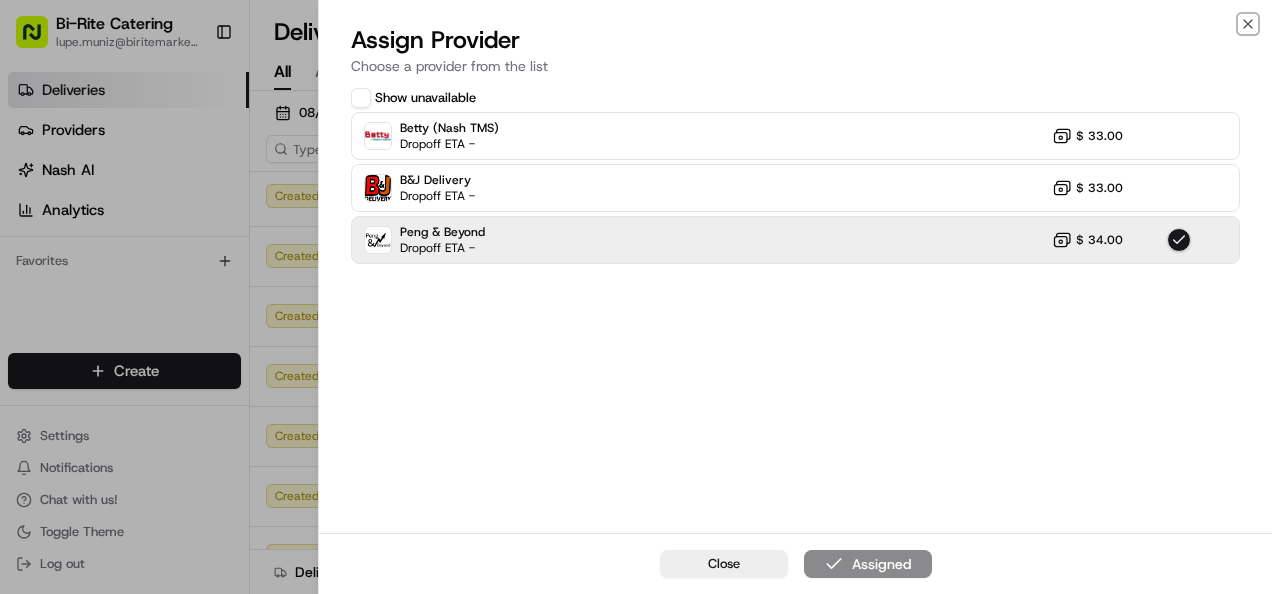 click 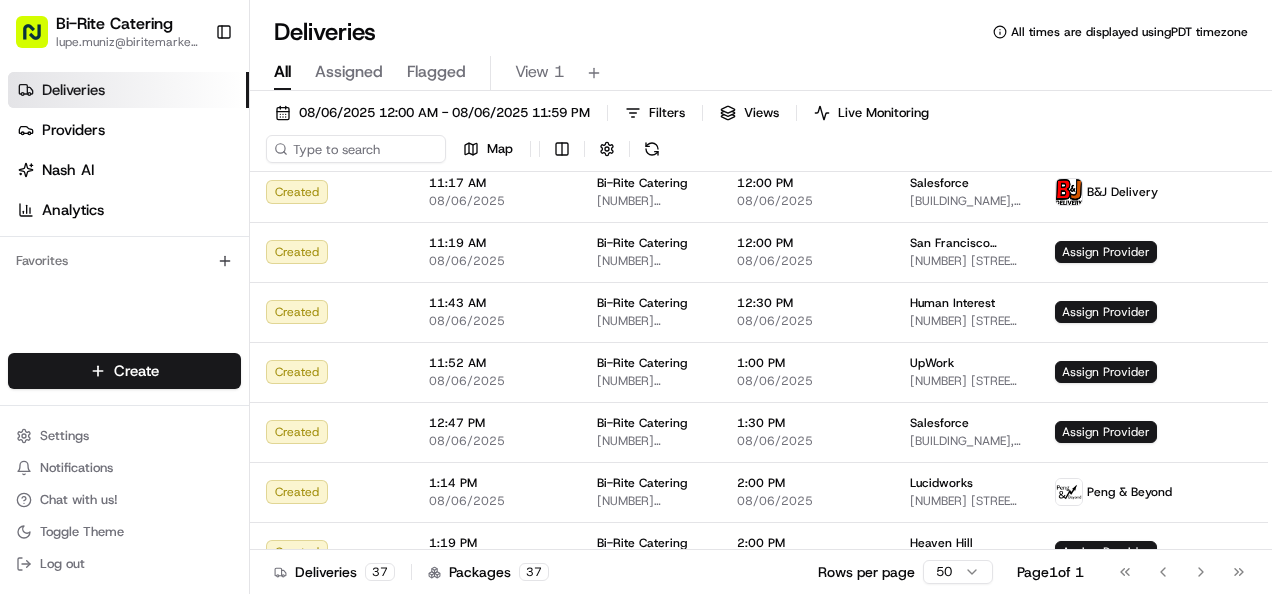 scroll, scrollTop: 1546, scrollLeft: 0, axis: vertical 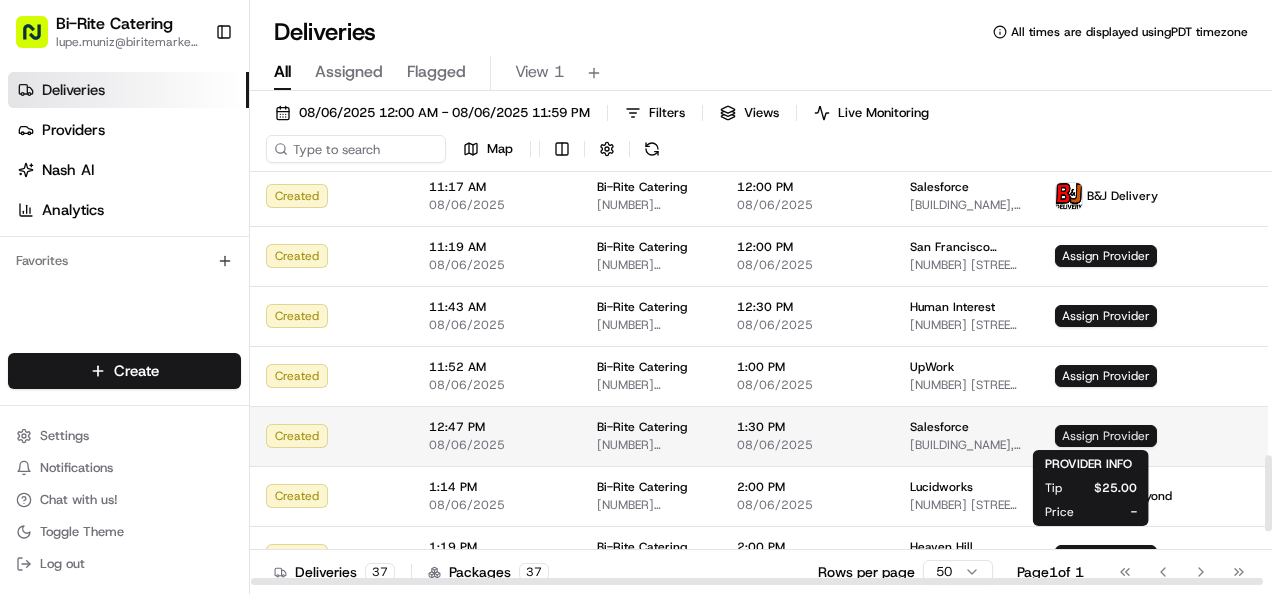 click on "Assign Provider" at bounding box center (1106, 436) 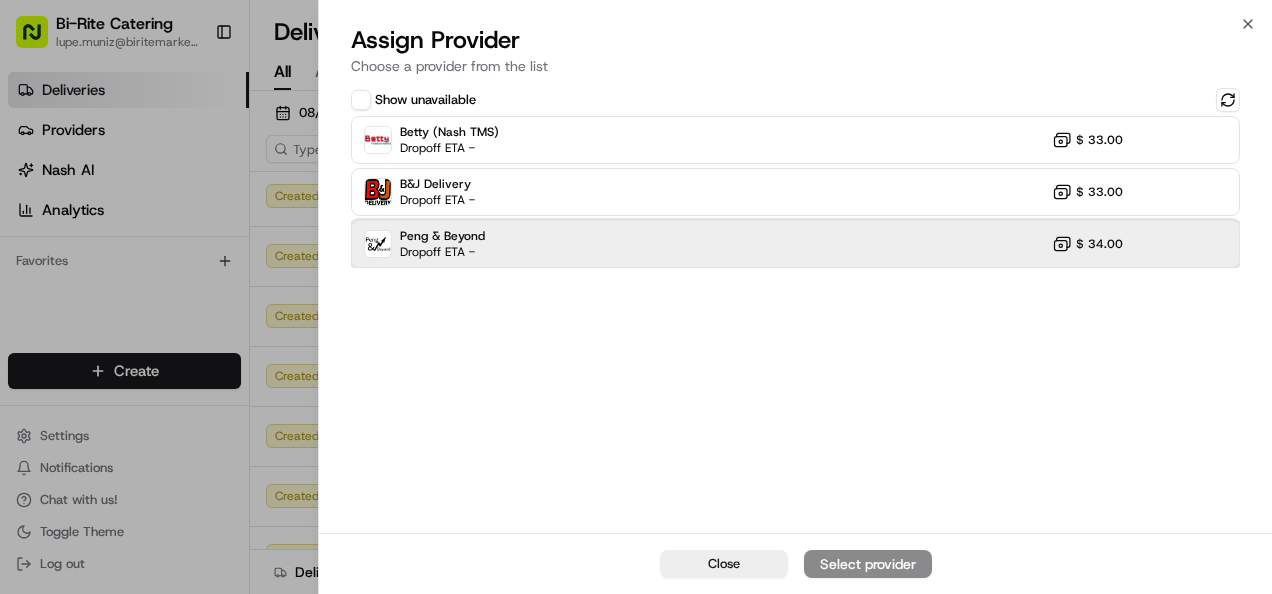 click on "Peng & Beyond Dropoff ETA   - $   34.00" at bounding box center [795, 244] 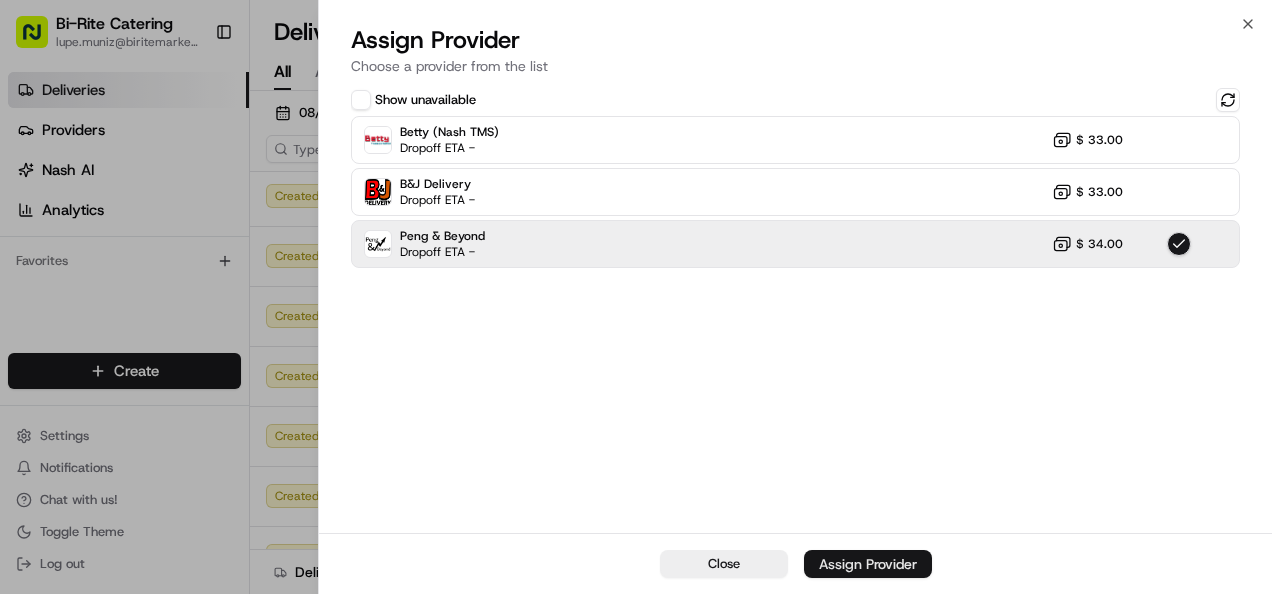 click on "Assign Provider" at bounding box center (868, 564) 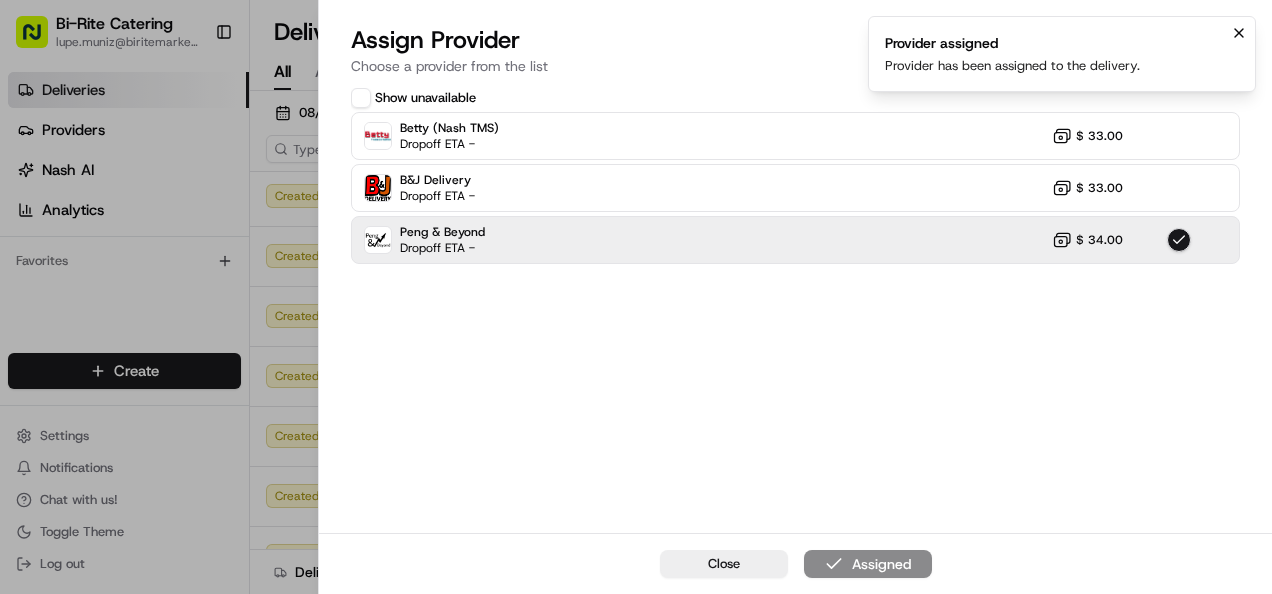 click 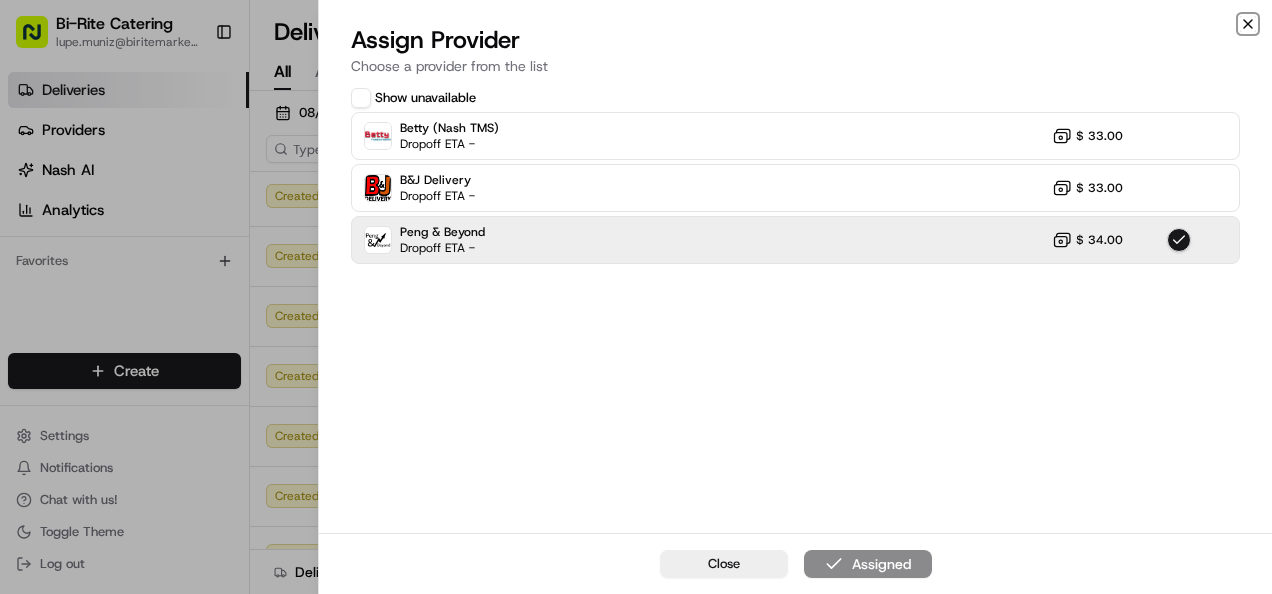 click 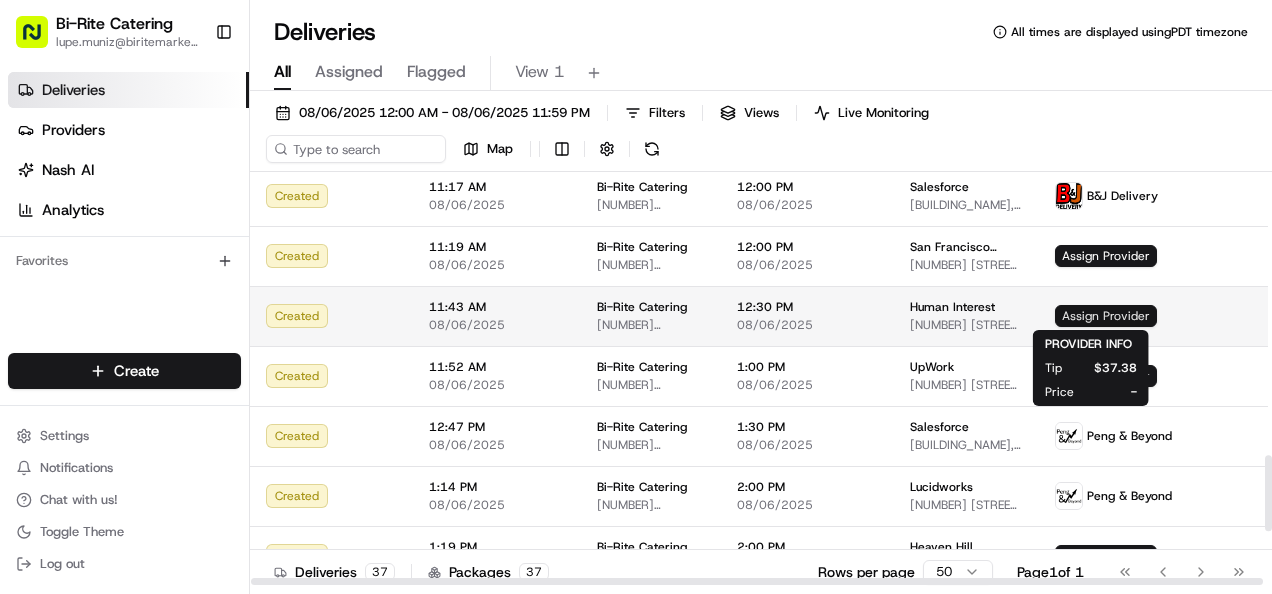 click on "Assign Provider" at bounding box center (1106, 316) 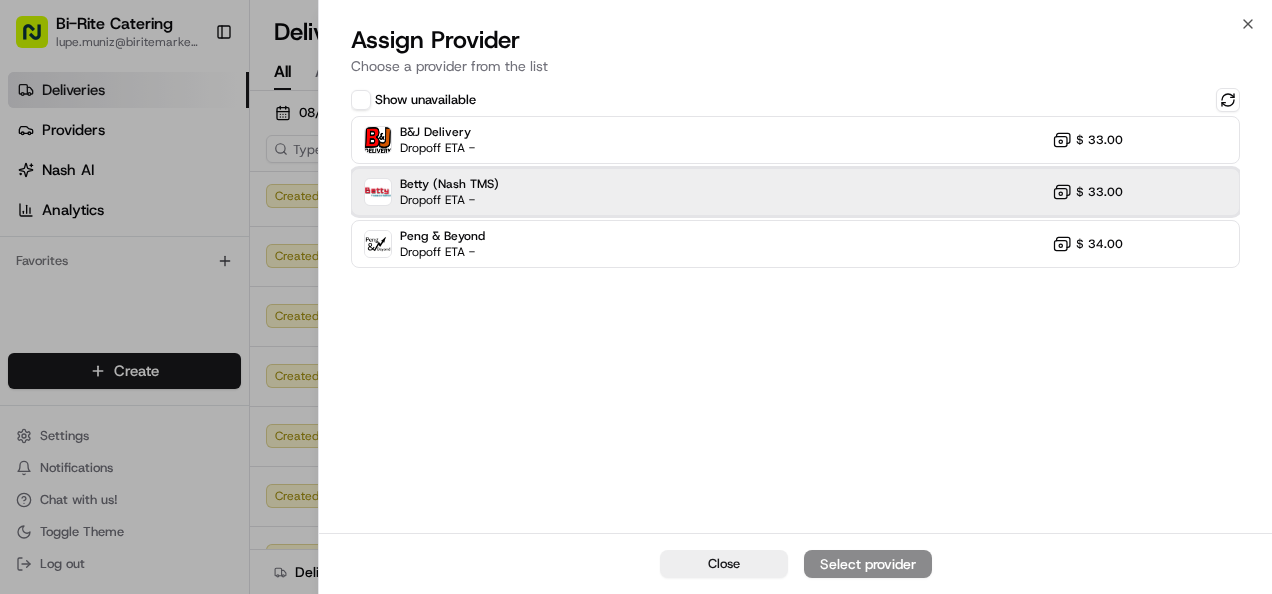 click on "Betty (Nash TMS) Dropoff ETA   - $   33.00" at bounding box center (795, 192) 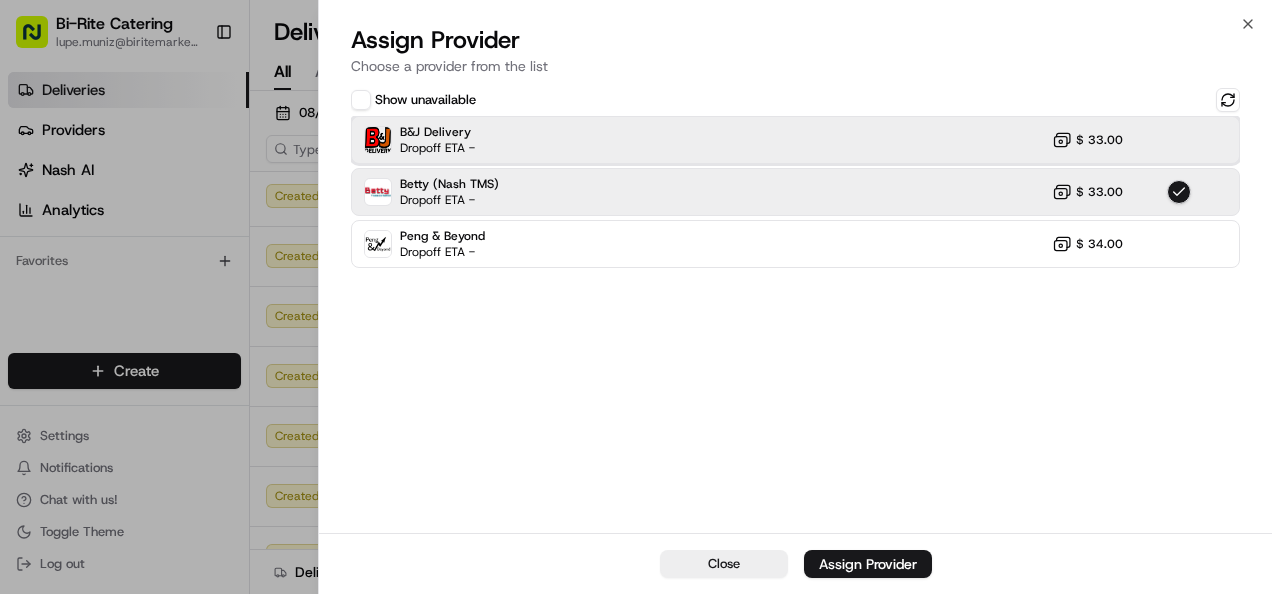 click on "B&J Delivery Dropoff ETA   - $   33.00" at bounding box center (795, 140) 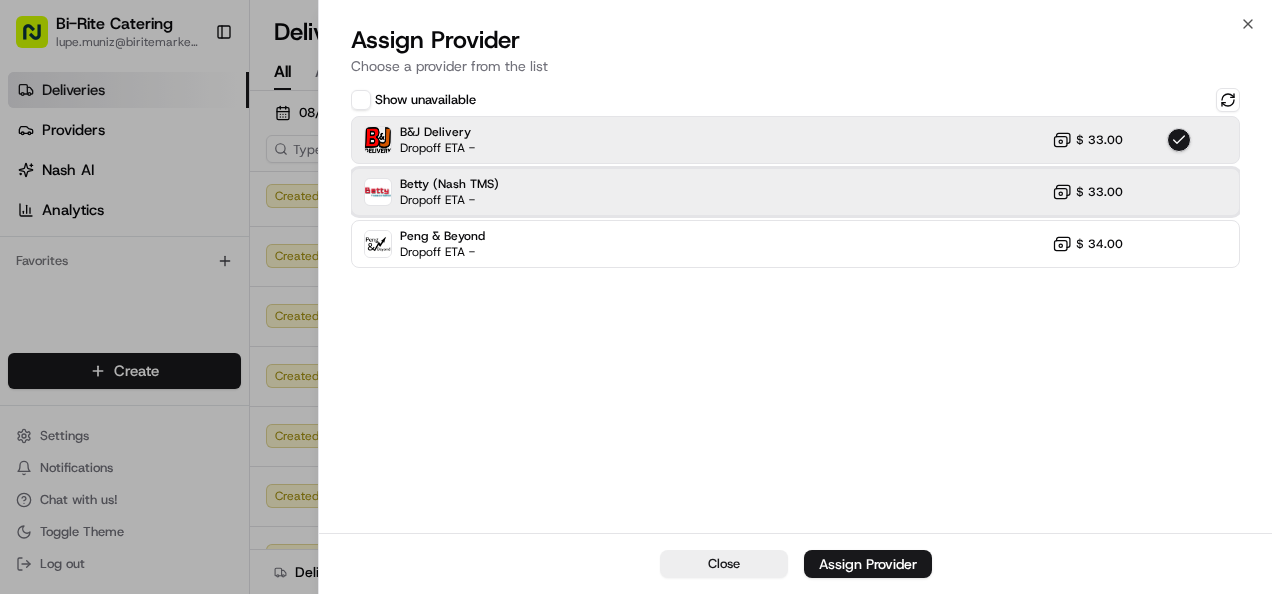click on "Betty (Nash TMS) Dropoff ETA   - $   33.00" at bounding box center (795, 192) 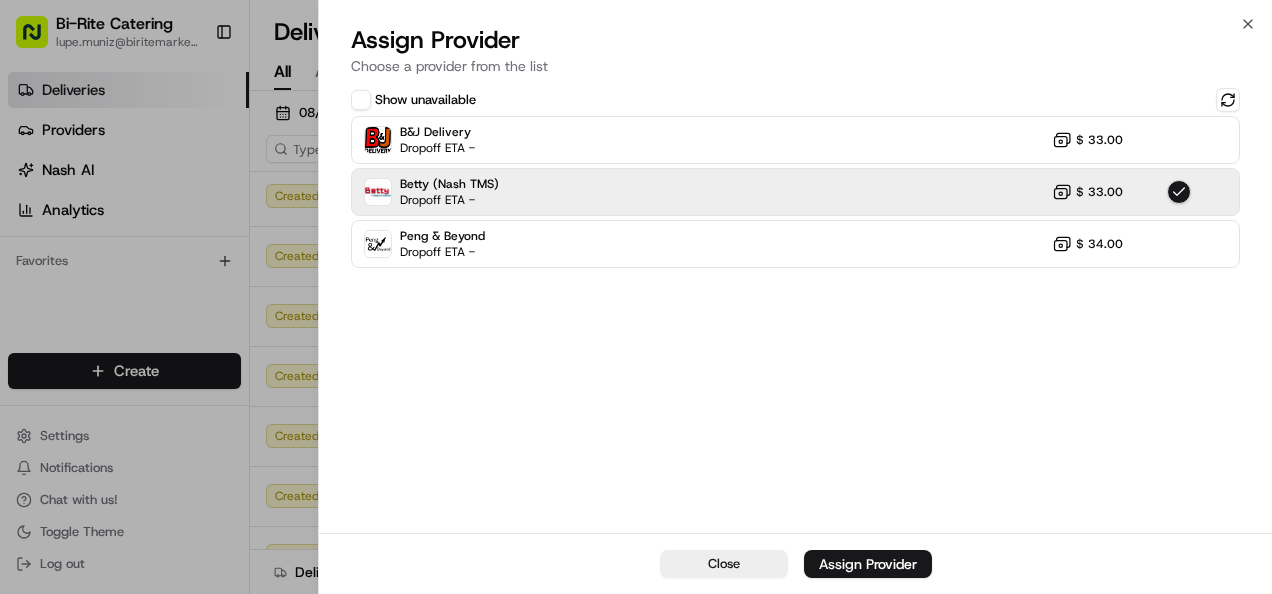 click on "Close Assign Provider" at bounding box center [795, 563] 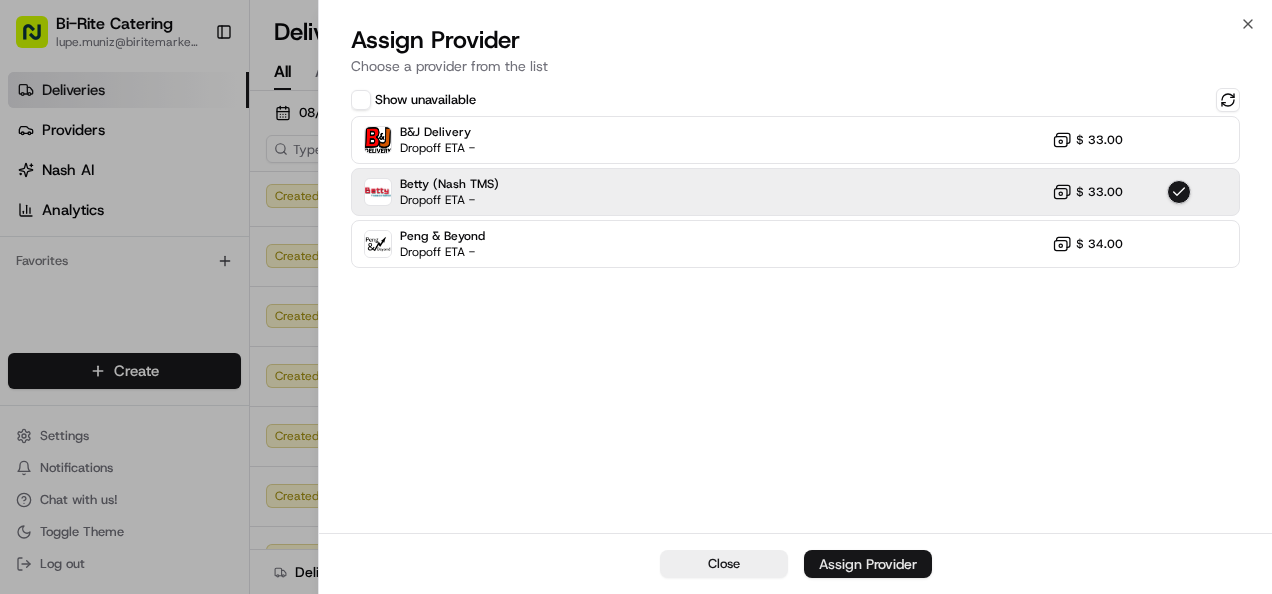 click on "Assign Provider" at bounding box center (868, 564) 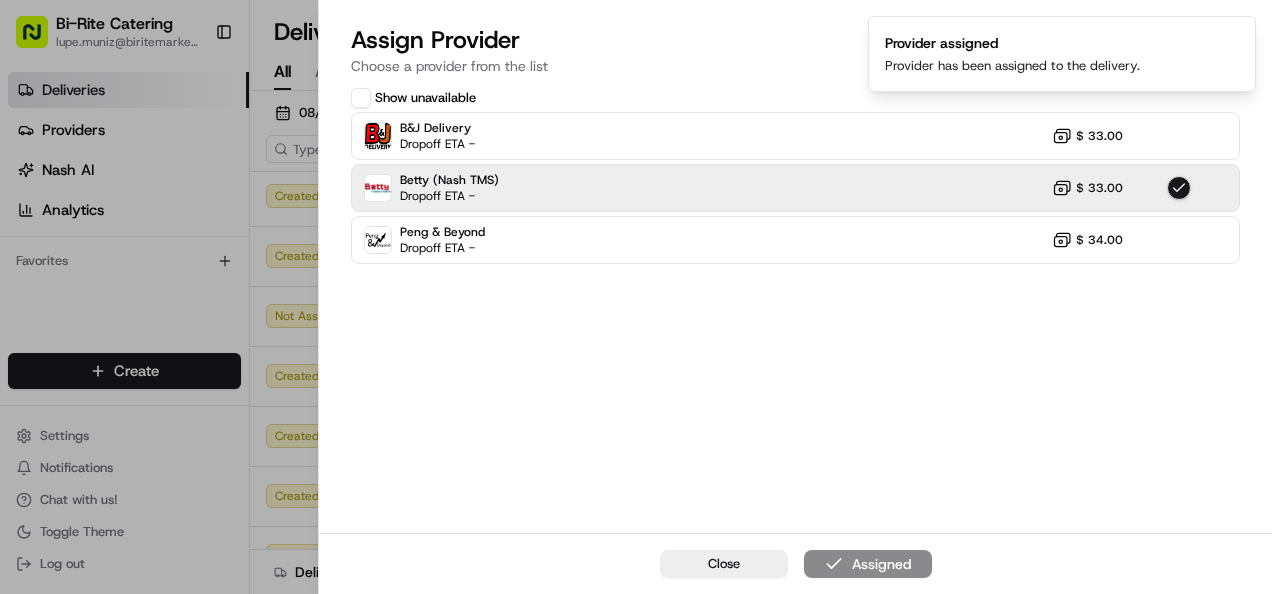click 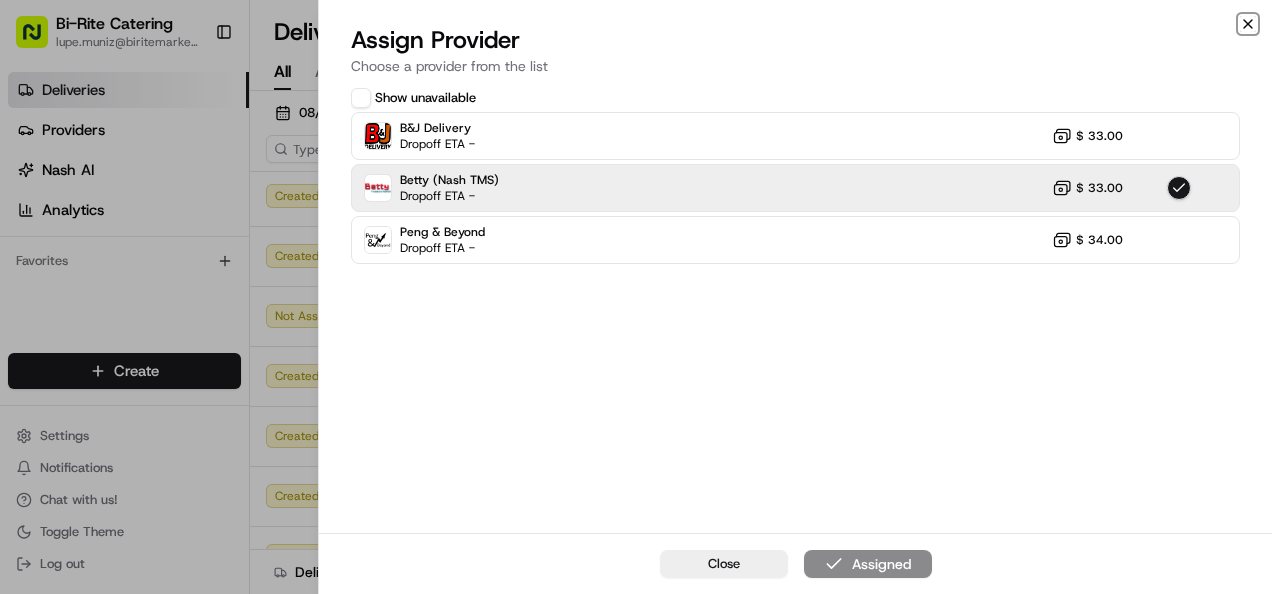 click 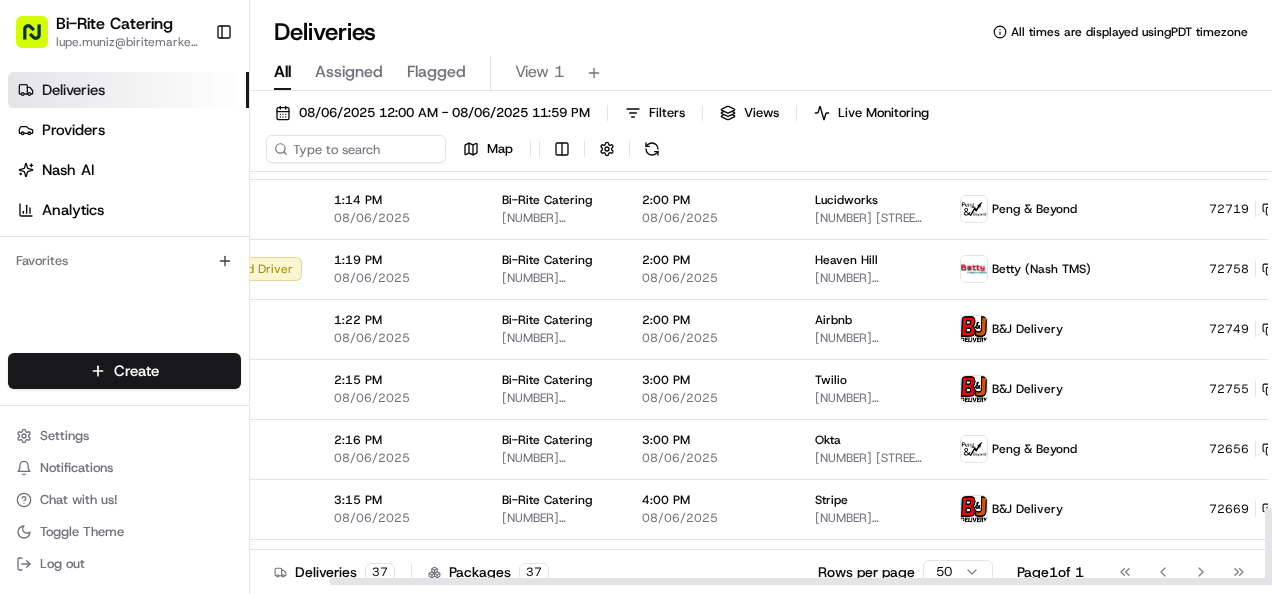 scroll, scrollTop: 1846, scrollLeft: 95, axis: both 